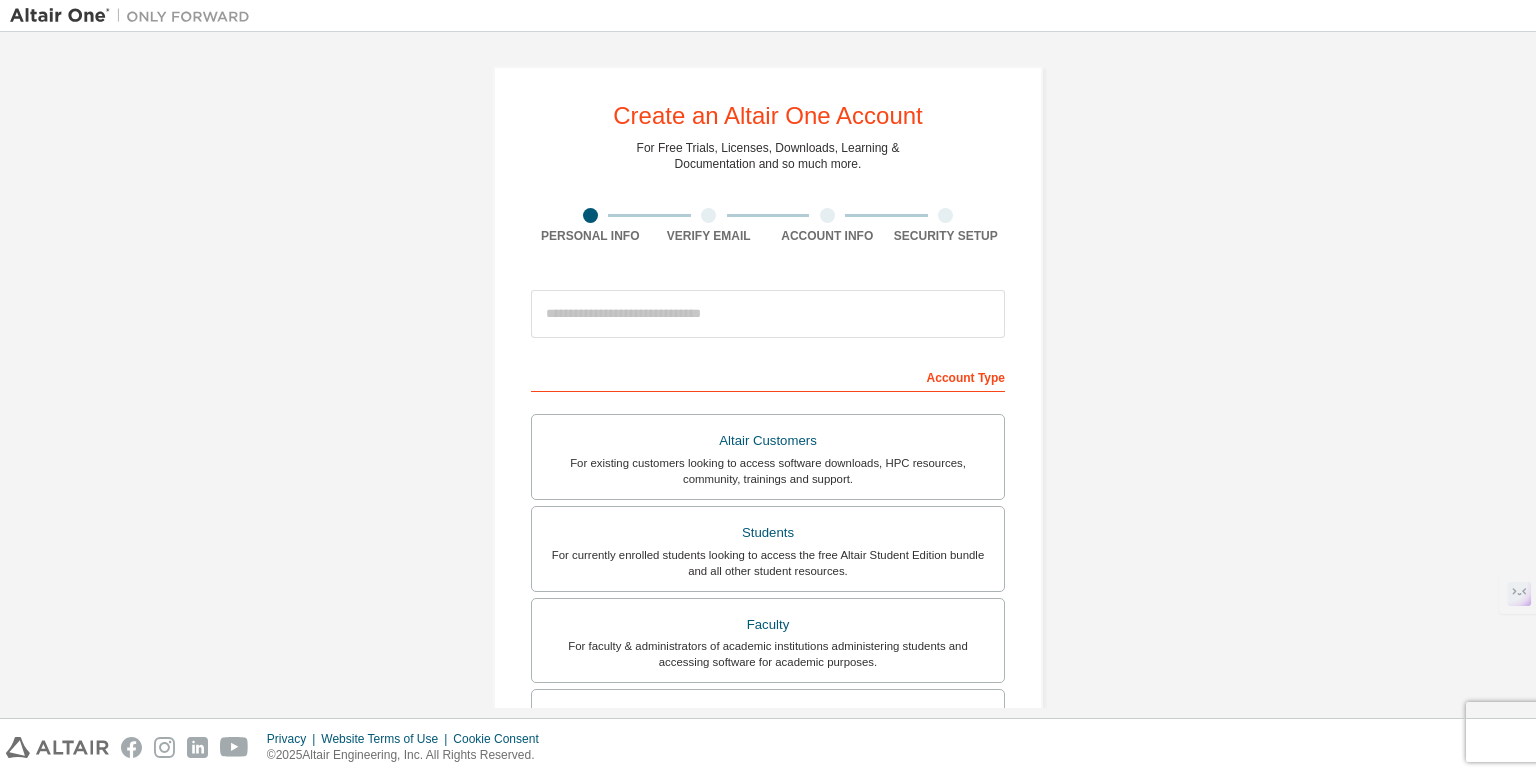scroll, scrollTop: 0, scrollLeft: 0, axis: both 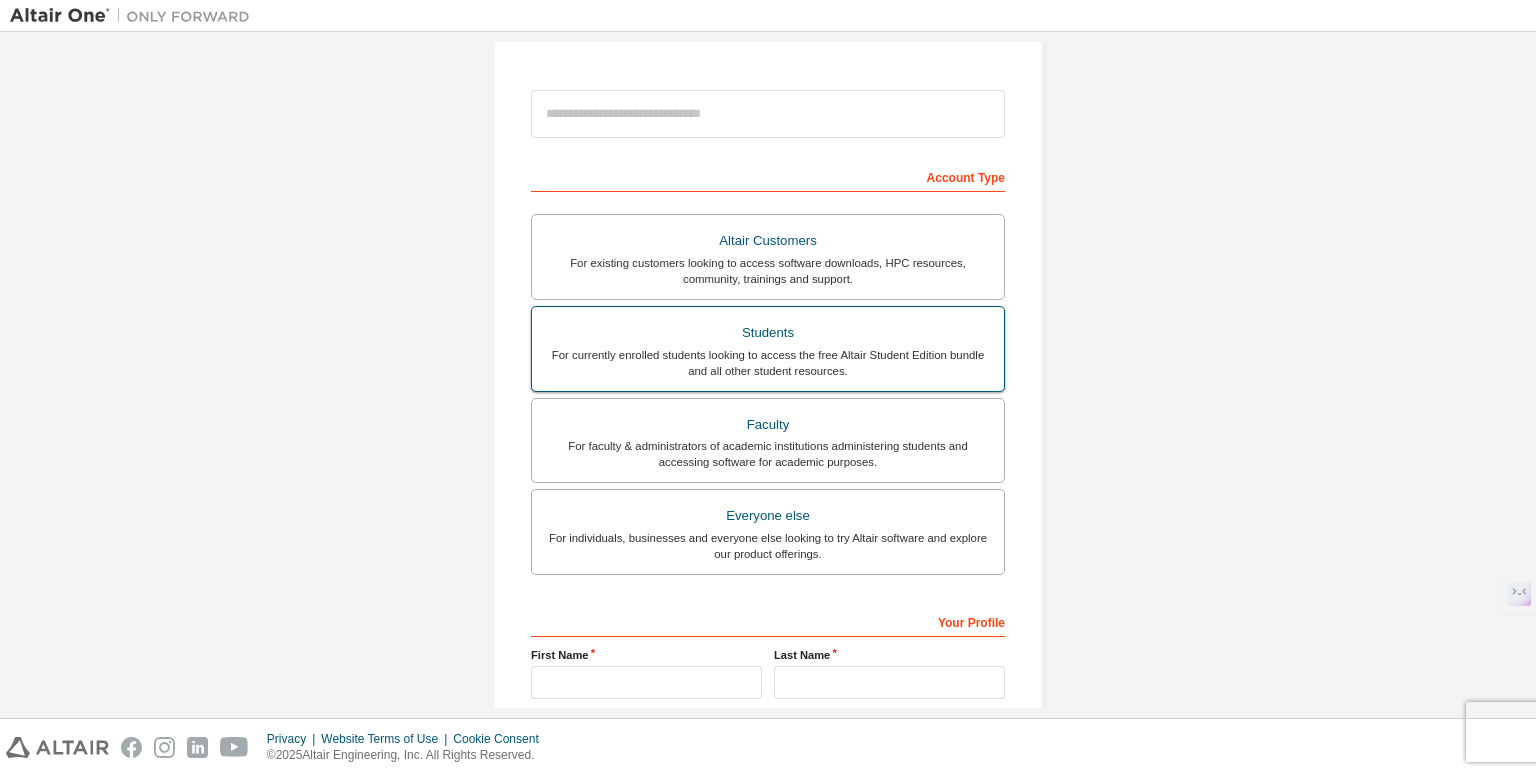 click on "Students" at bounding box center (768, 333) 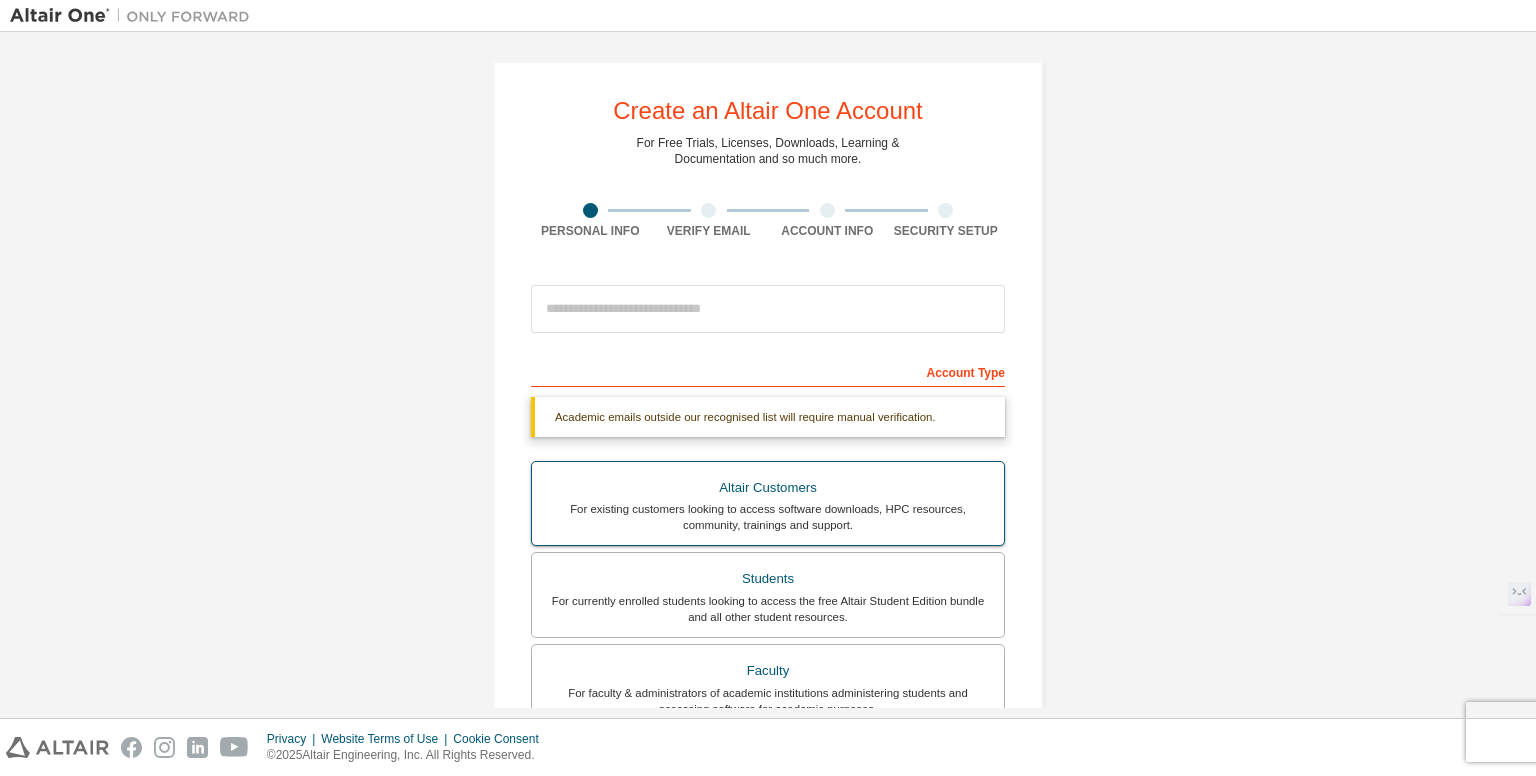 scroll, scrollTop: 0, scrollLeft: 0, axis: both 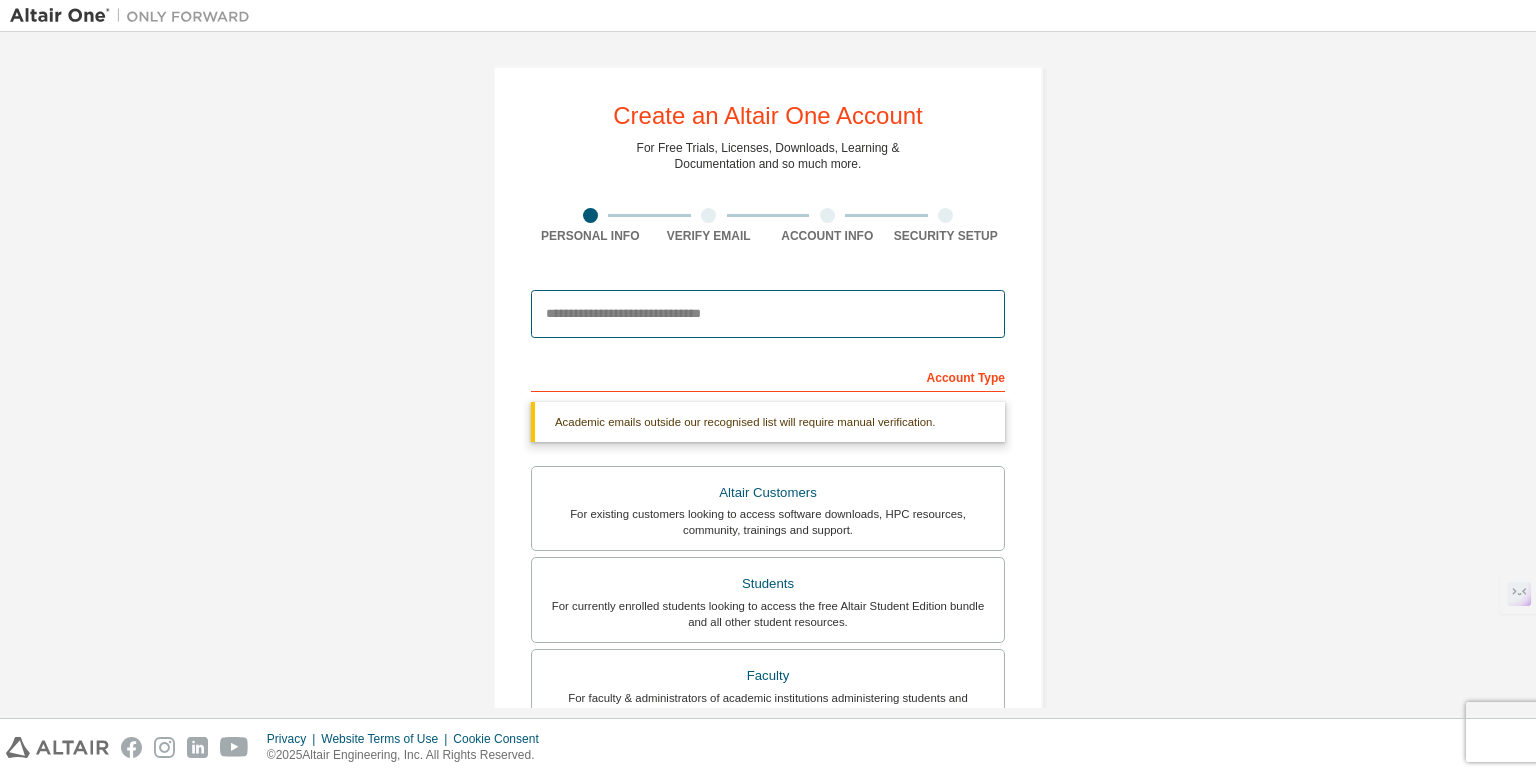 click at bounding box center [768, 314] 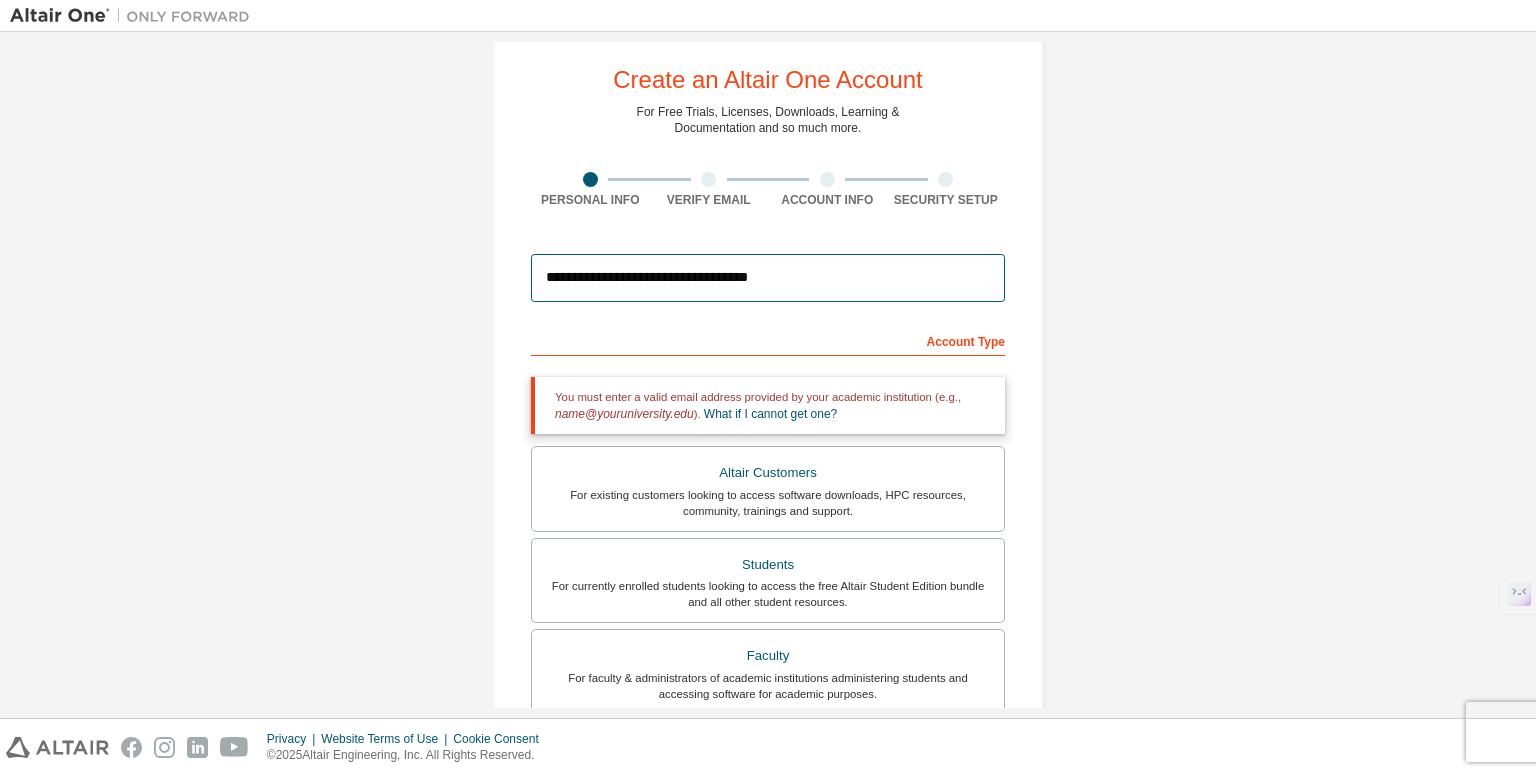 scroll, scrollTop: 0, scrollLeft: 0, axis: both 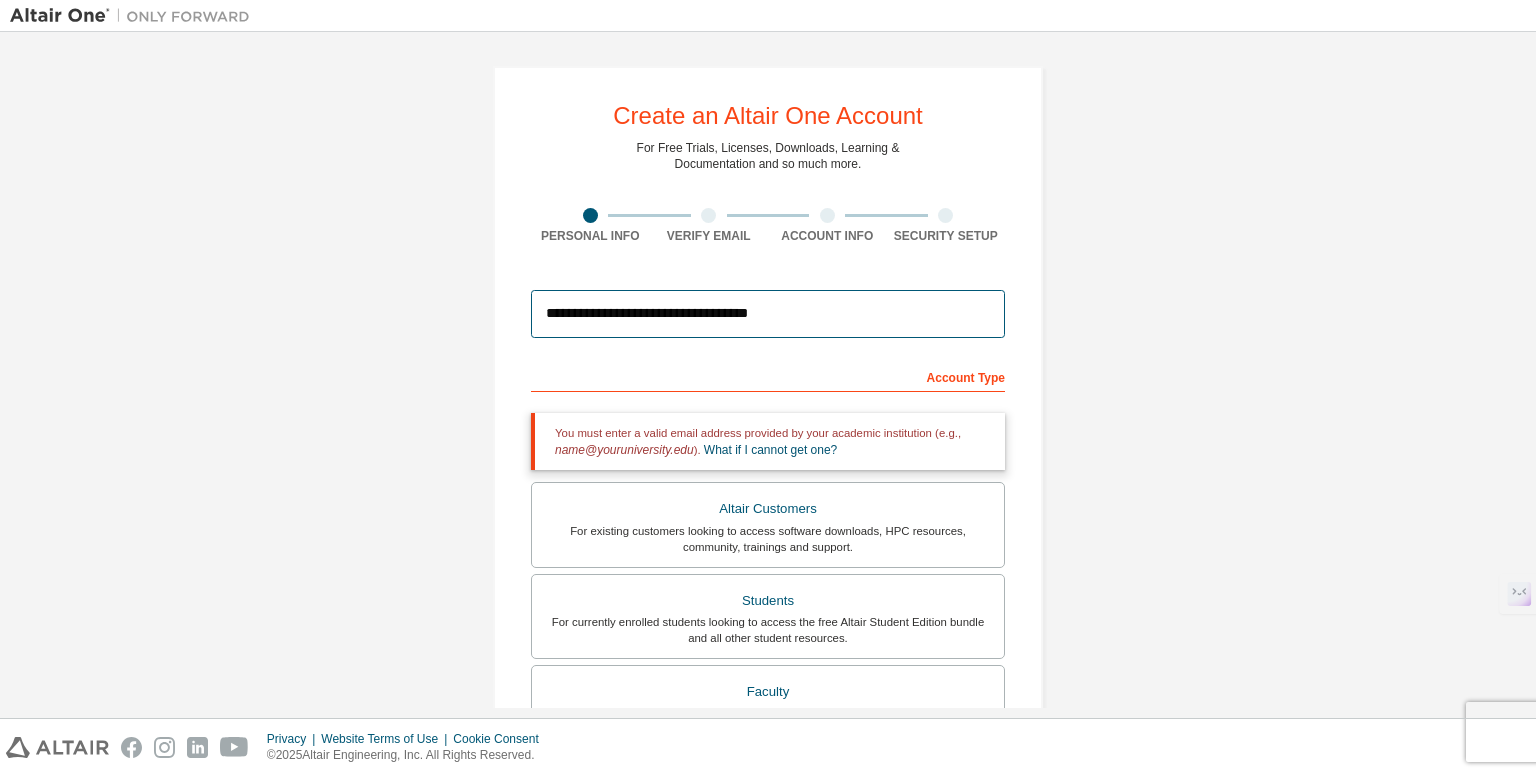 click on "**********" at bounding box center [768, 314] 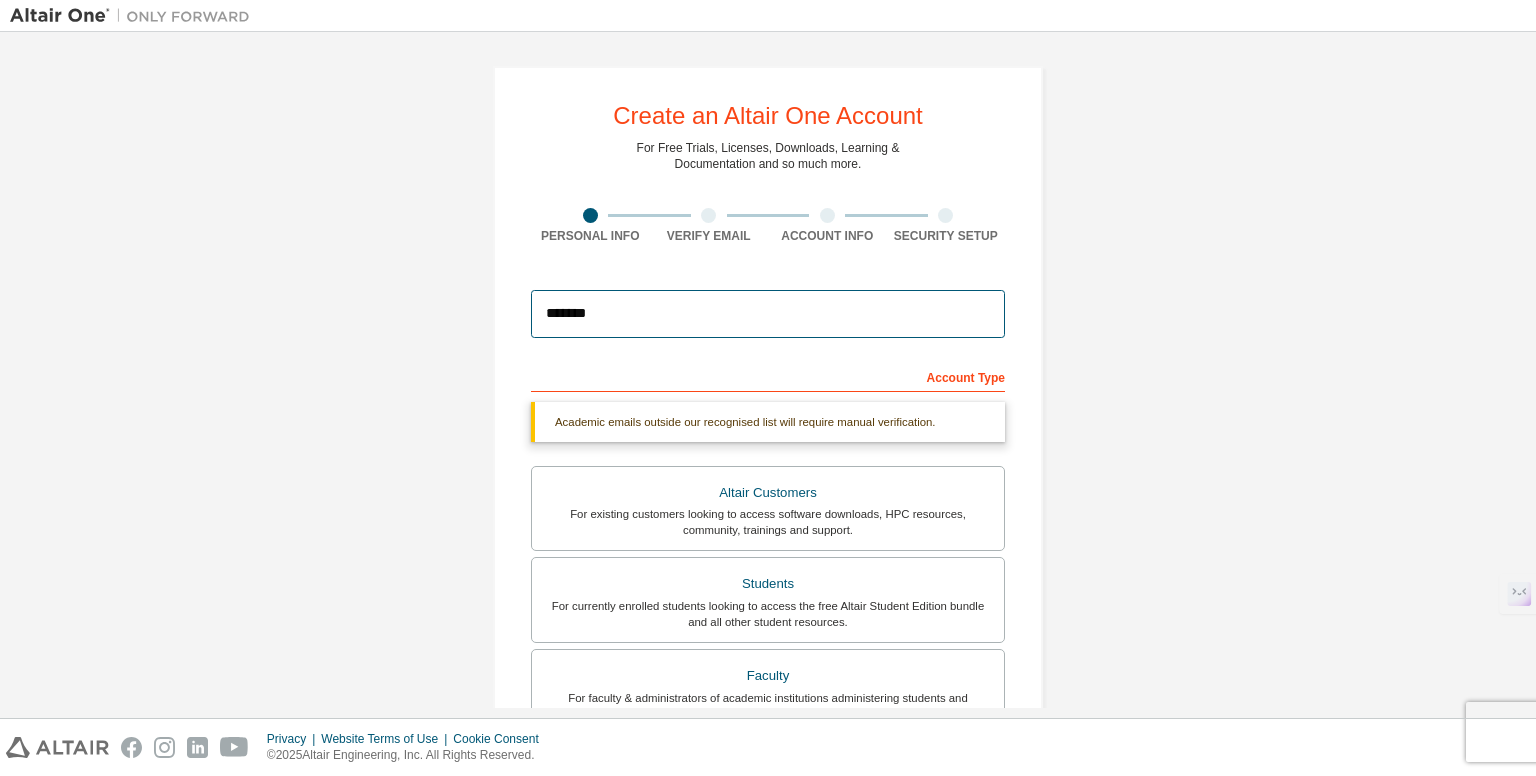 click on "*******" at bounding box center [768, 314] 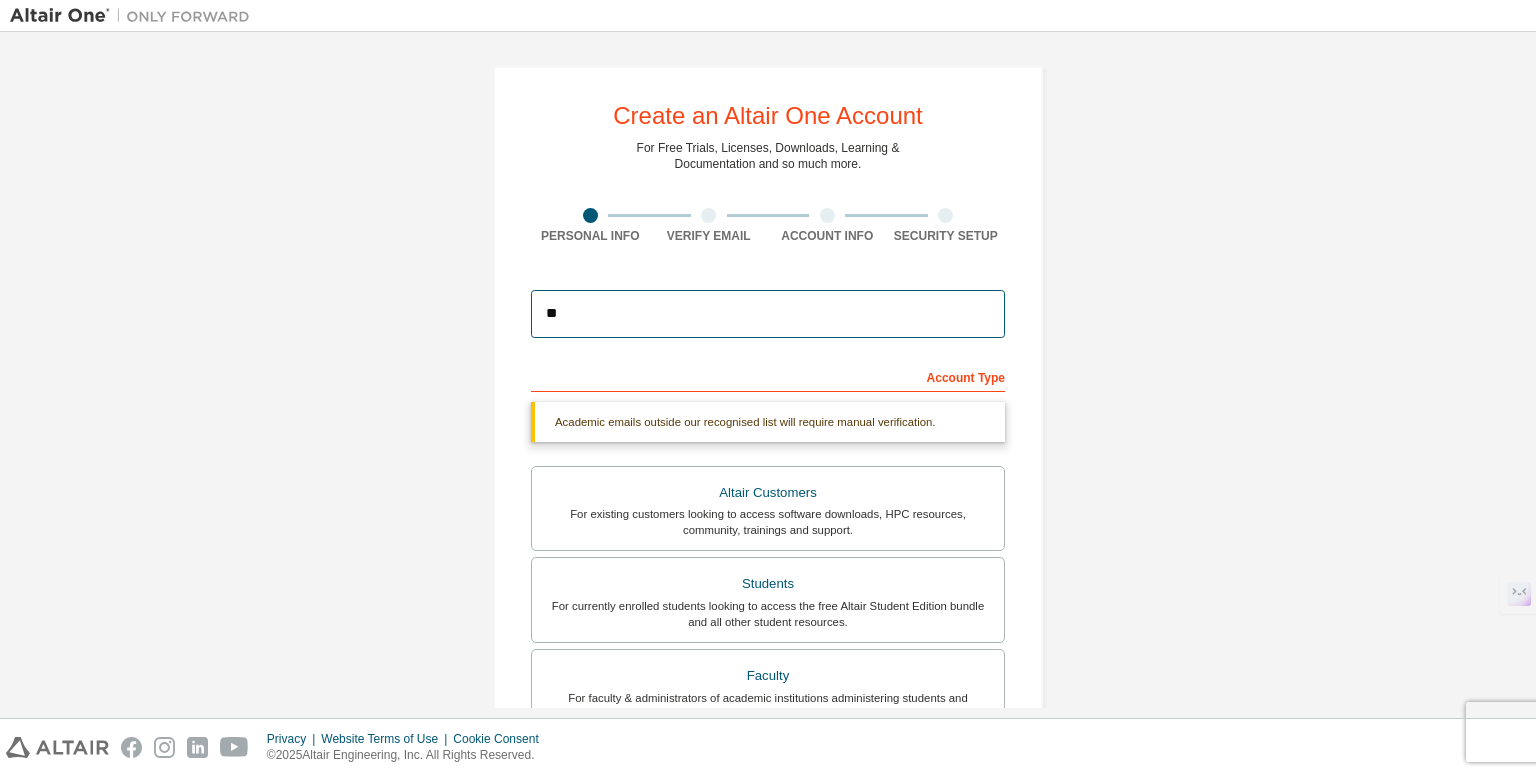 type on "*" 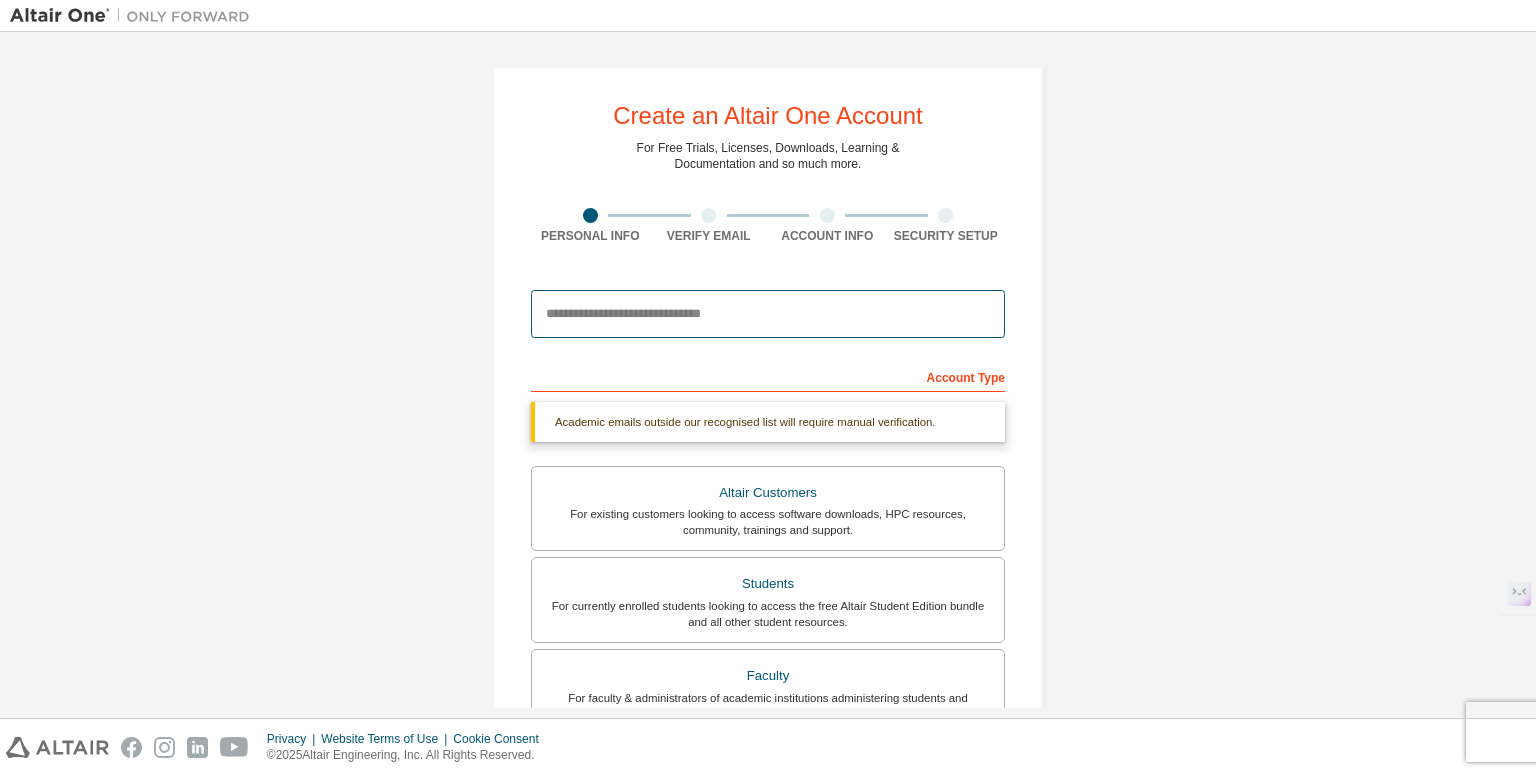 click at bounding box center [768, 314] 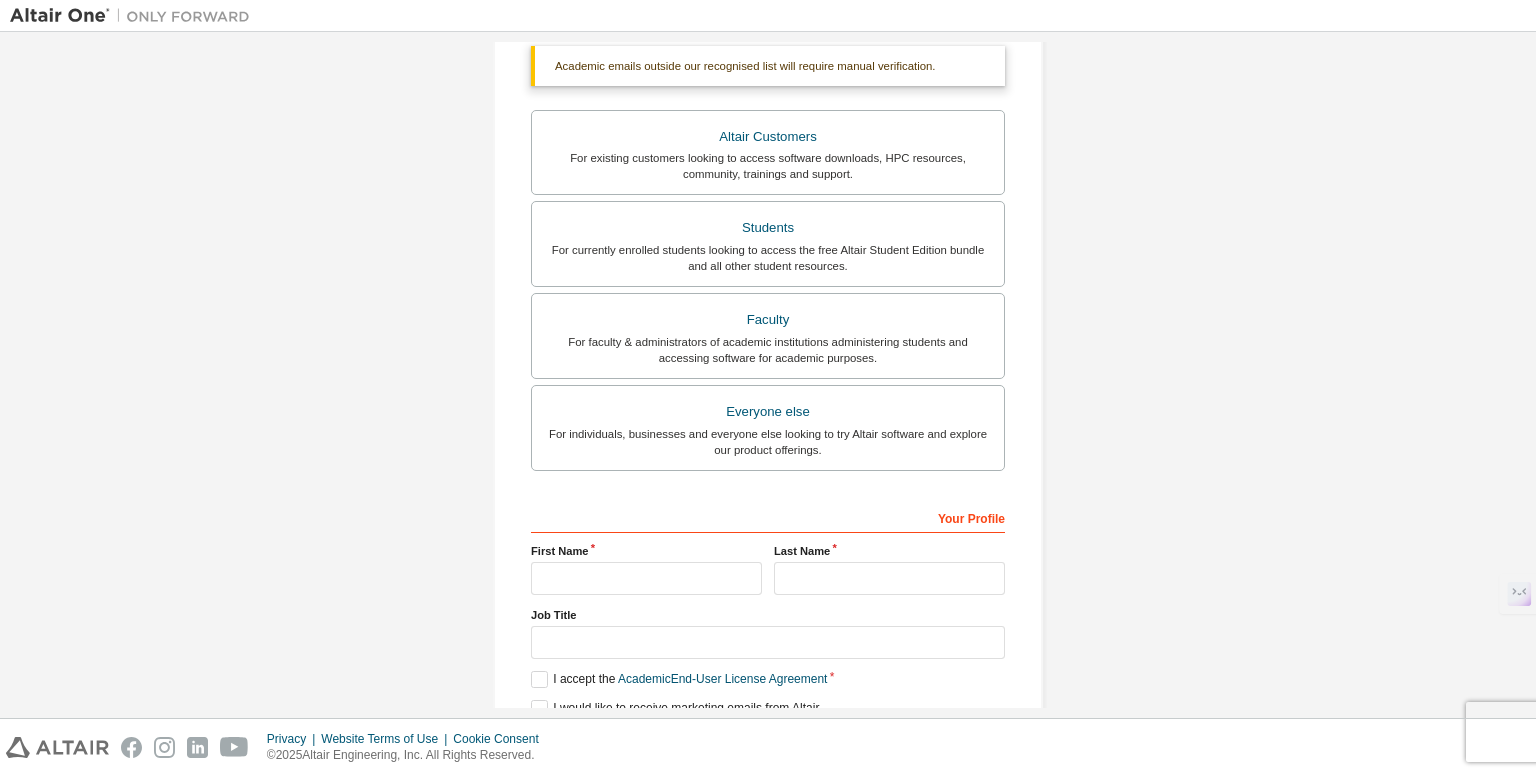 scroll, scrollTop: 440, scrollLeft: 0, axis: vertical 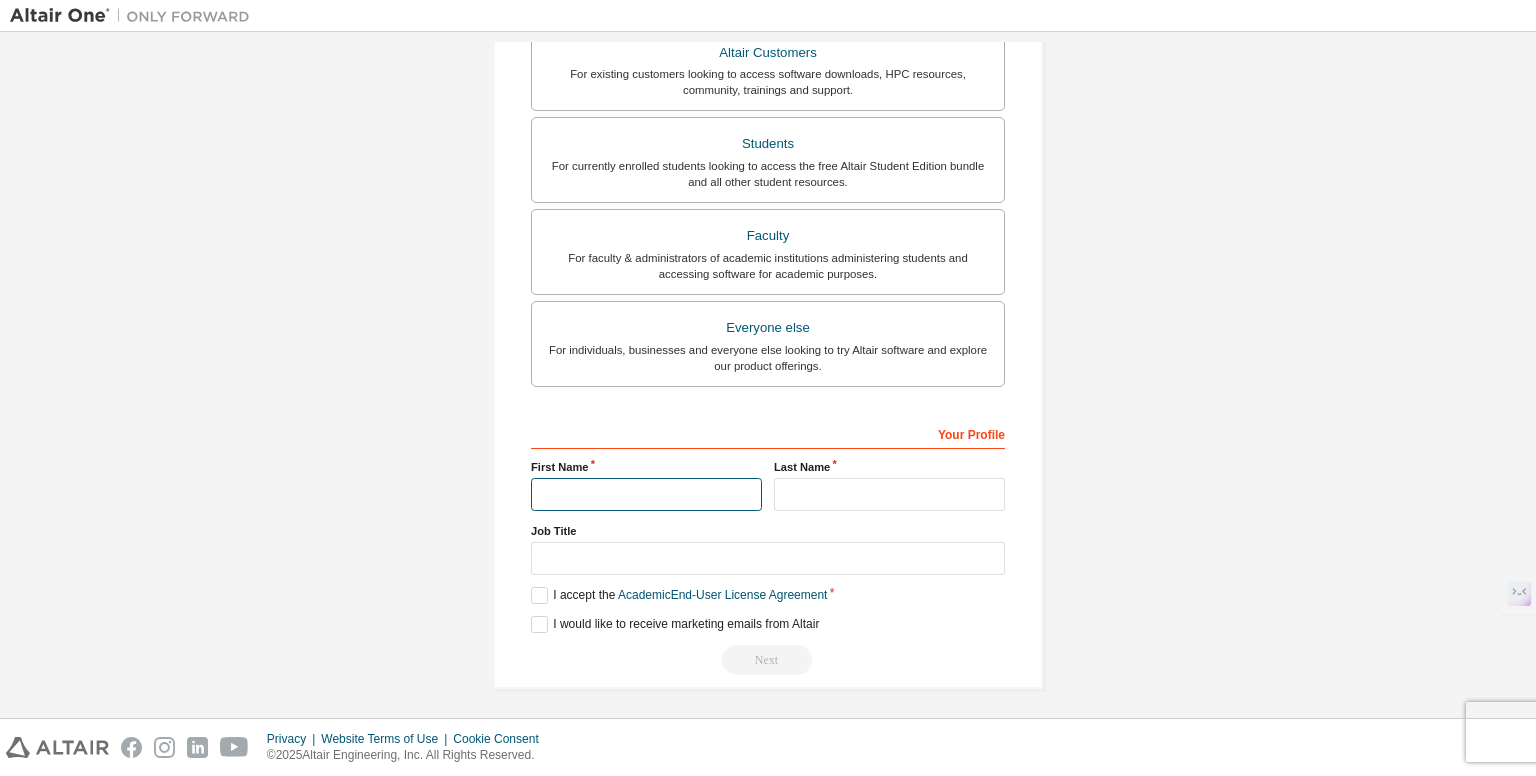 click at bounding box center [646, 494] 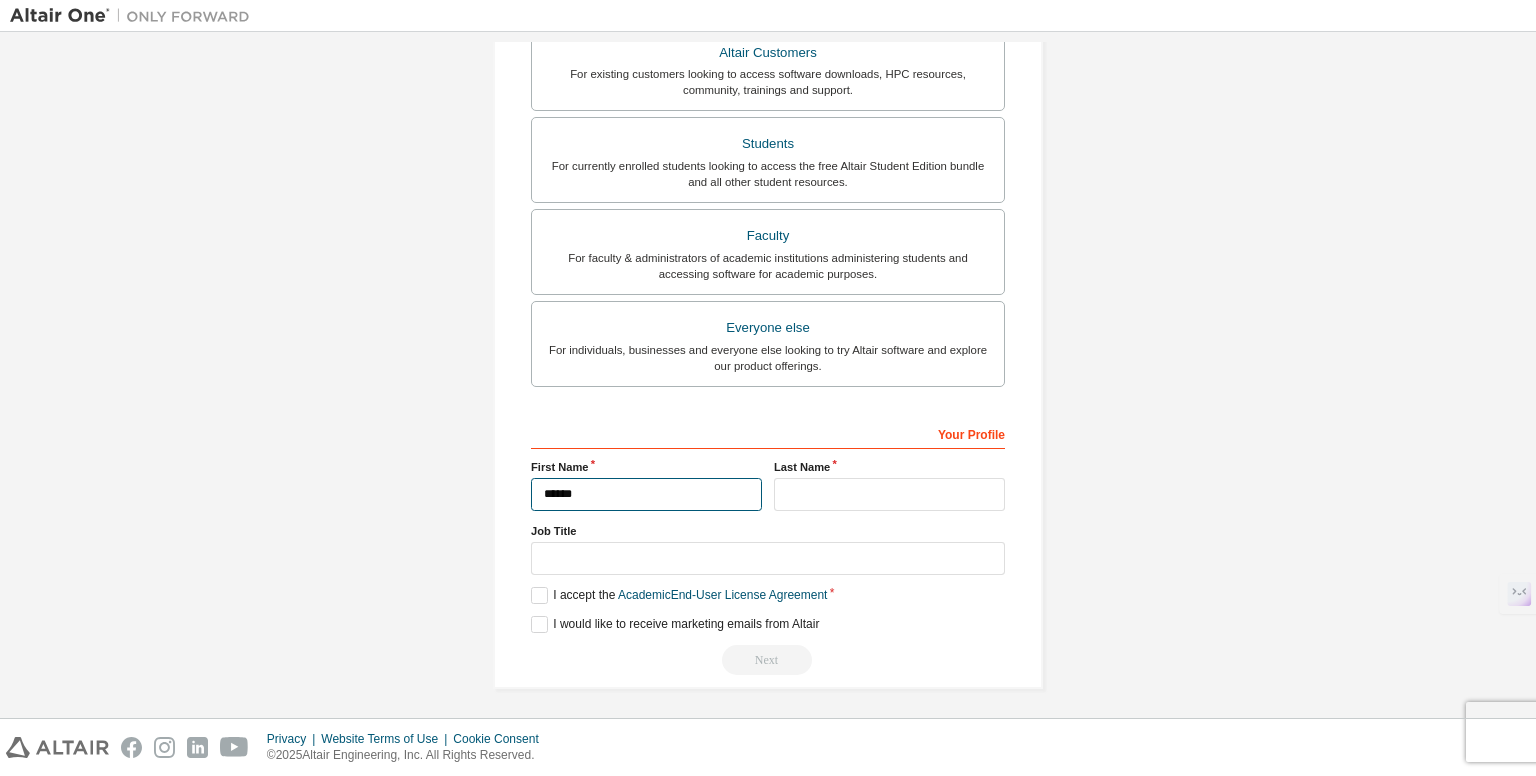 scroll, scrollTop: 457, scrollLeft: 0, axis: vertical 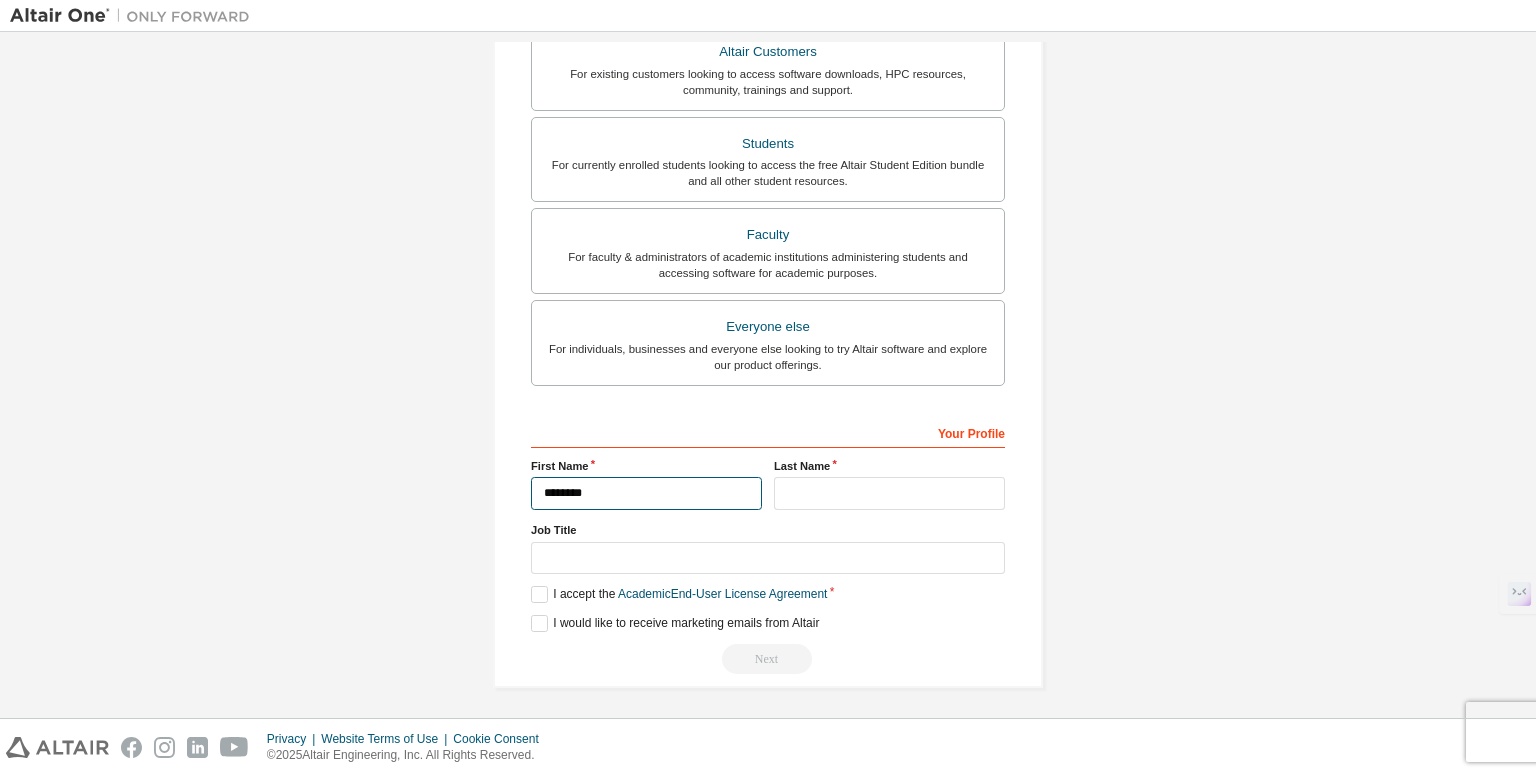 type on "********" 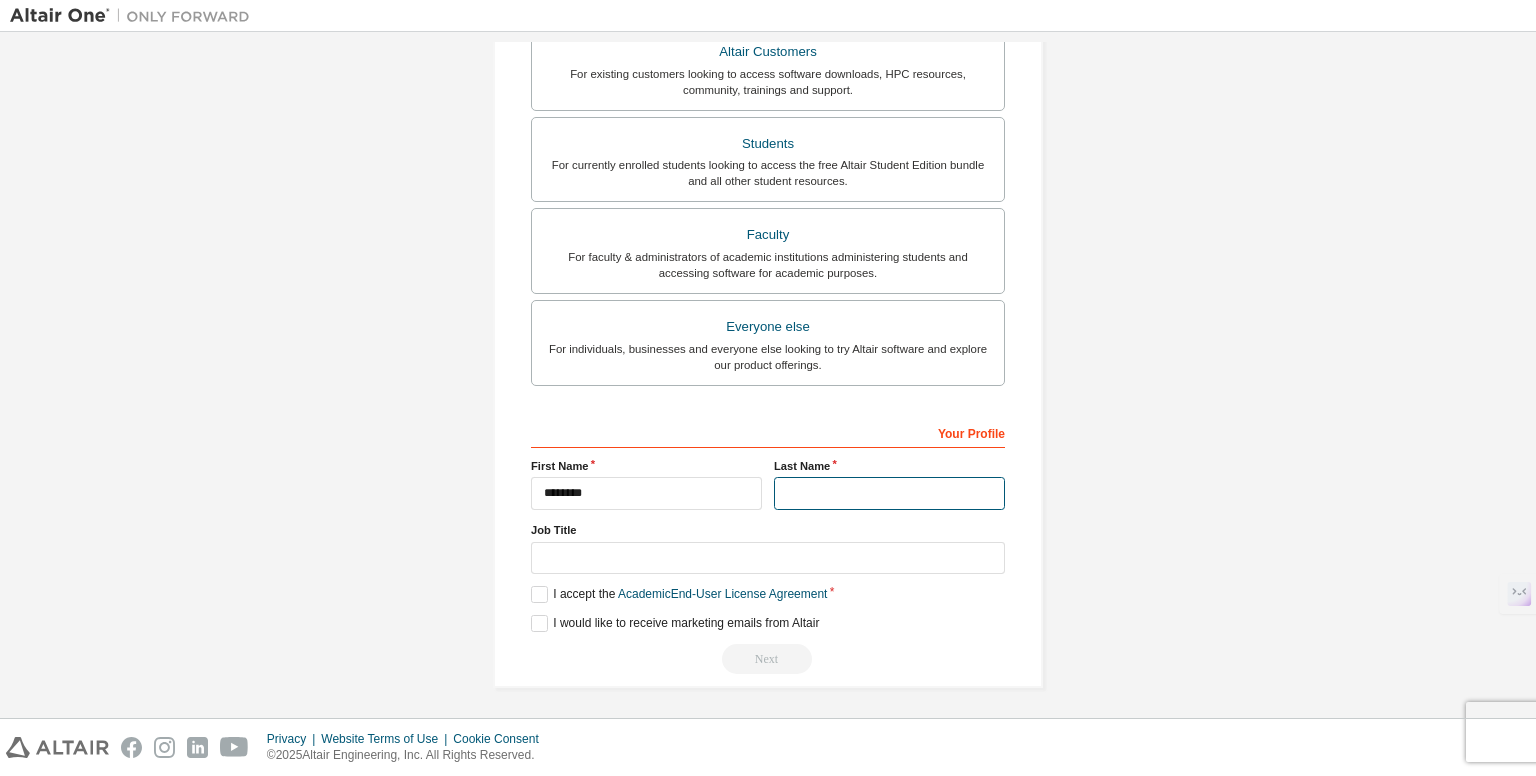 click at bounding box center (889, 493) 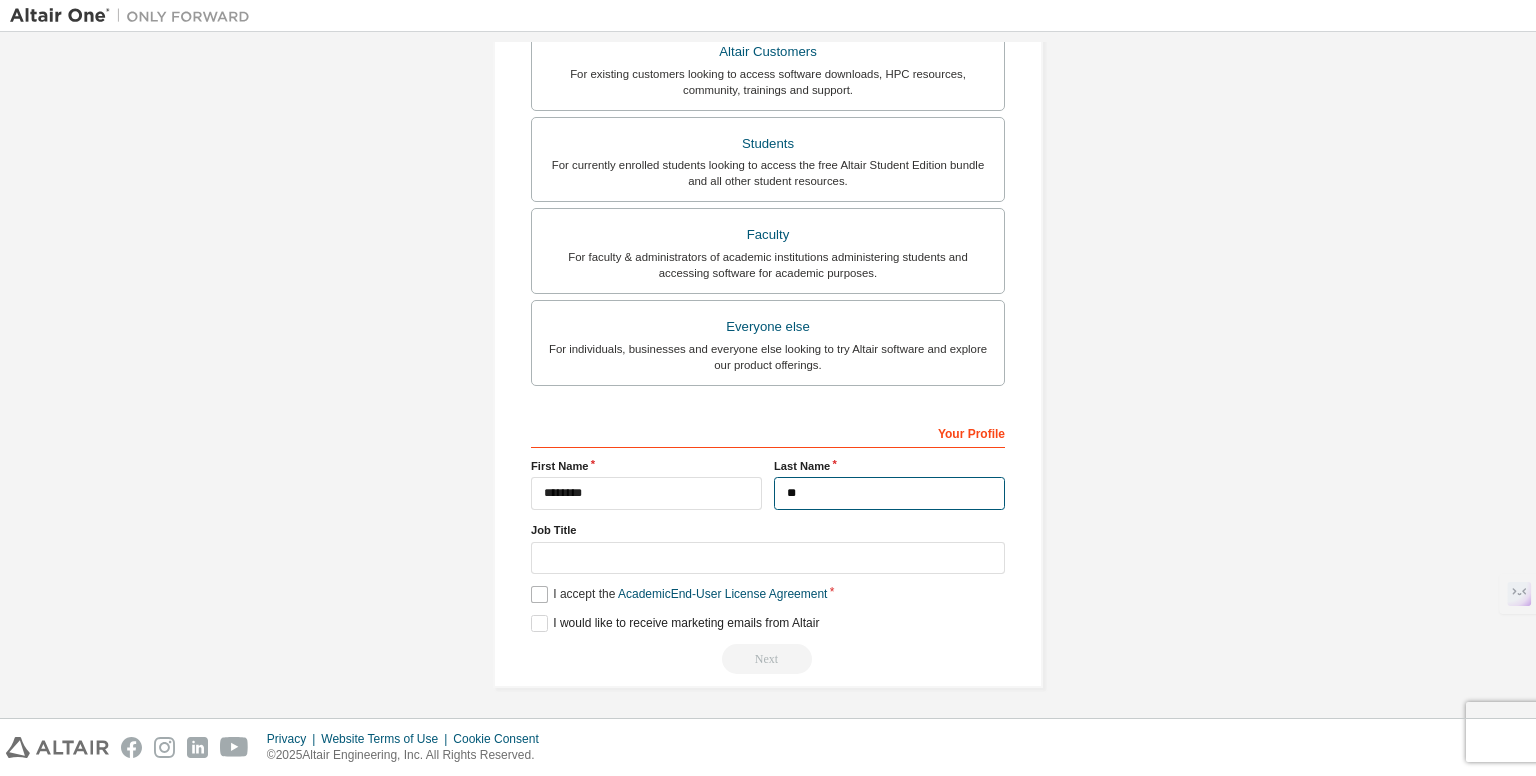 type on "**" 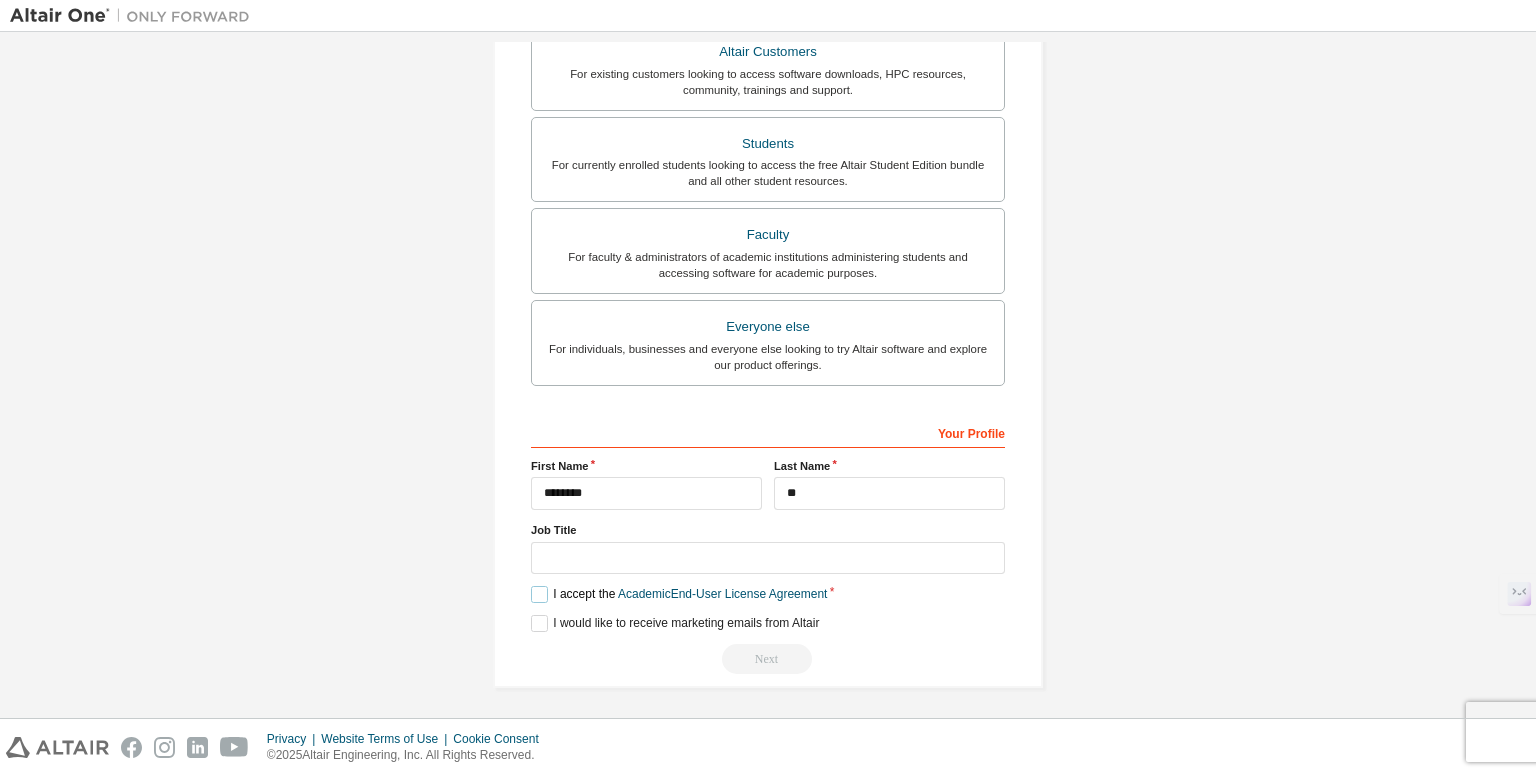 click on "I accept the   Academic   End-User License Agreement" at bounding box center [679, 594] 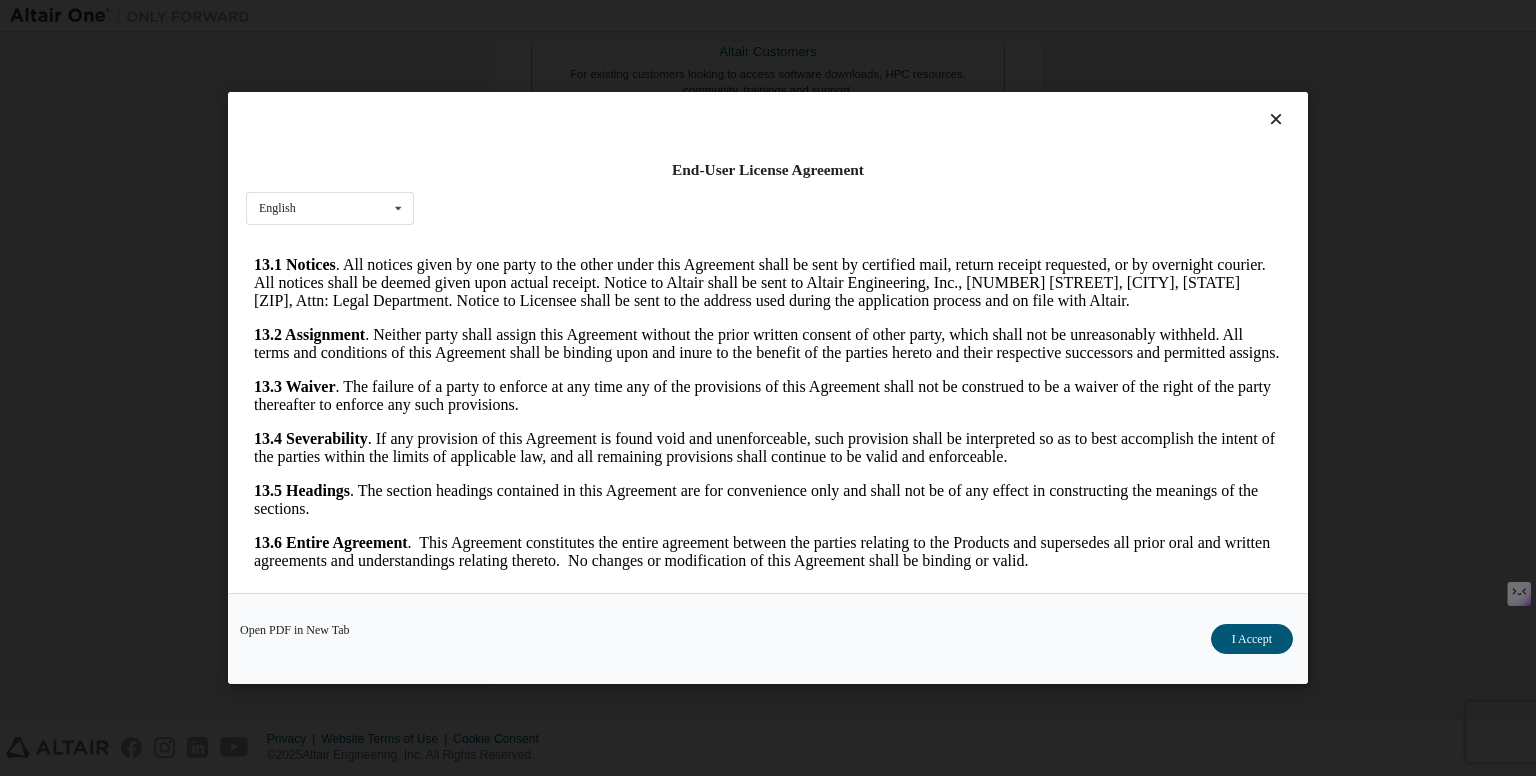 scroll, scrollTop: 3320, scrollLeft: 0, axis: vertical 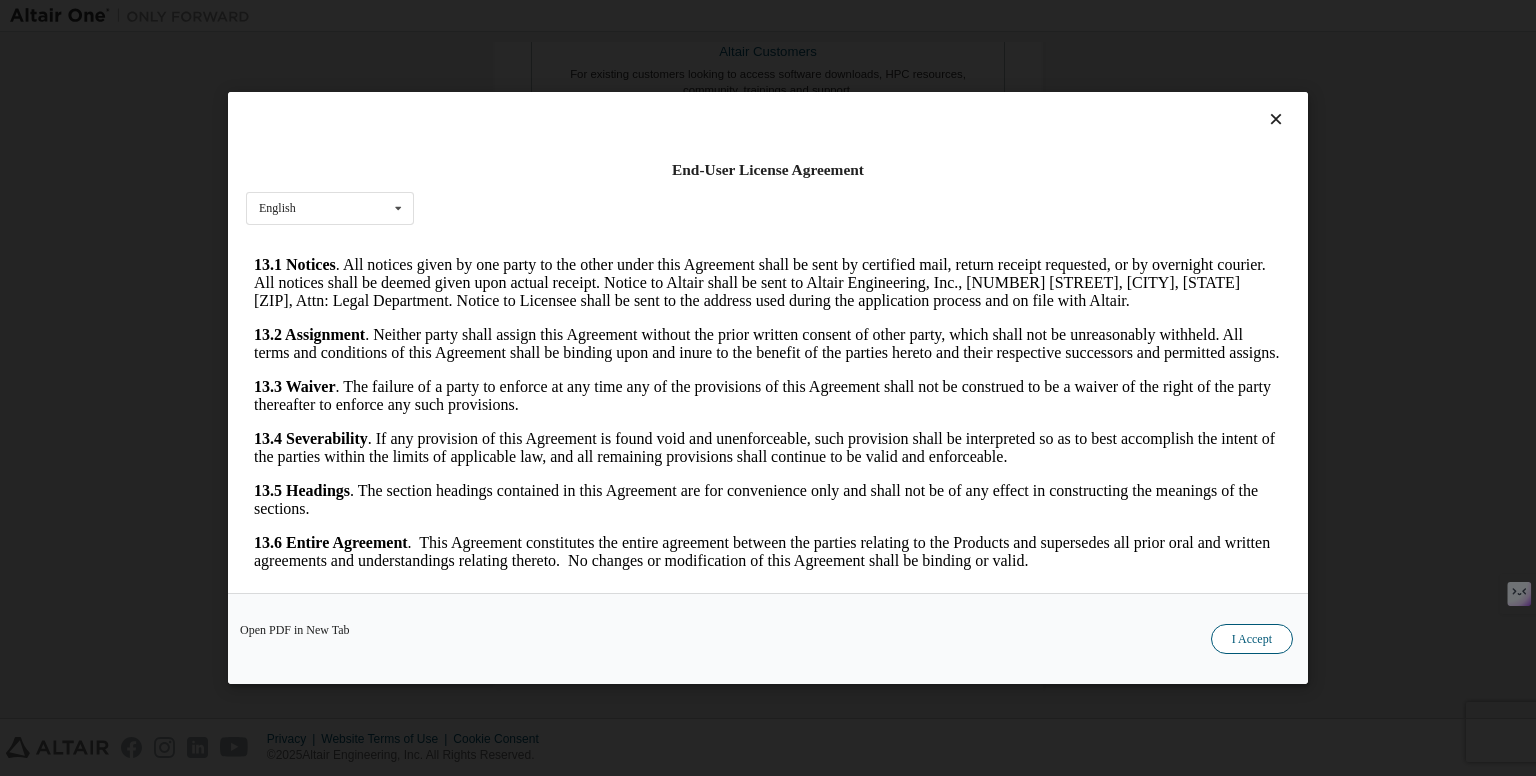 click on "I Accept" at bounding box center (1252, 639) 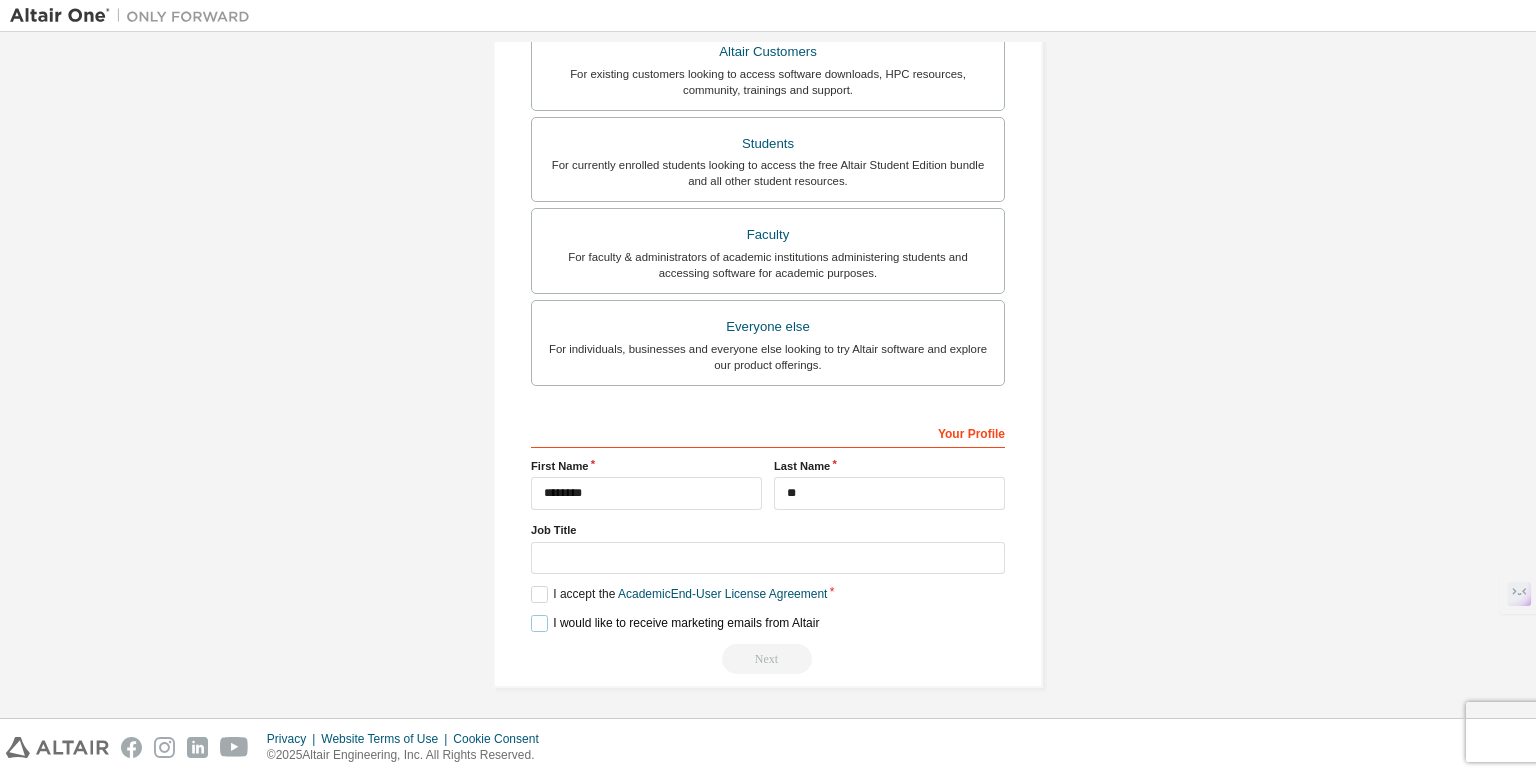 click on "I would like to receive marketing emails from Altair" at bounding box center [675, 623] 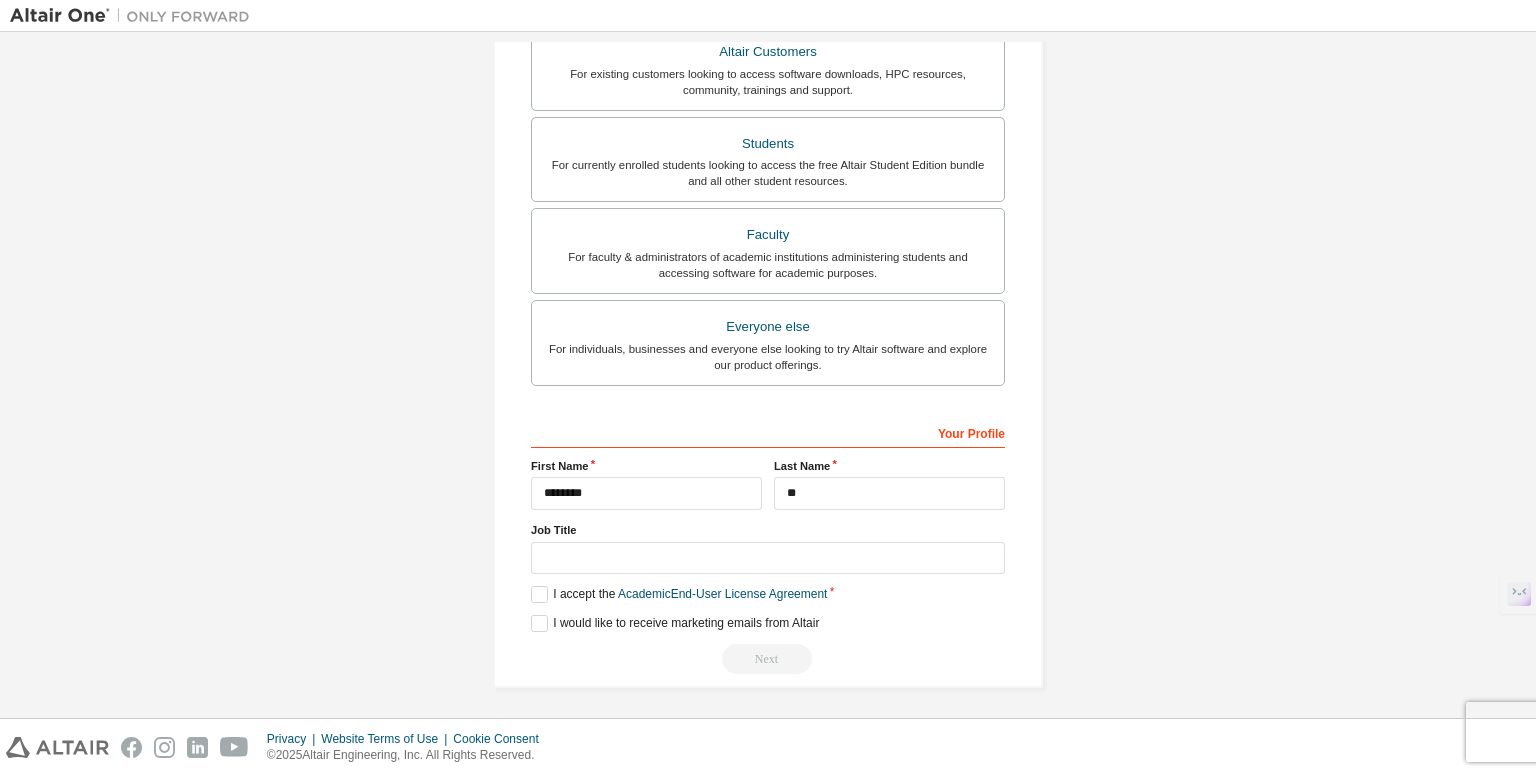 click on "Job Title" at bounding box center [768, 548] 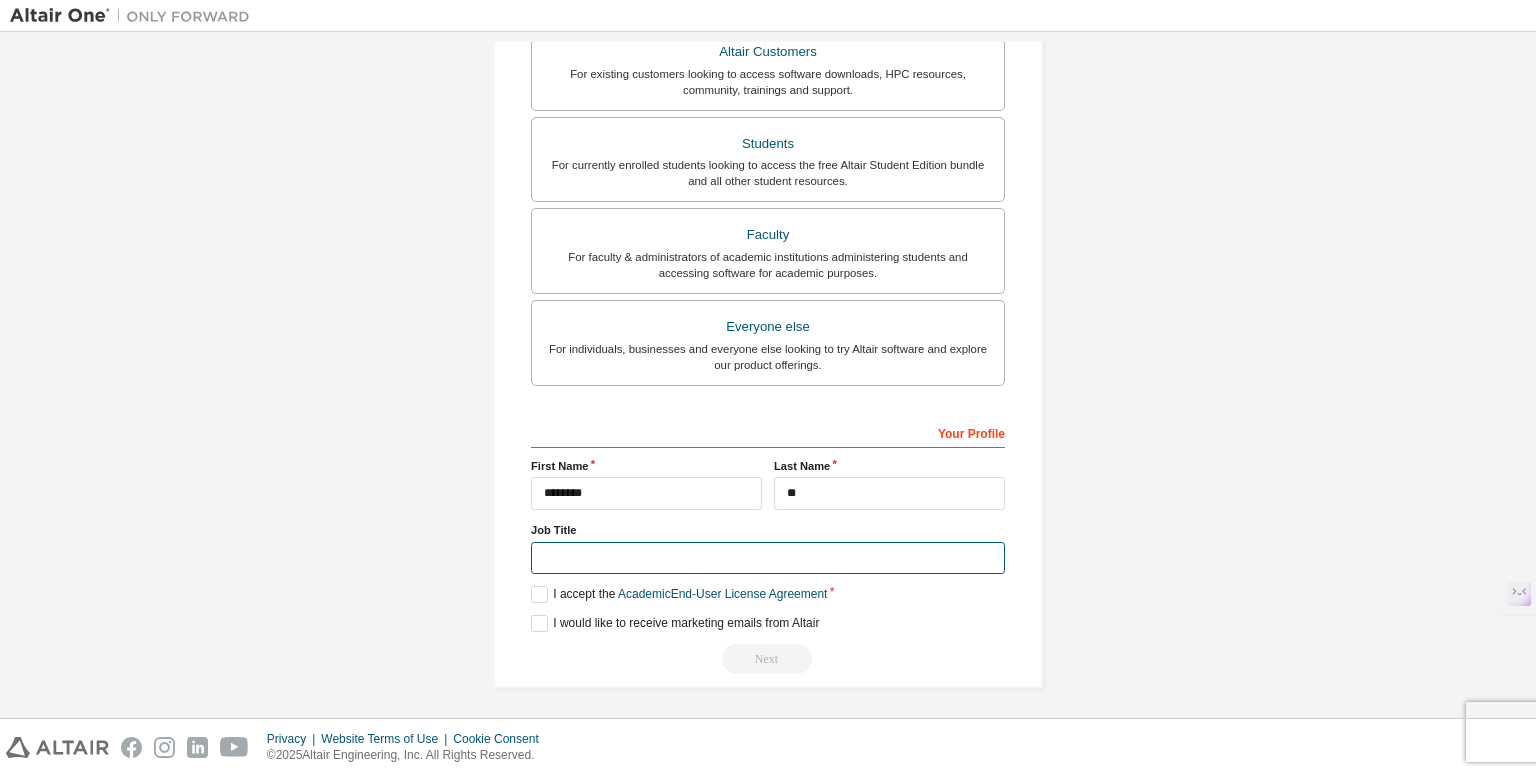 click at bounding box center [768, 558] 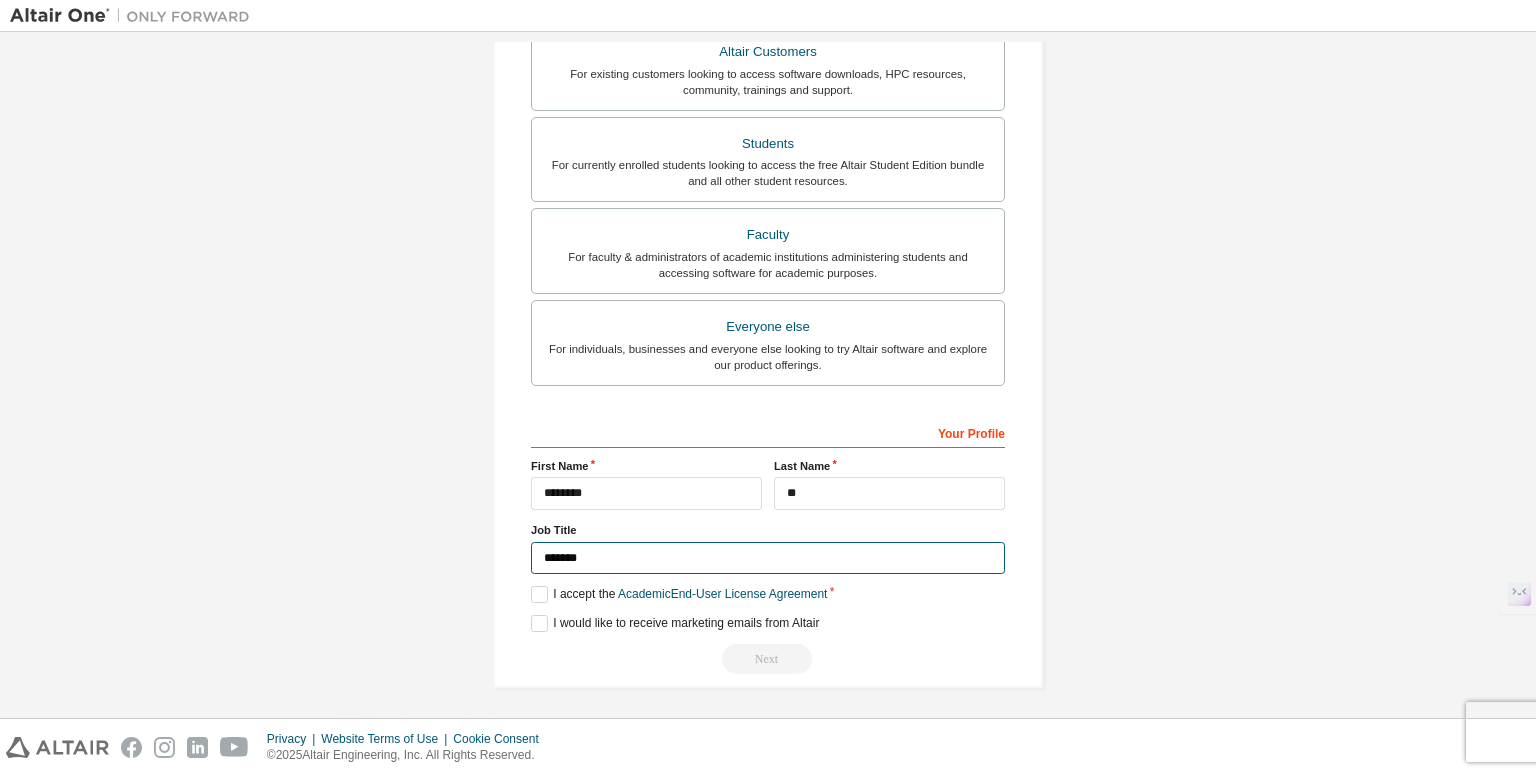 scroll, scrollTop: 0, scrollLeft: 0, axis: both 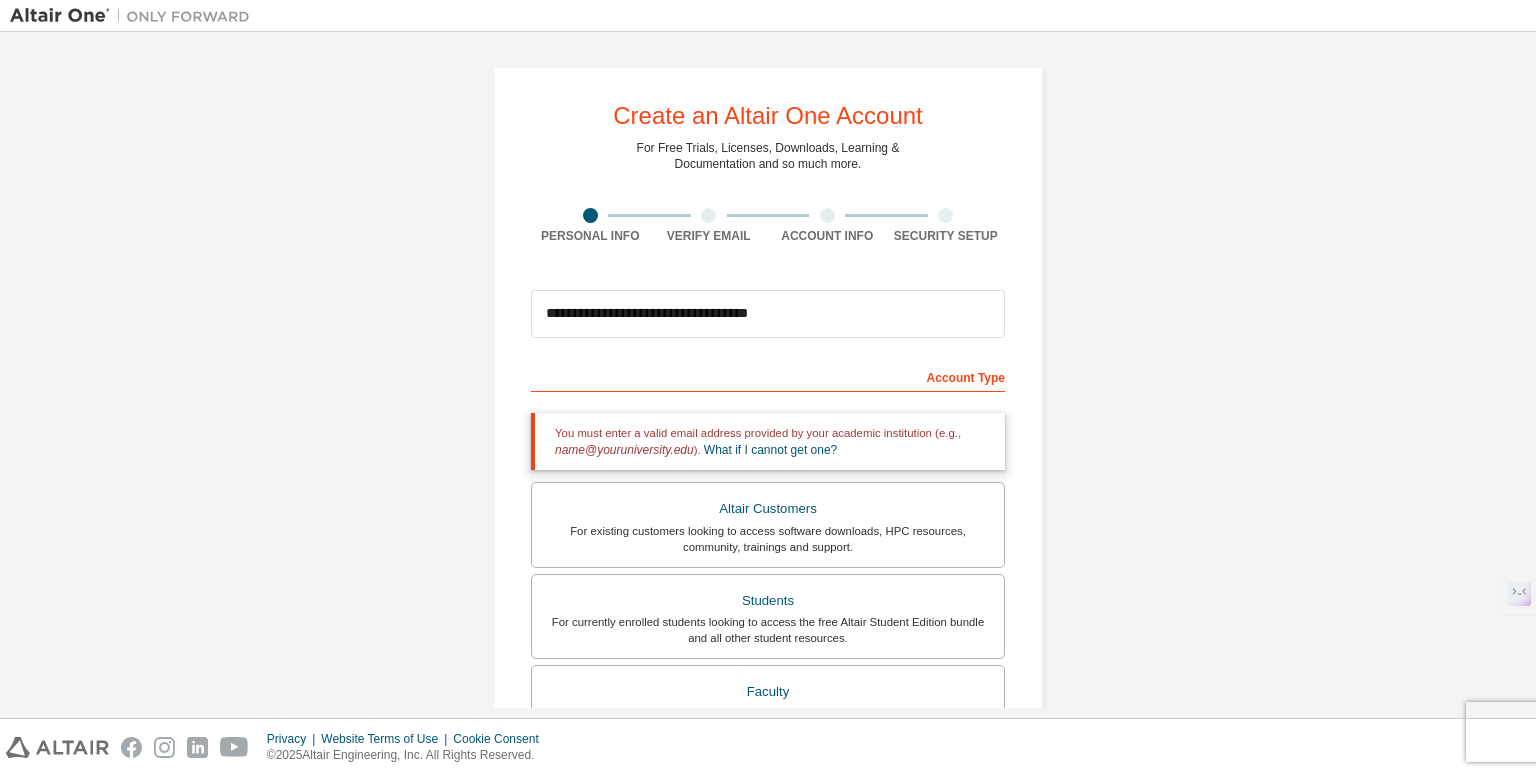 type on "*******" 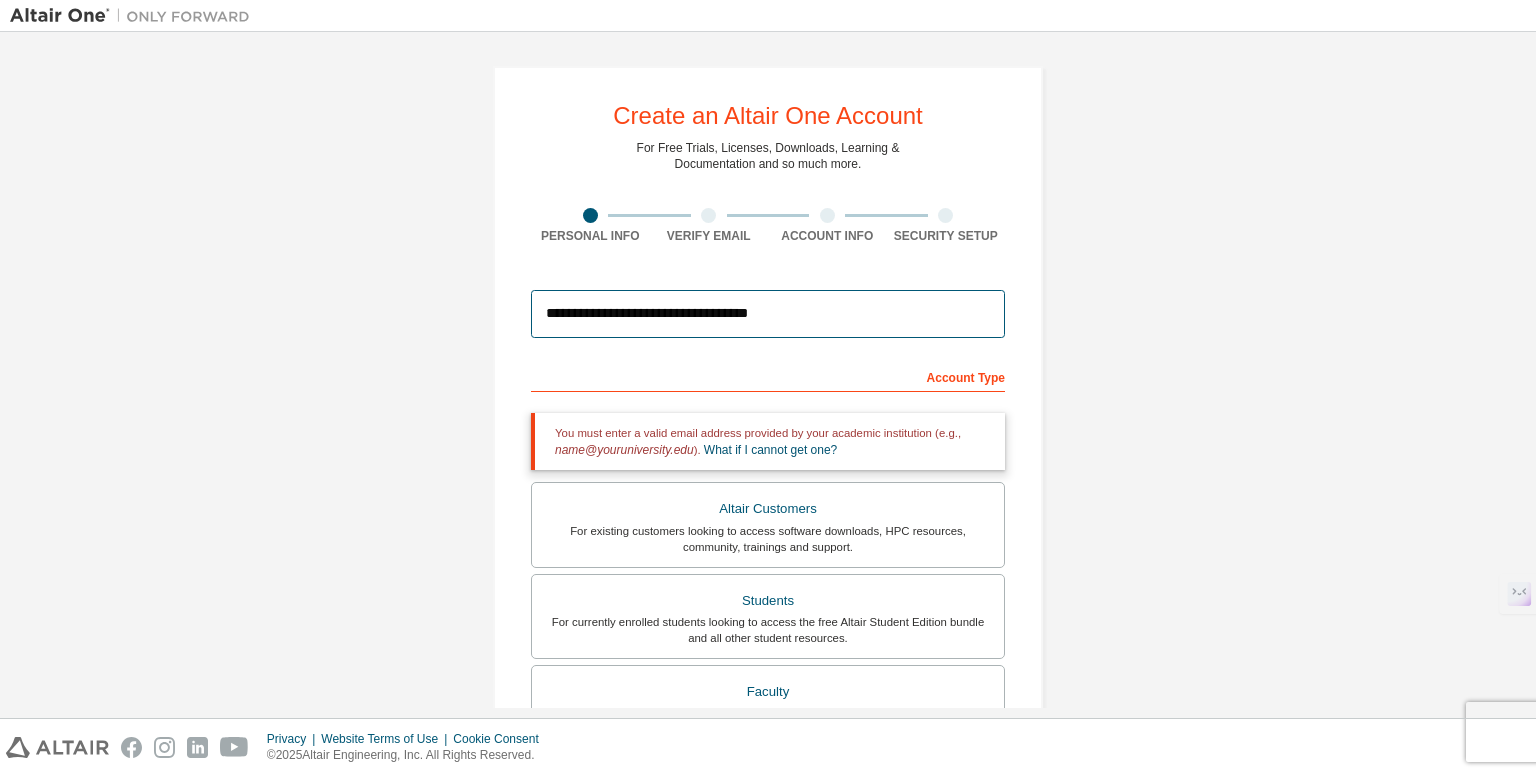 click on "**********" at bounding box center (768, 314) 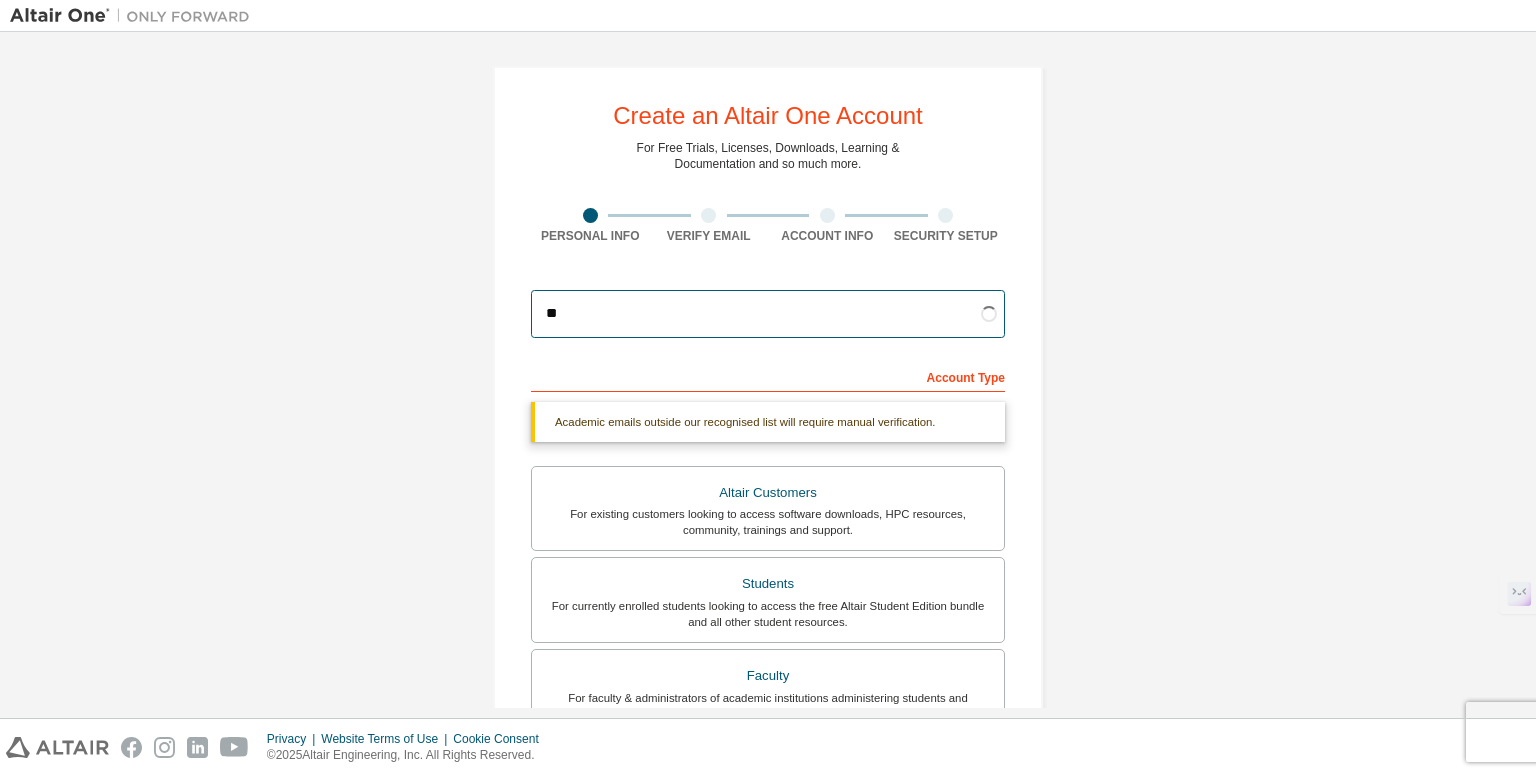 type on "*" 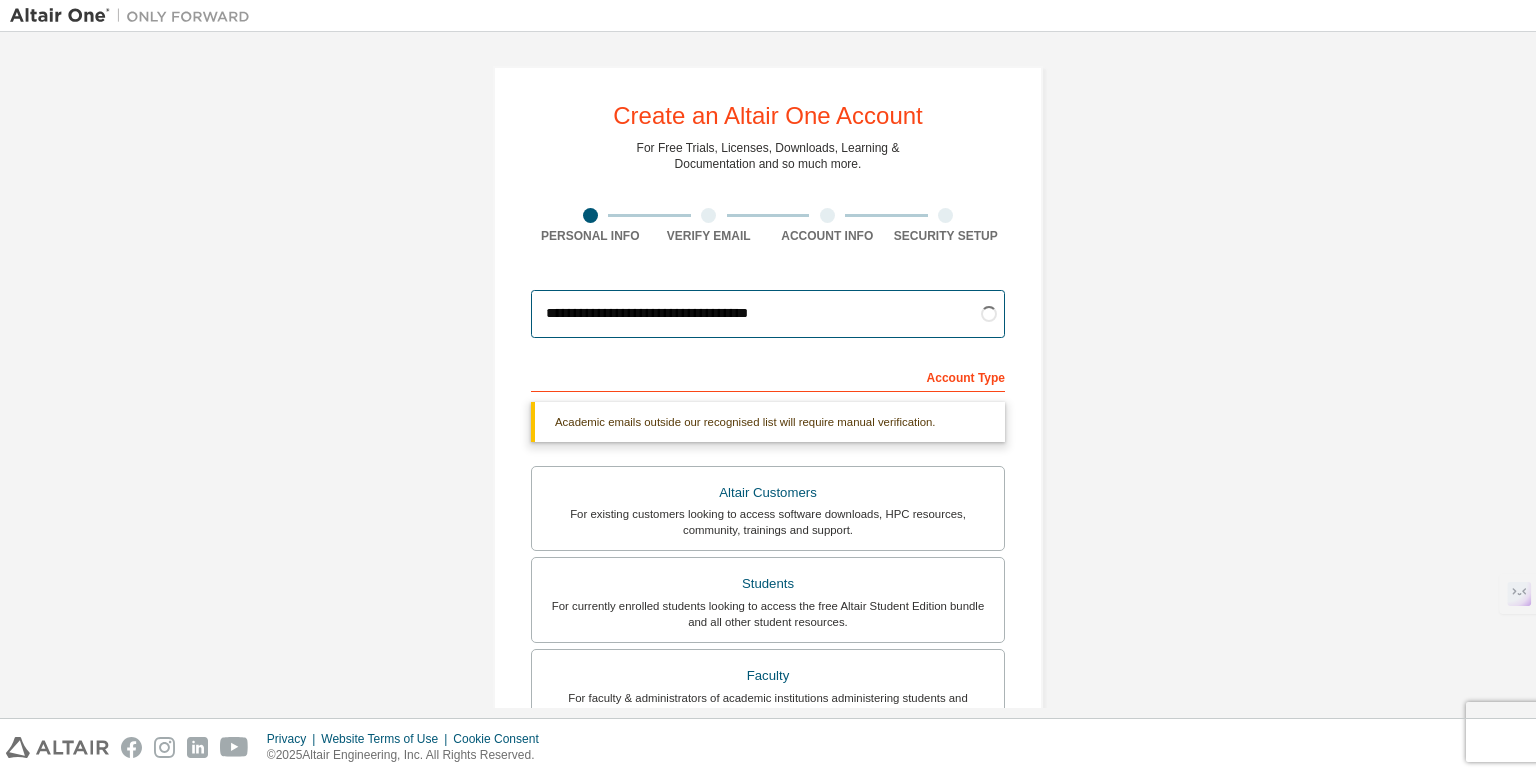 type on "**********" 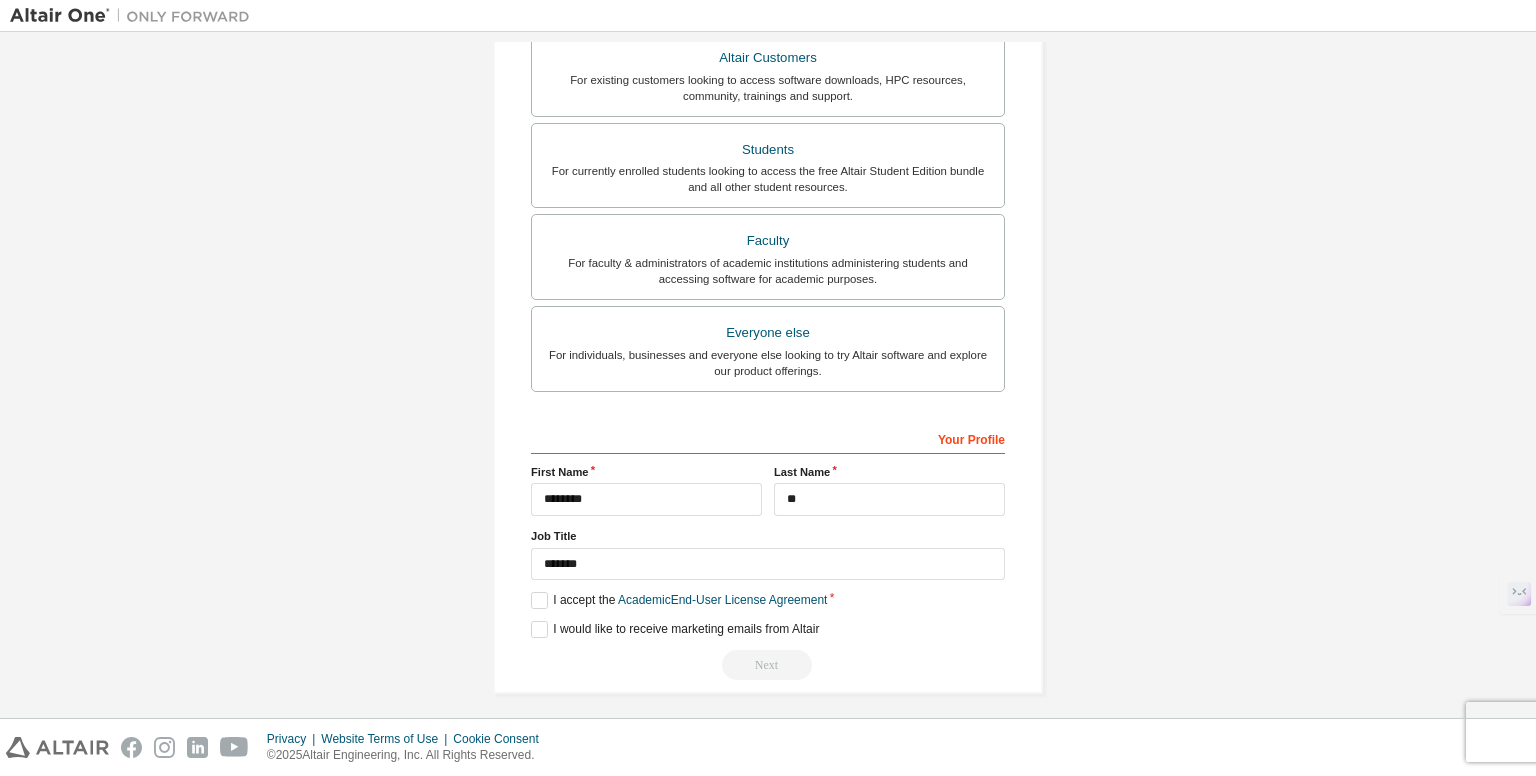 scroll, scrollTop: 457, scrollLeft: 0, axis: vertical 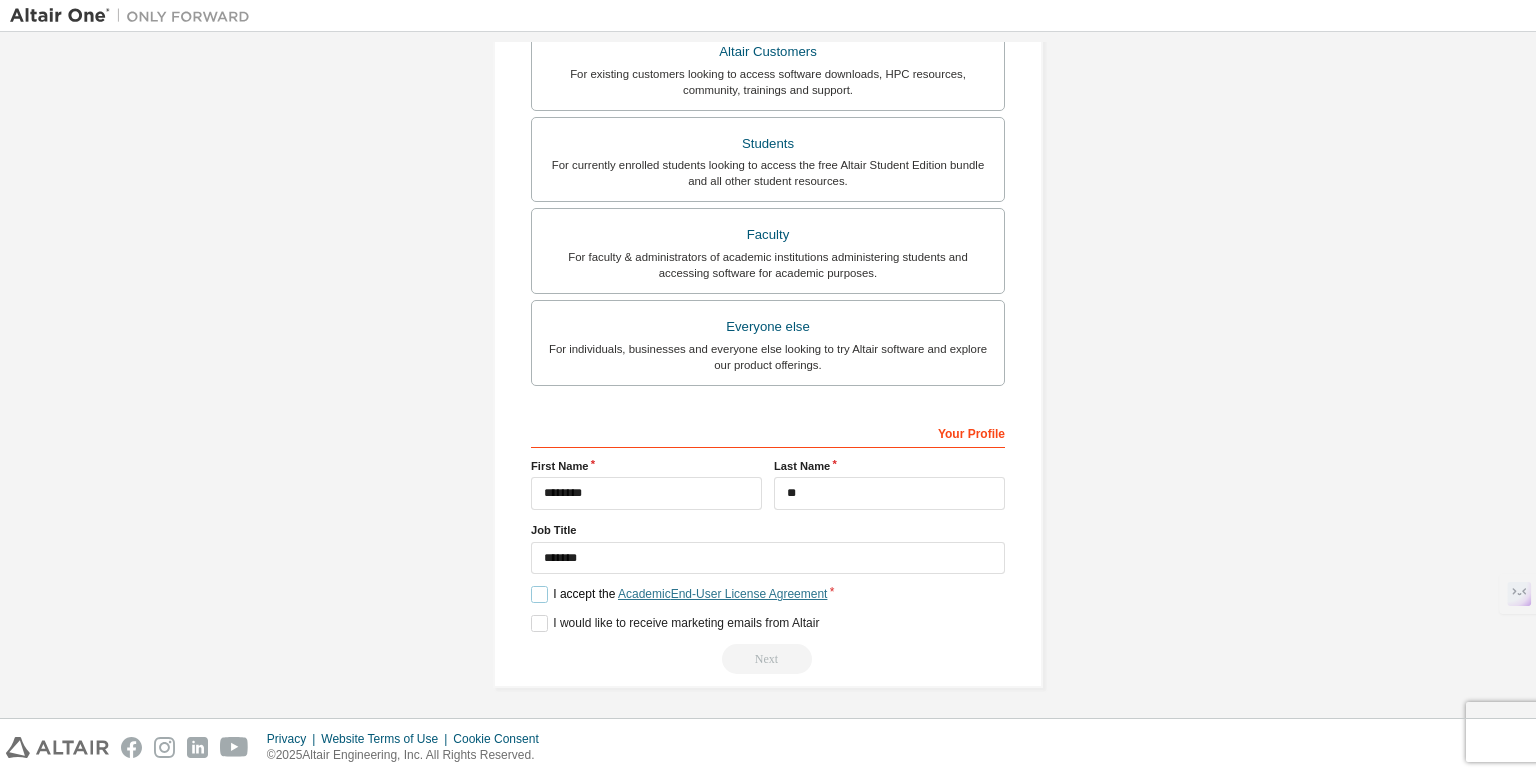 click on "Academic   End-User License Agreement" at bounding box center (722, 594) 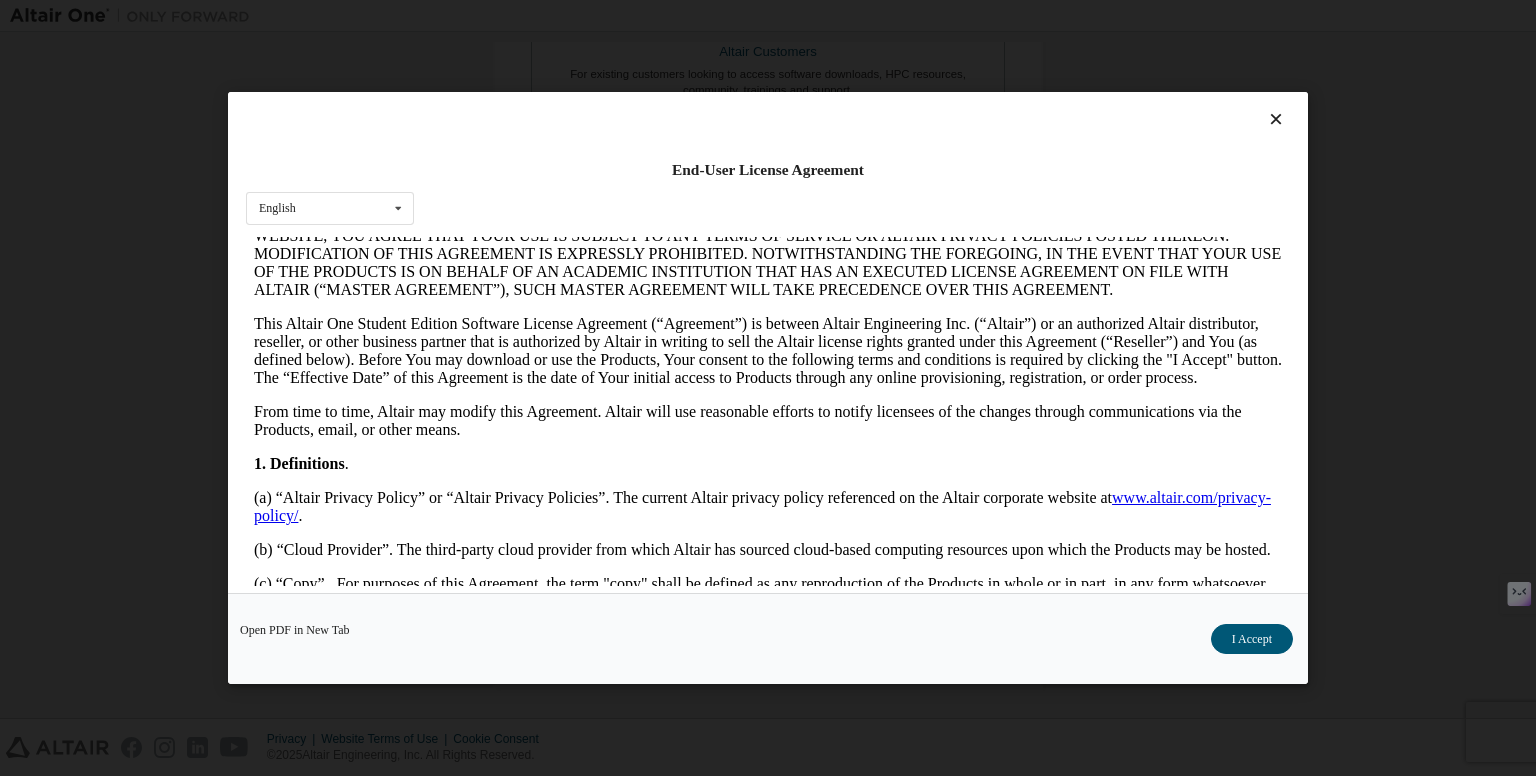 scroll, scrollTop: 200, scrollLeft: 0, axis: vertical 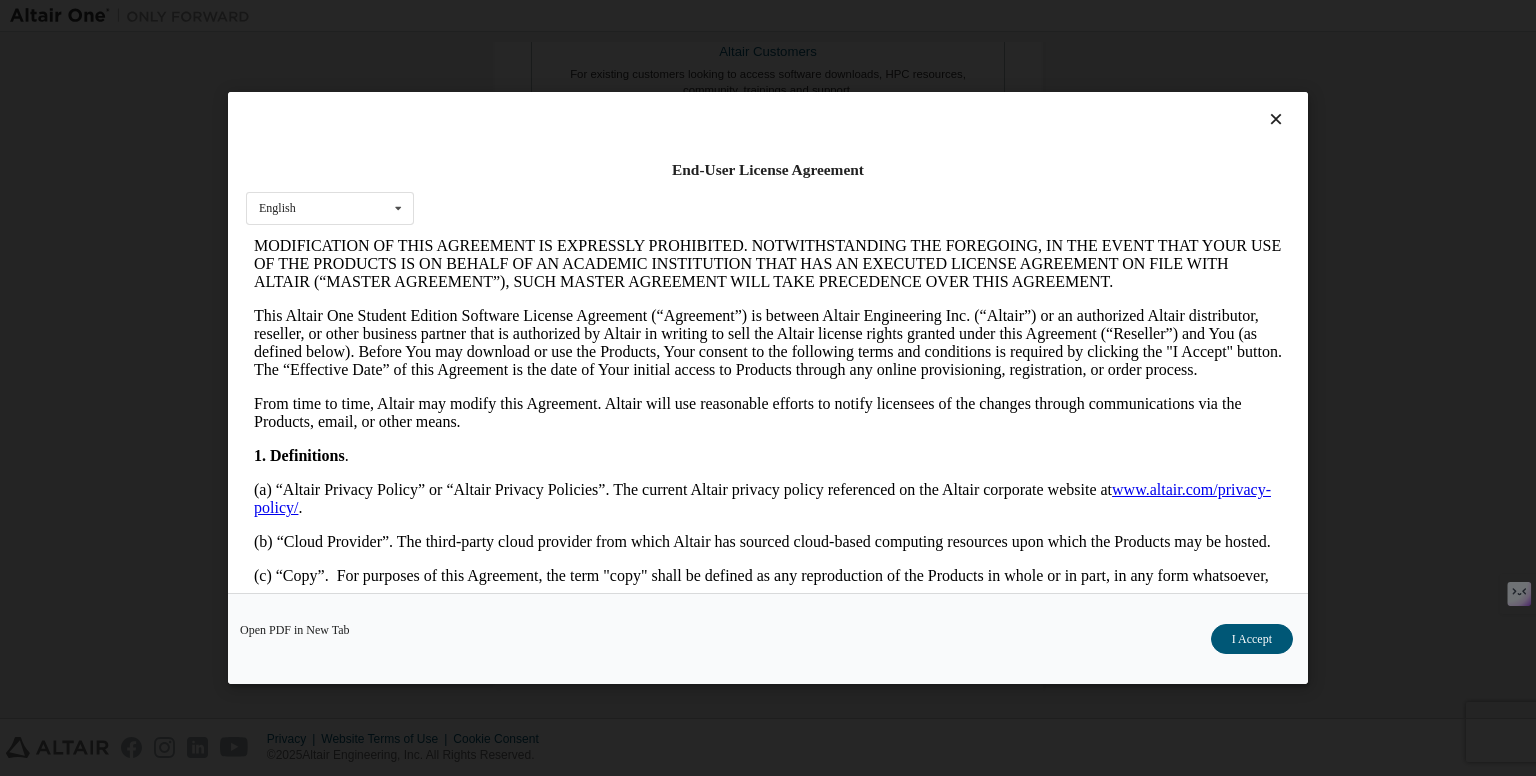 click at bounding box center [1276, 119] 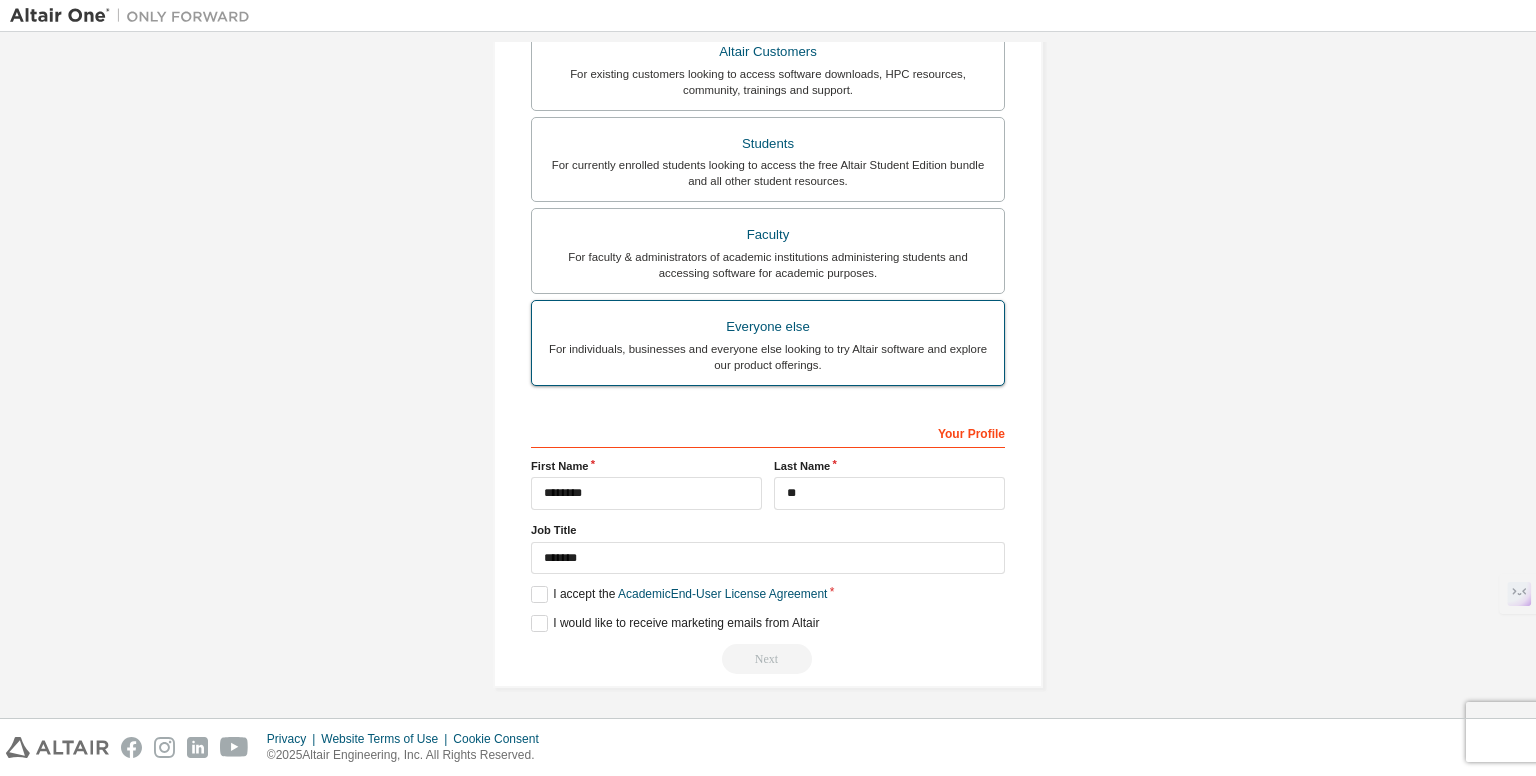 scroll, scrollTop: 0, scrollLeft: 0, axis: both 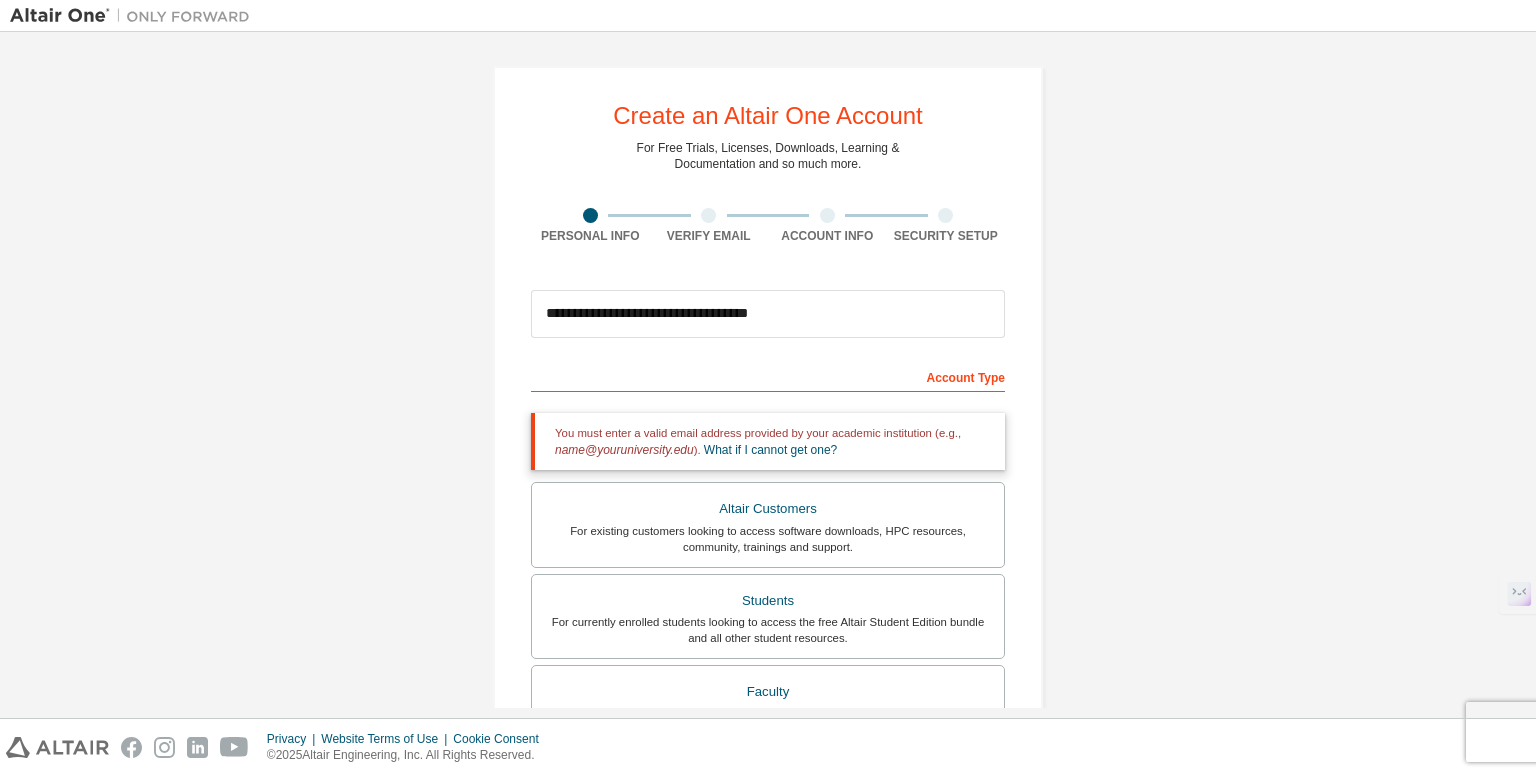click on "Verify Email" at bounding box center (709, 226) 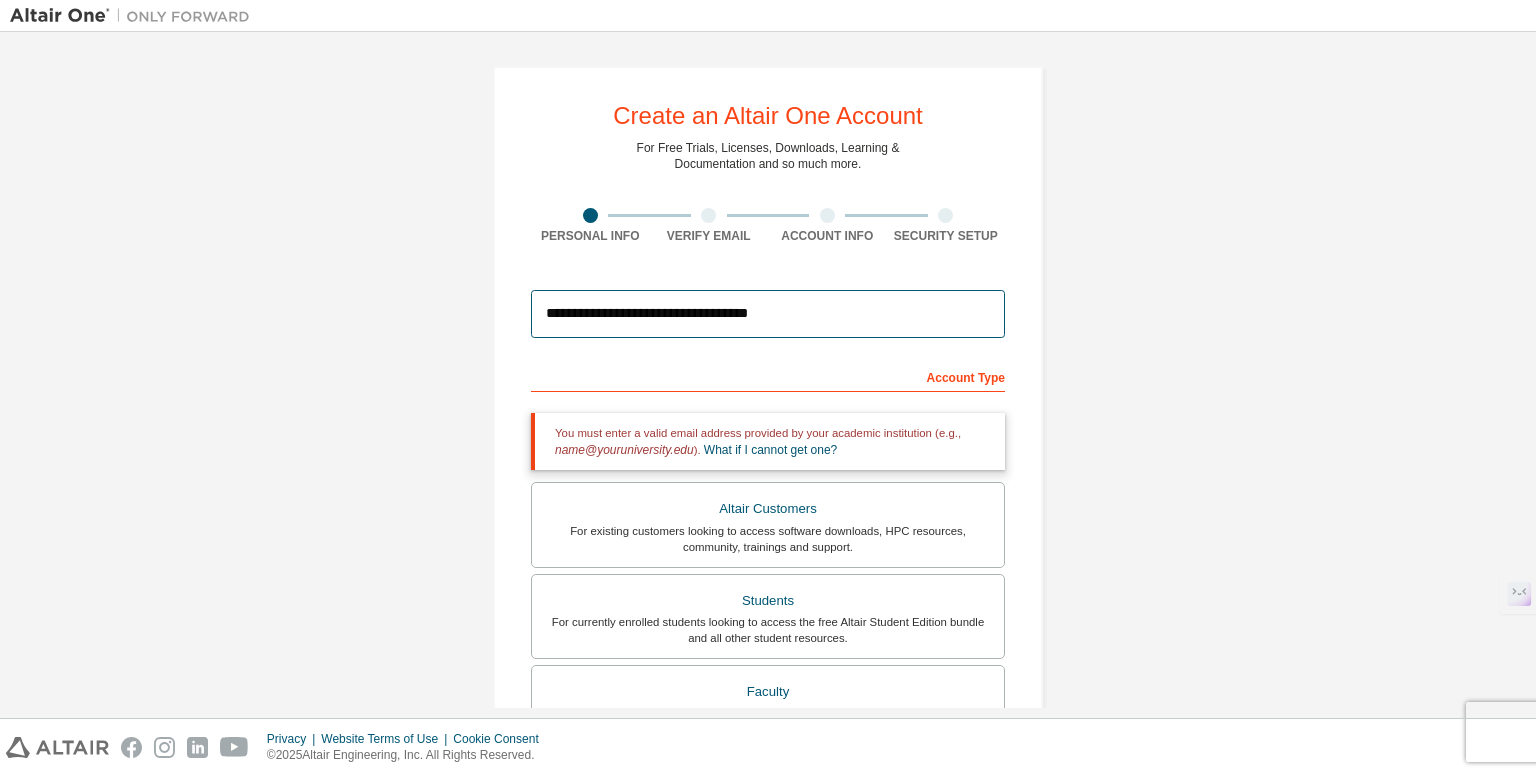 click on "**********" at bounding box center [768, 314] 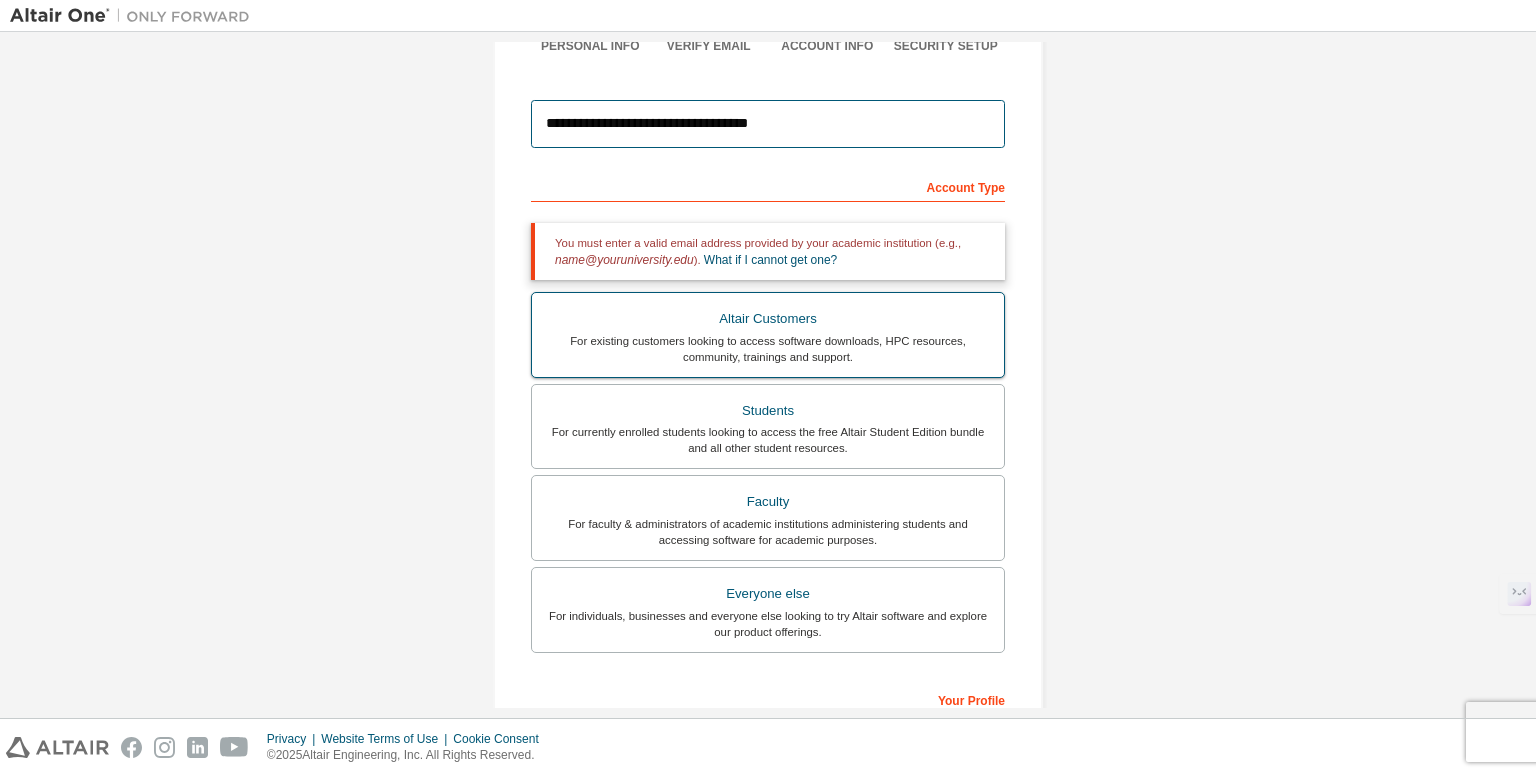scroll, scrollTop: 200, scrollLeft: 0, axis: vertical 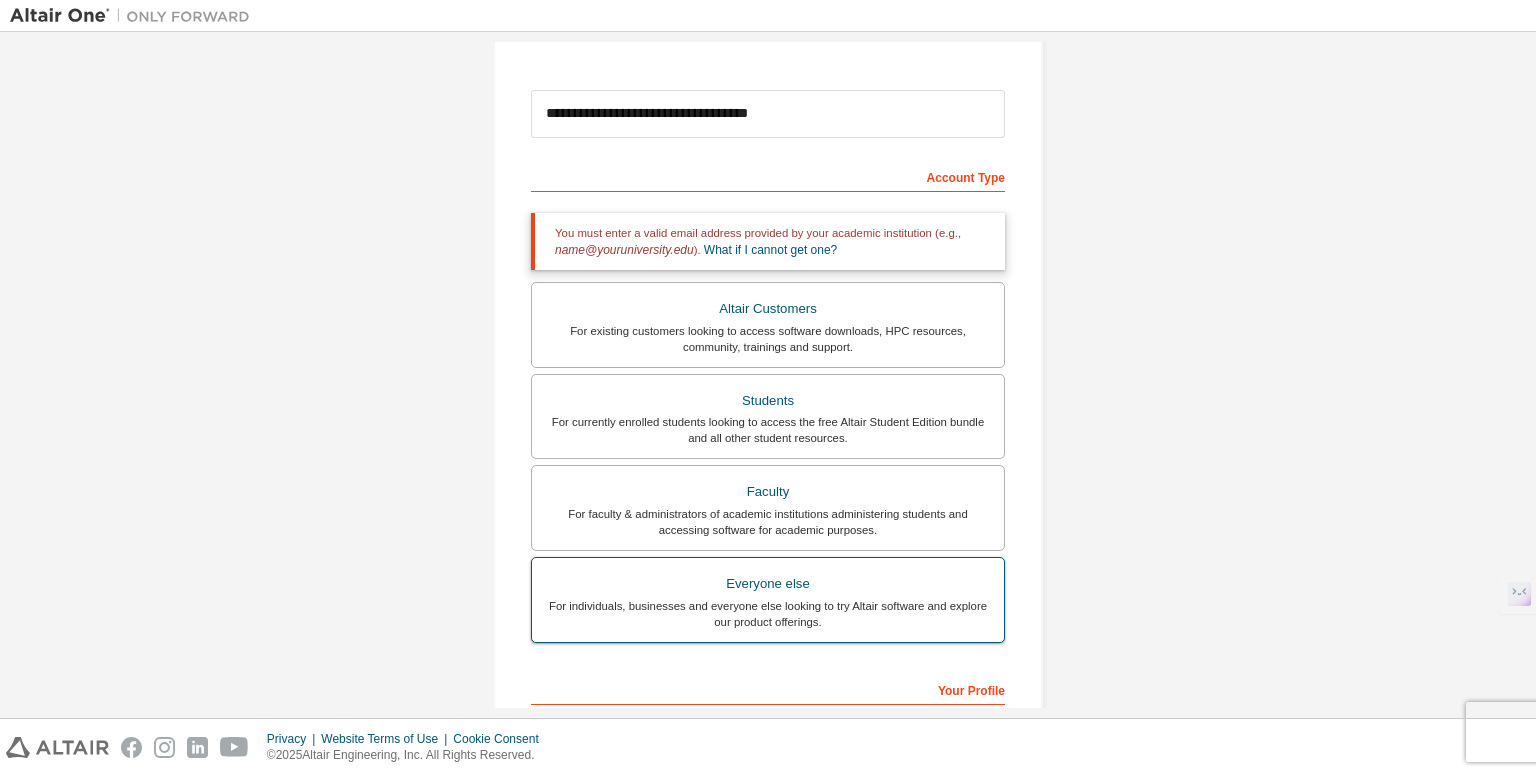 click on "Everyone else" at bounding box center [768, 584] 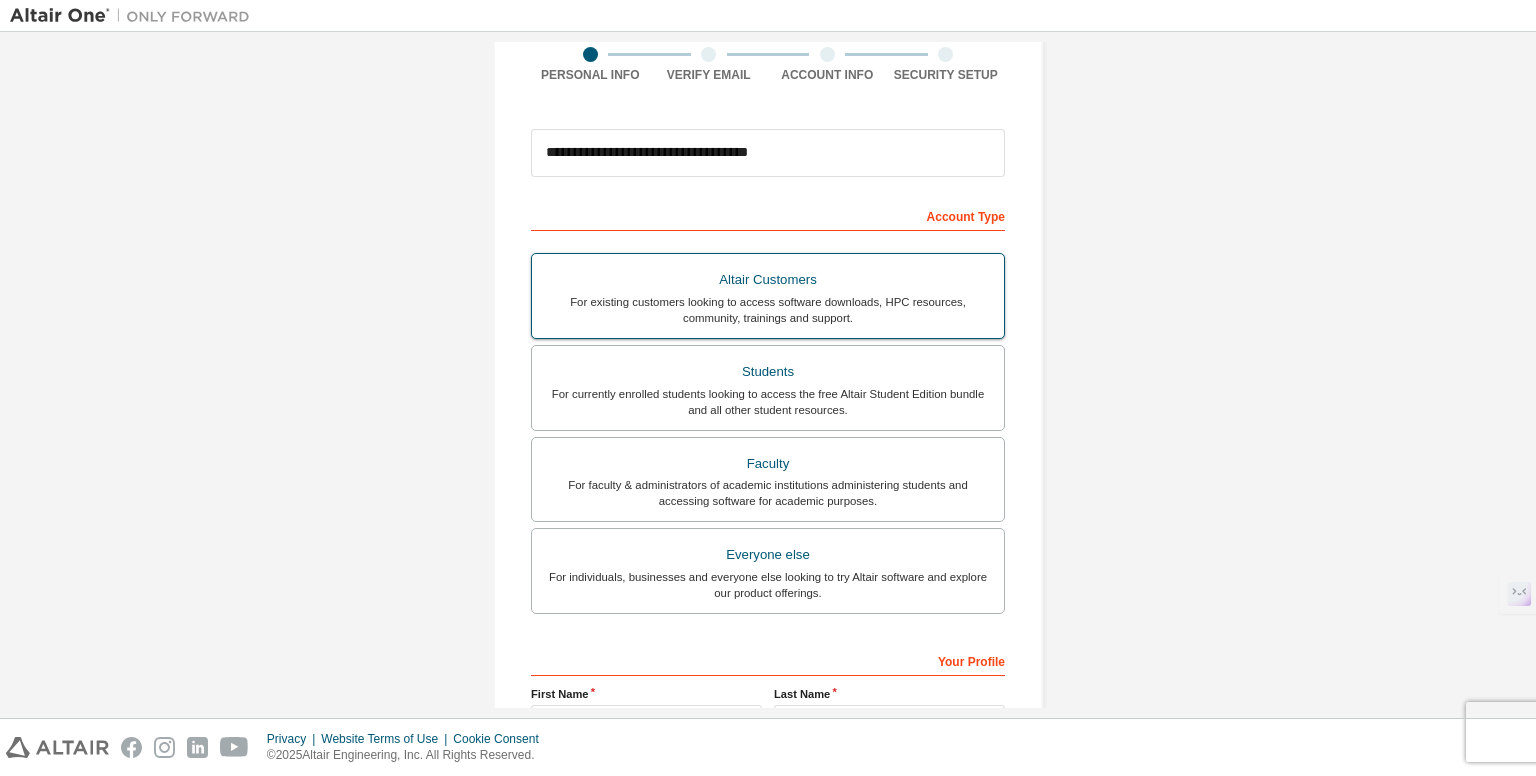 scroll, scrollTop: 0, scrollLeft: 0, axis: both 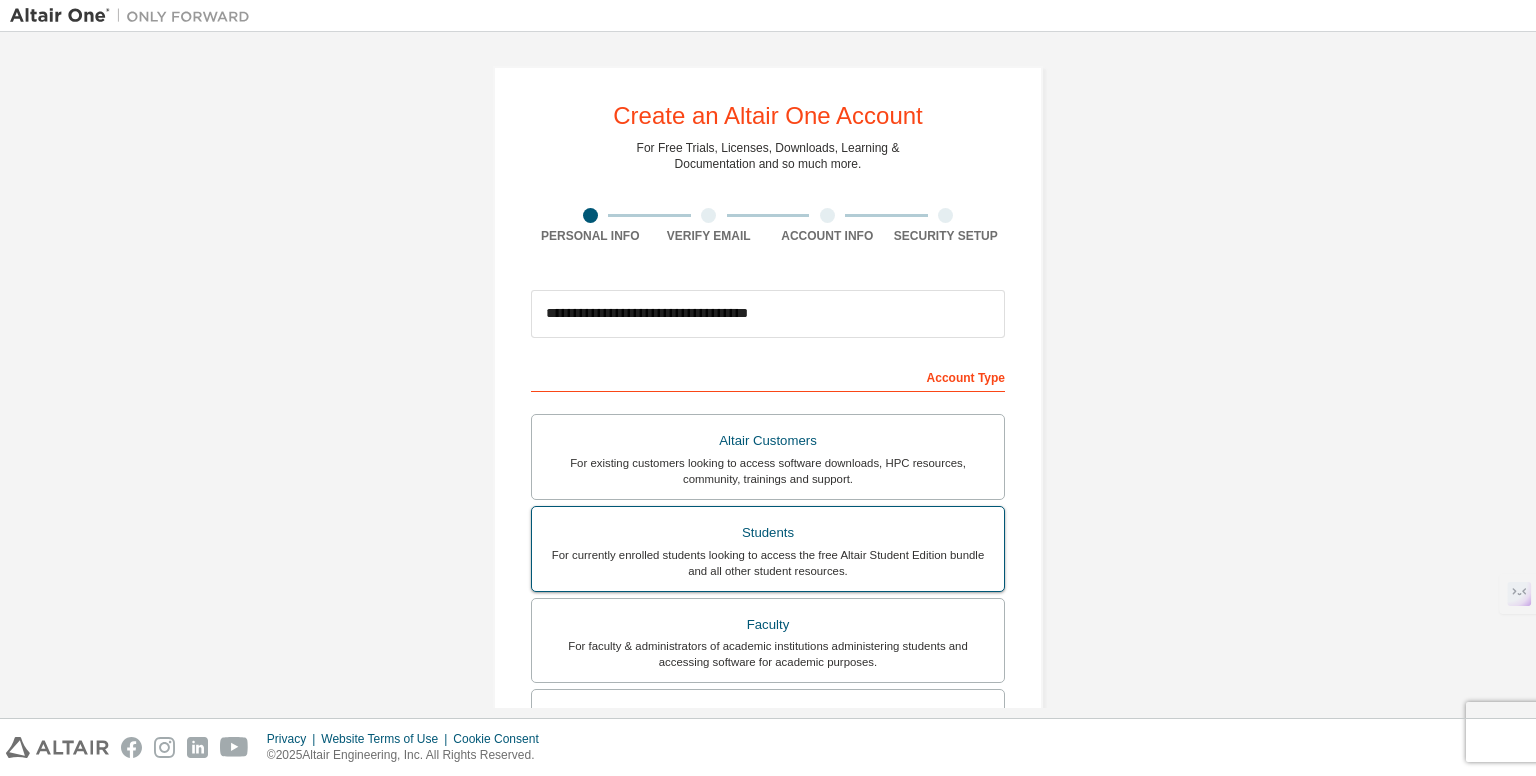 click on "For currently enrolled students looking to access the free Altair Student Edition bundle and all other student resources." at bounding box center (768, 563) 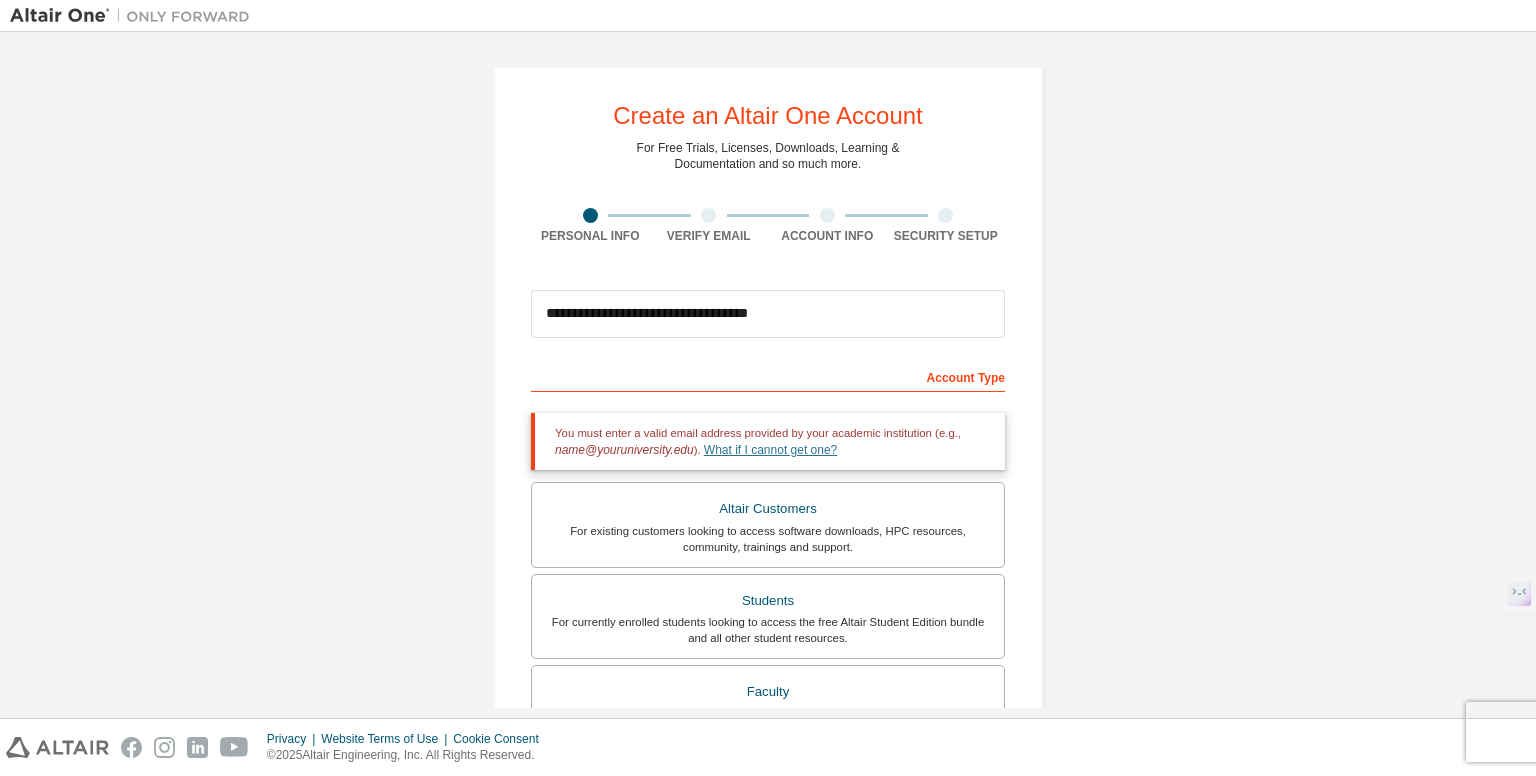 click on "What if I cannot get one?" at bounding box center (770, 450) 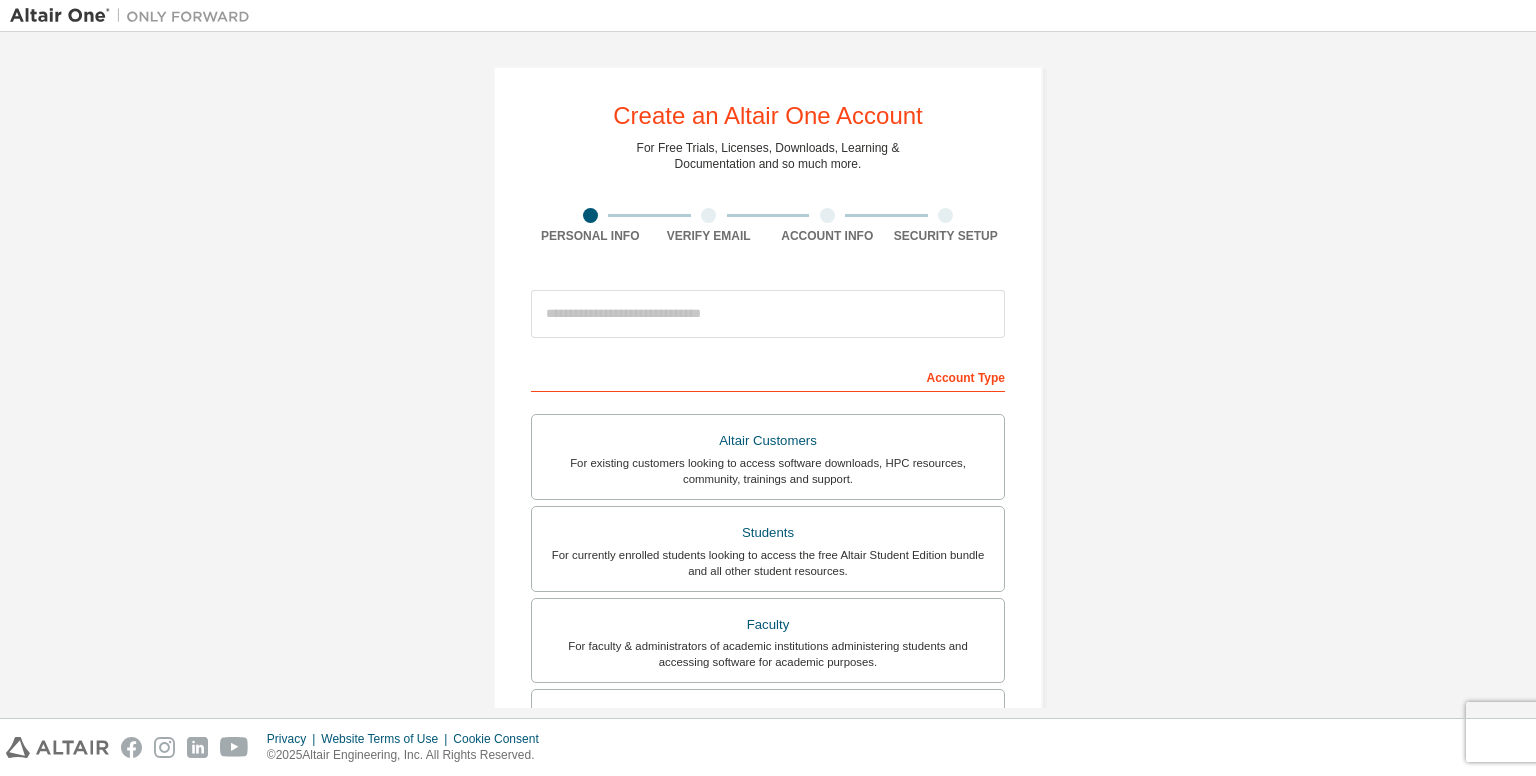 scroll, scrollTop: 0, scrollLeft: 0, axis: both 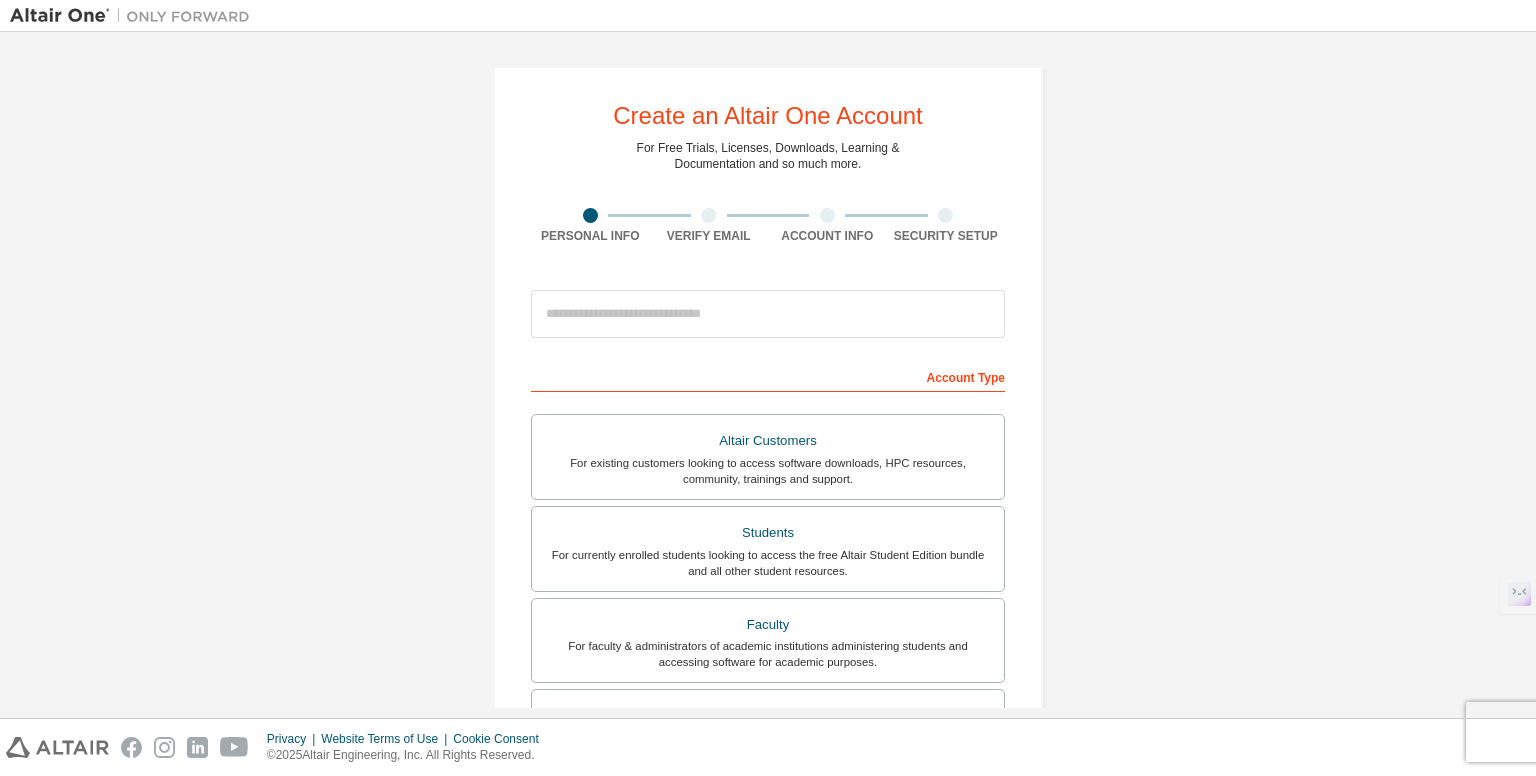 drag, startPoint x: 804, startPoint y: 62, endPoint x: 816, endPoint y: 53, distance: 15 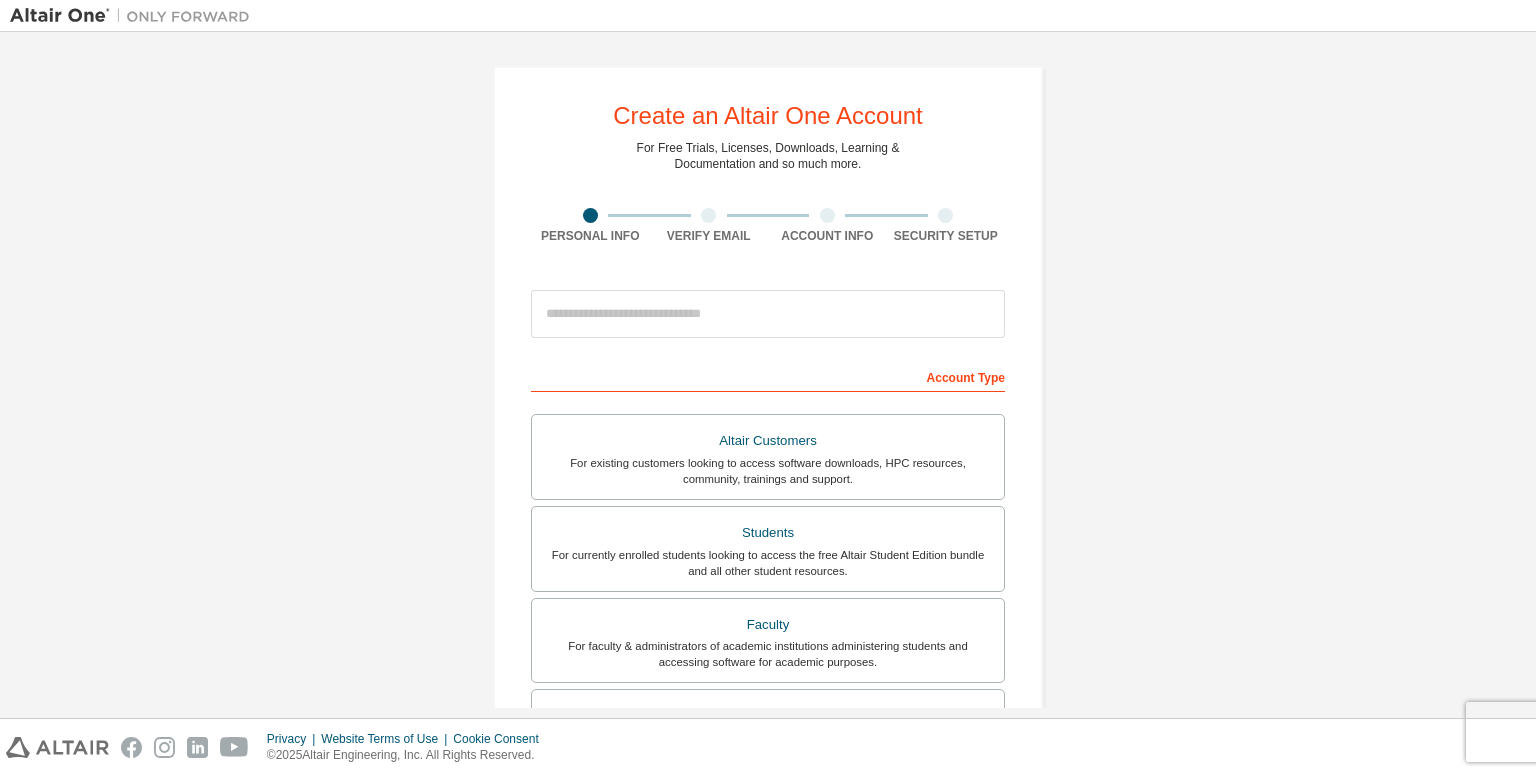 scroll, scrollTop: 0, scrollLeft: 0, axis: both 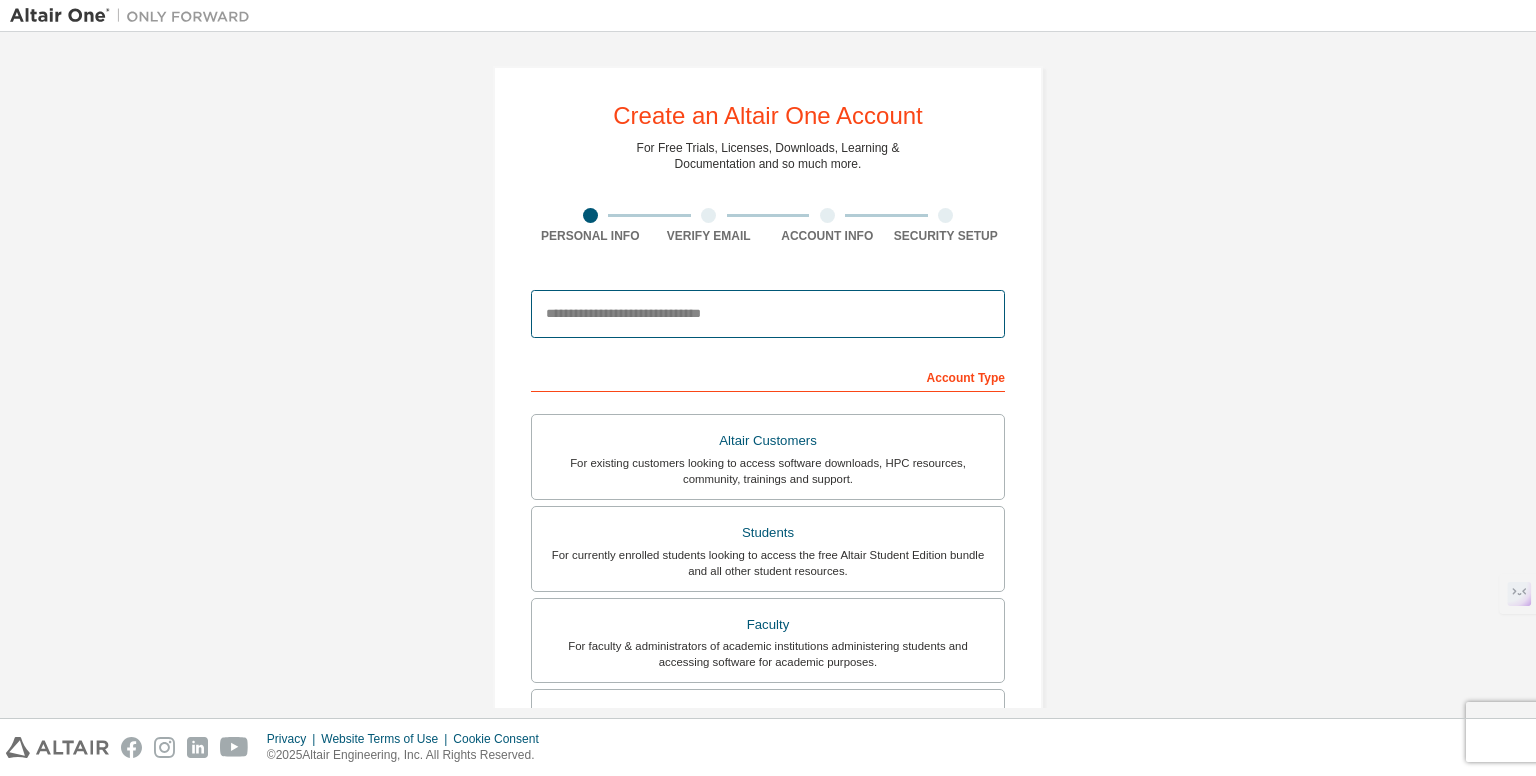 click at bounding box center (768, 314) 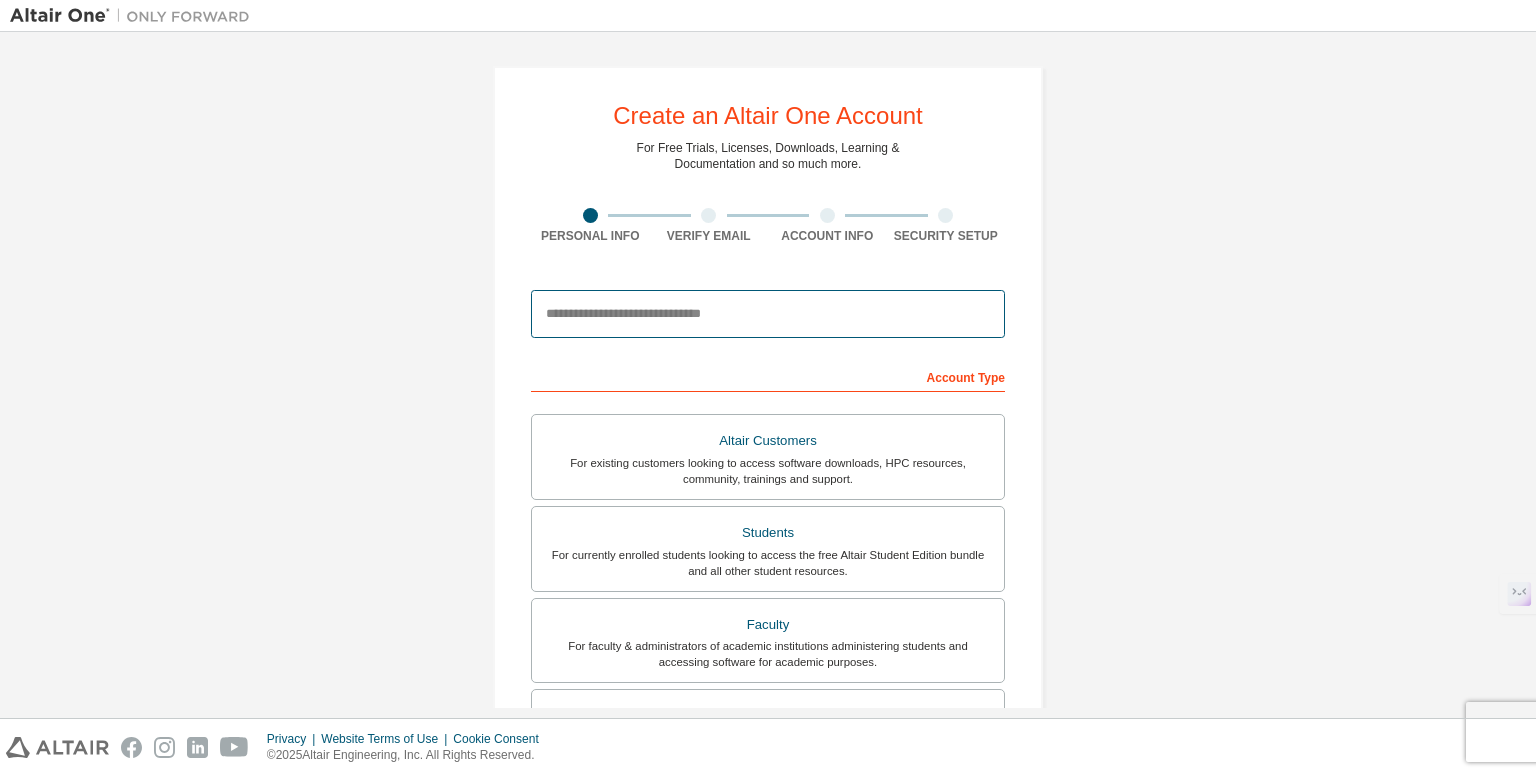 type on "**********" 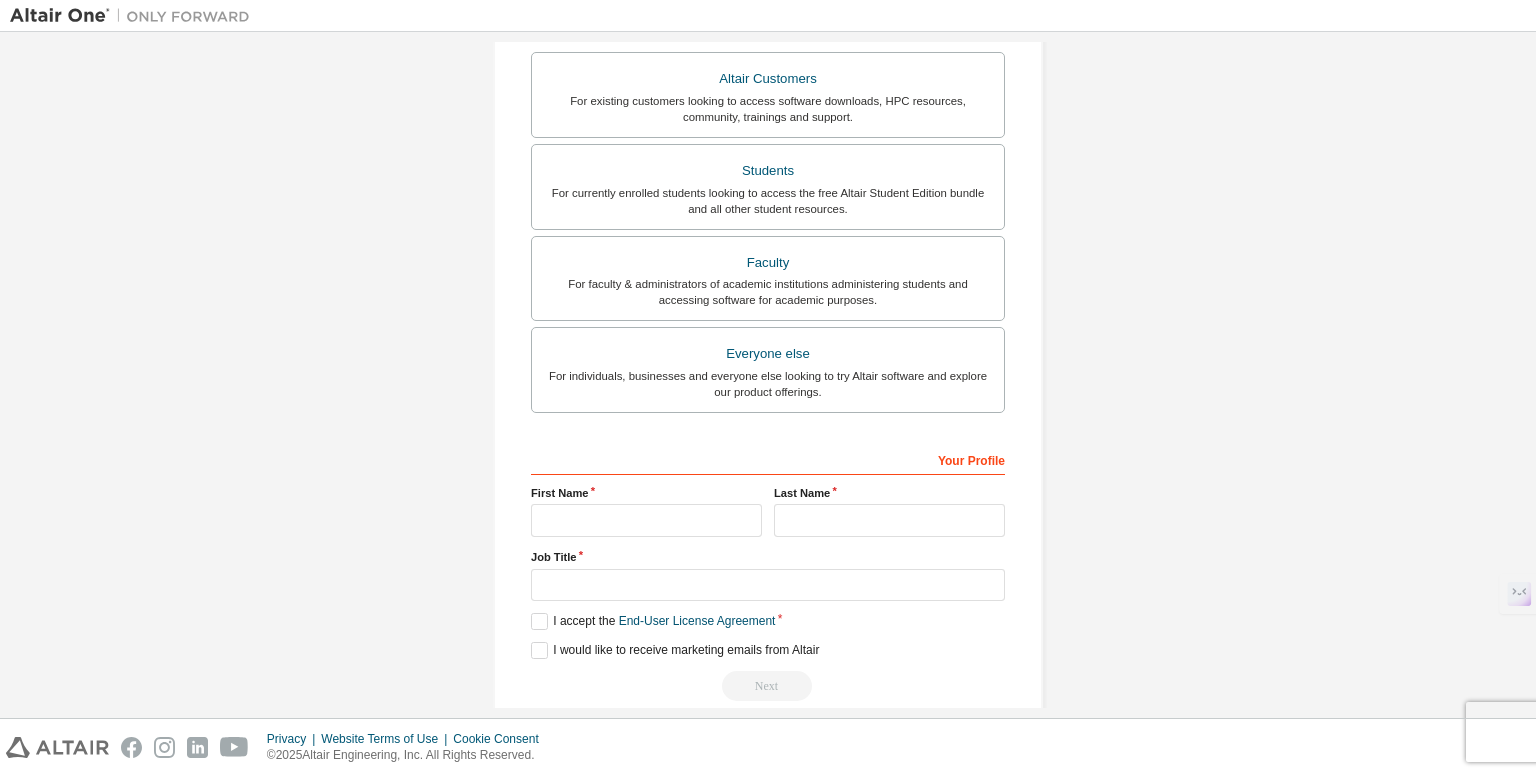 scroll, scrollTop: 388, scrollLeft: 0, axis: vertical 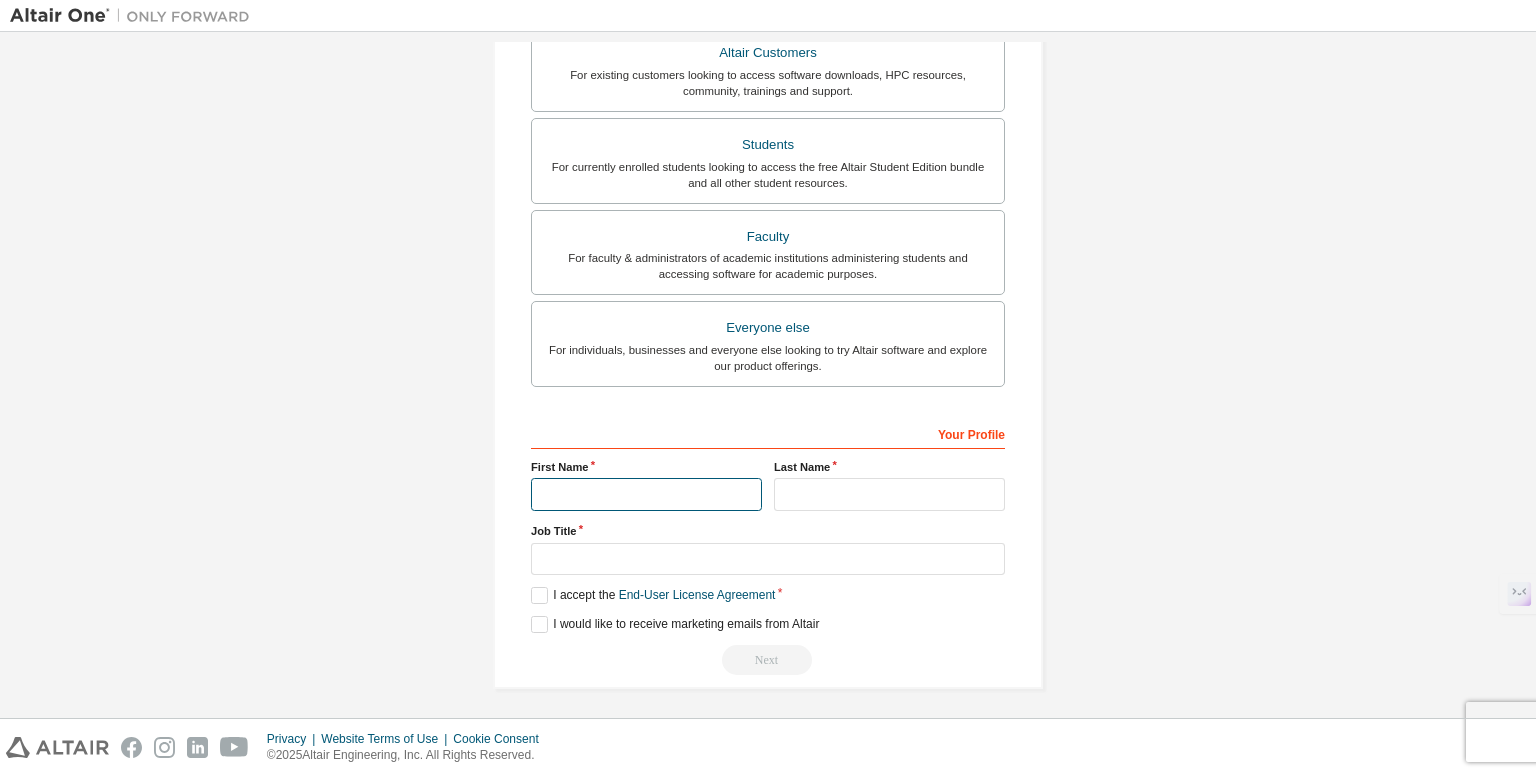 click at bounding box center [646, 494] 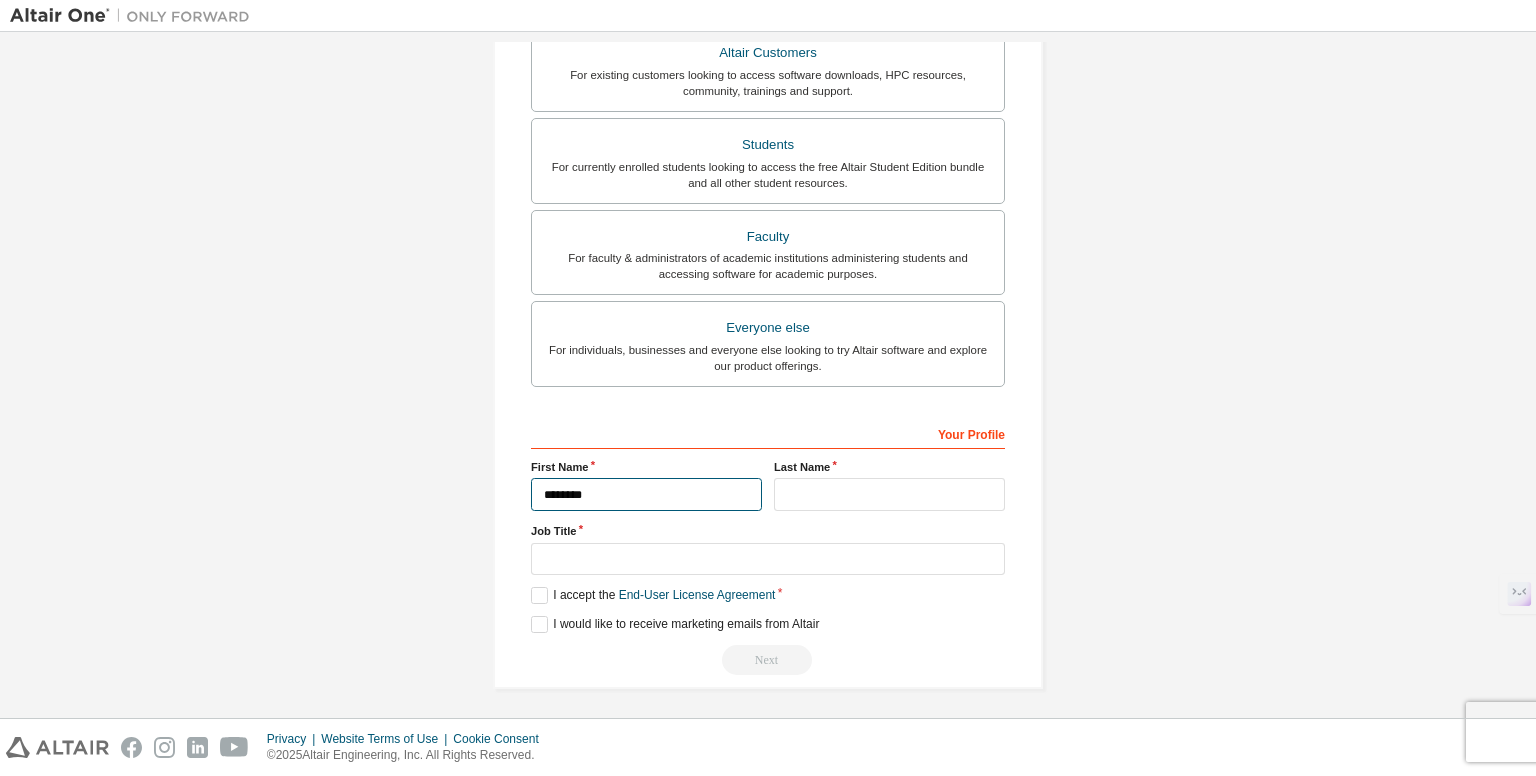 type on "********" 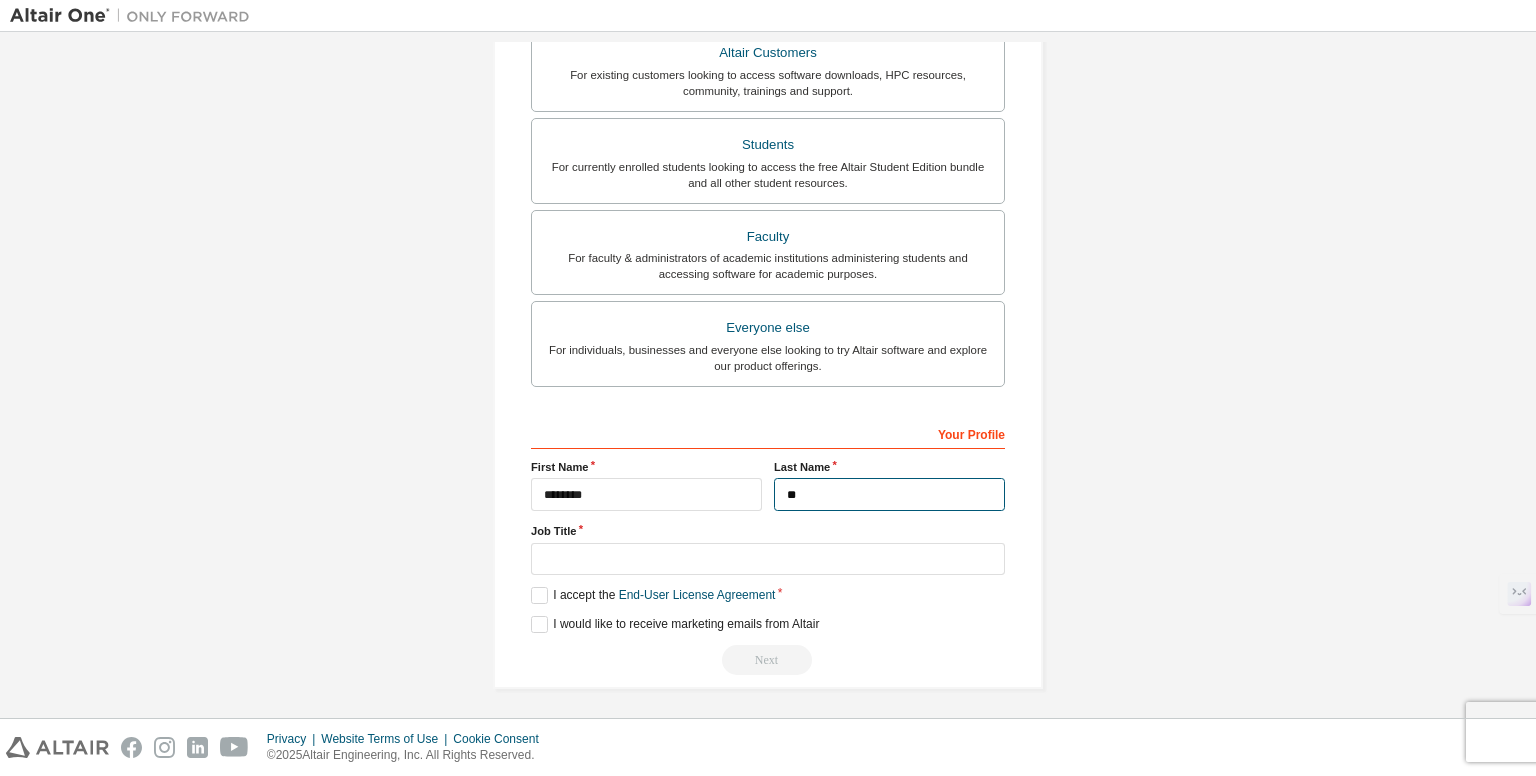 type on "**" 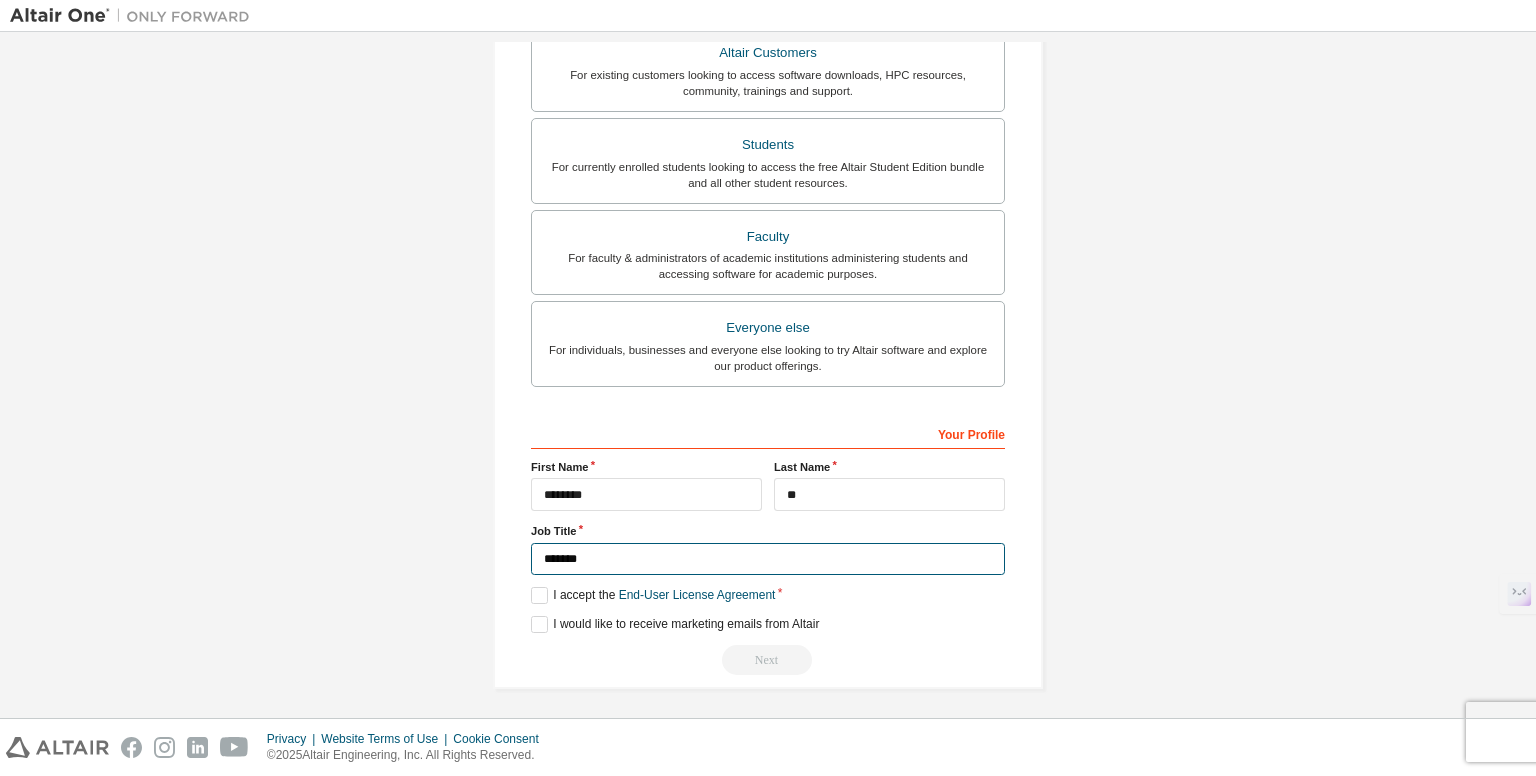 type on "*******" 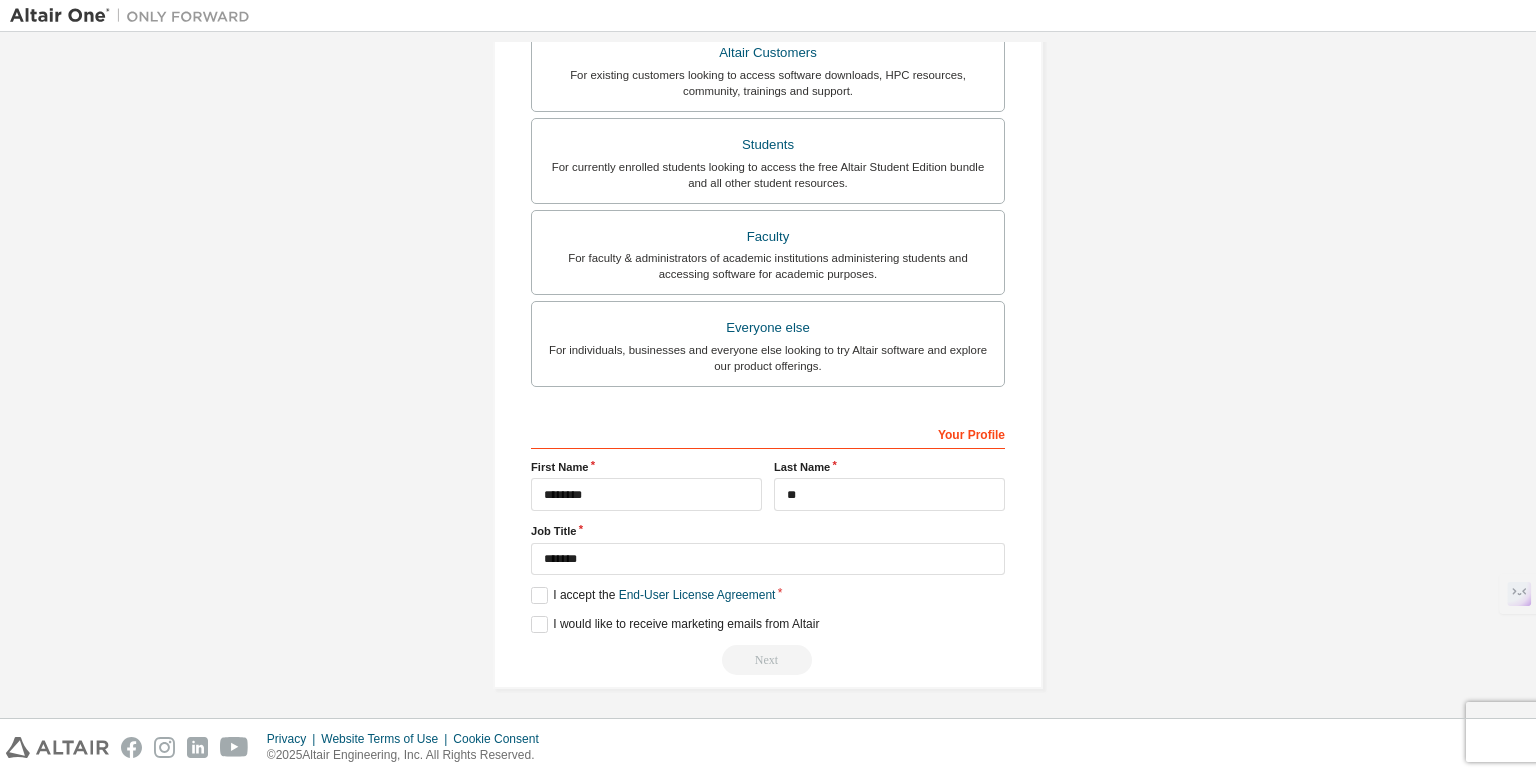 click on "**********" at bounding box center [768, 183] 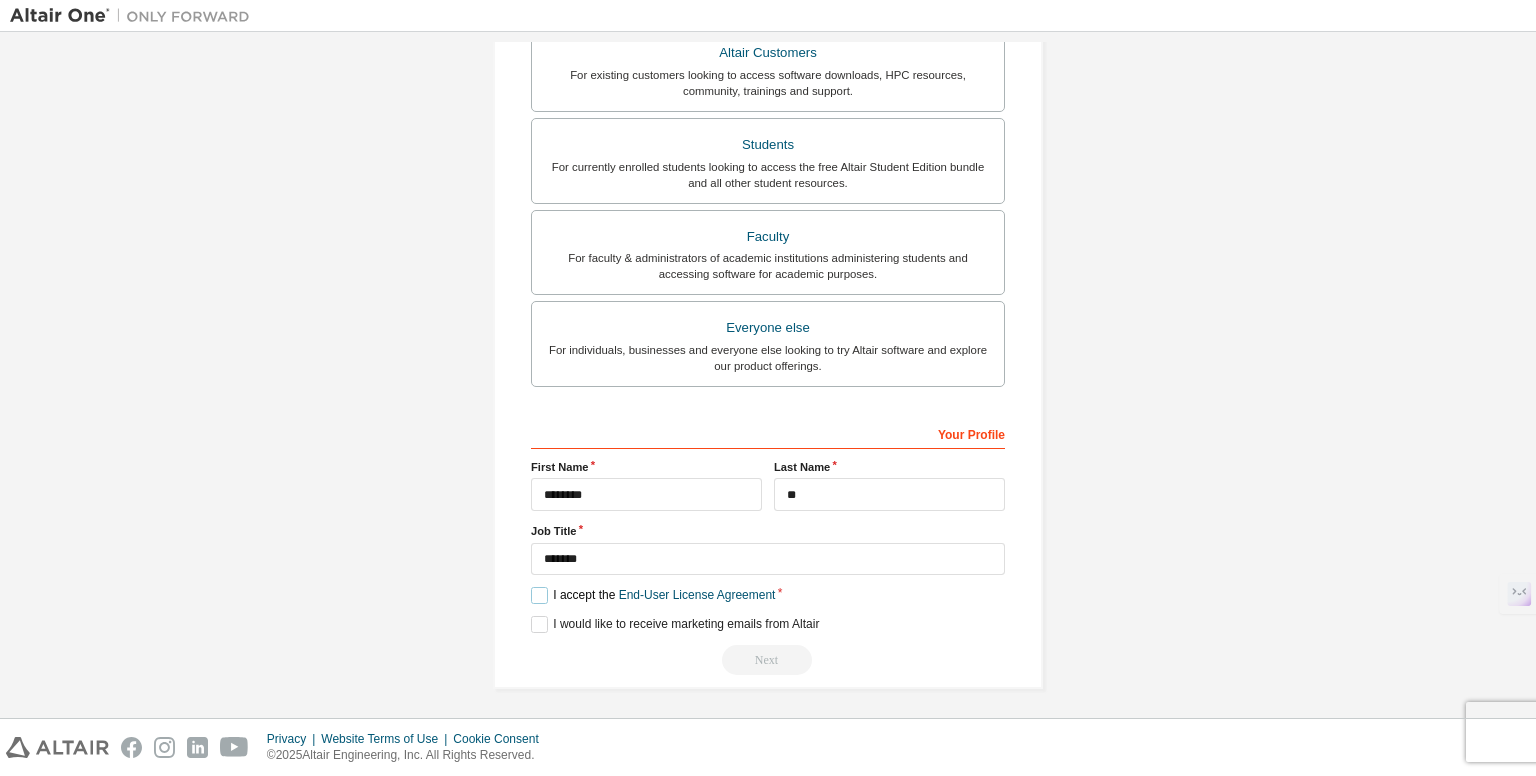 click on "I accept the    End-User License Agreement" at bounding box center (653, 595) 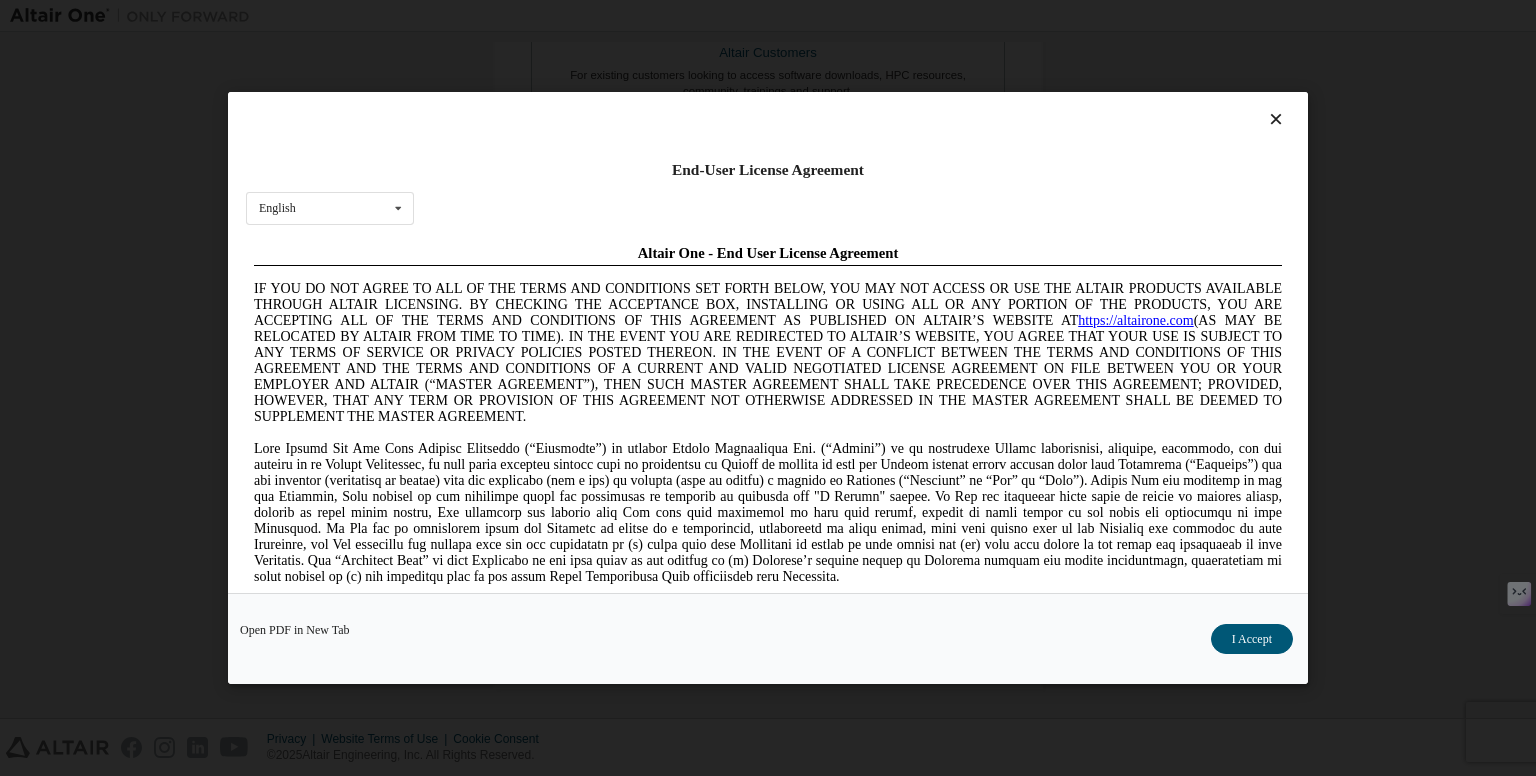 scroll, scrollTop: 0, scrollLeft: 0, axis: both 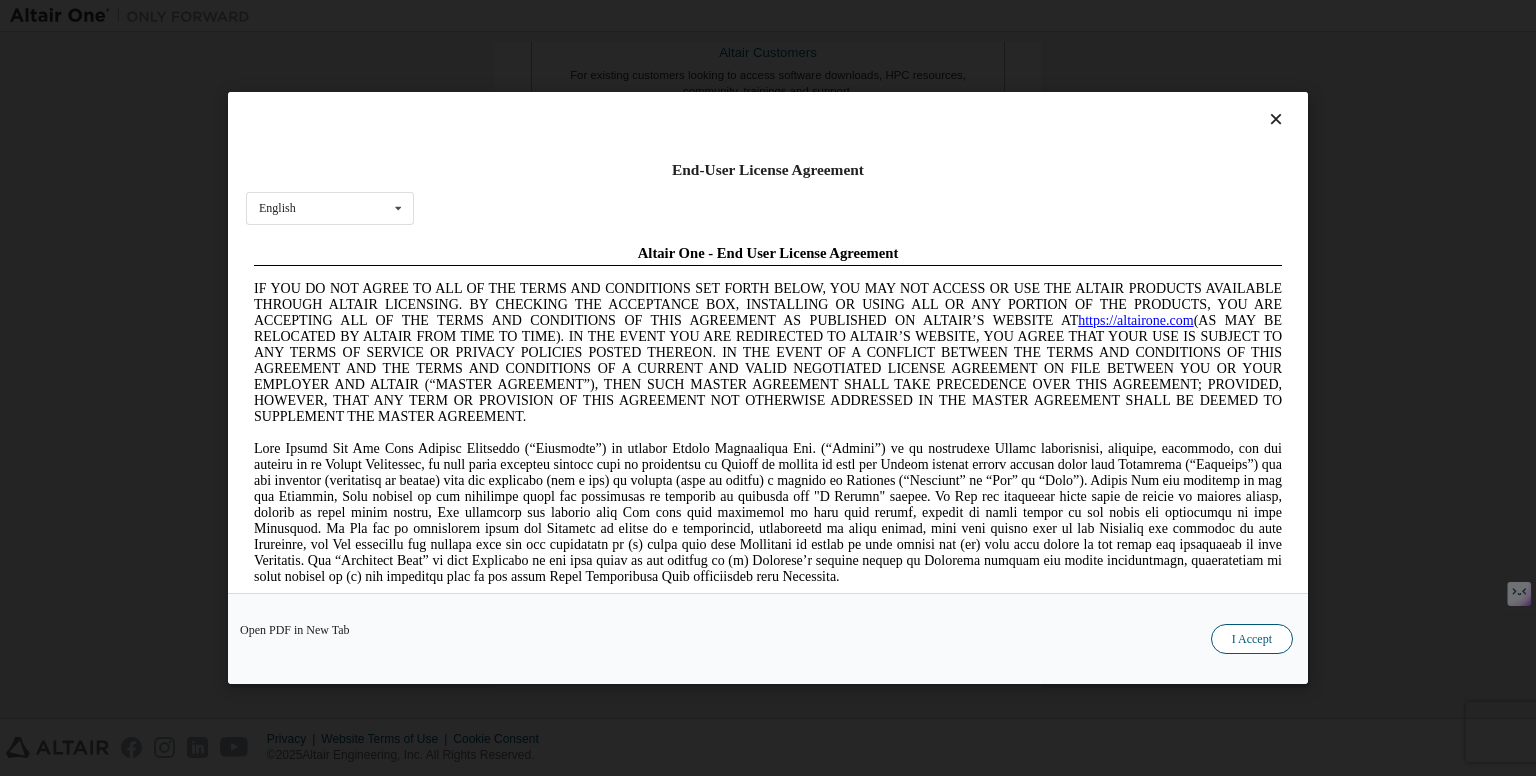 click on "I Accept" at bounding box center [1252, 639] 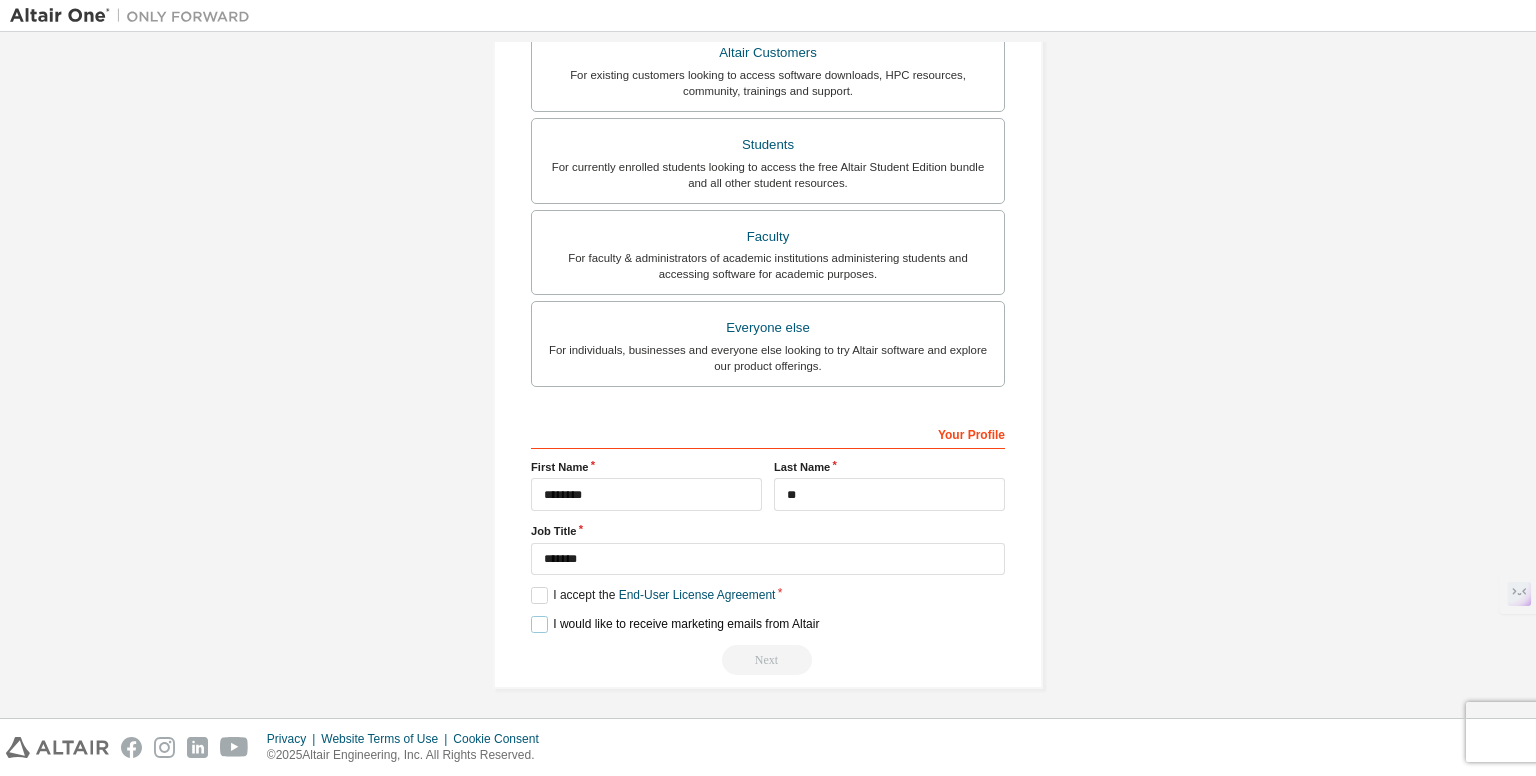 click on "I would like to receive marketing emails from Altair" at bounding box center [675, 624] 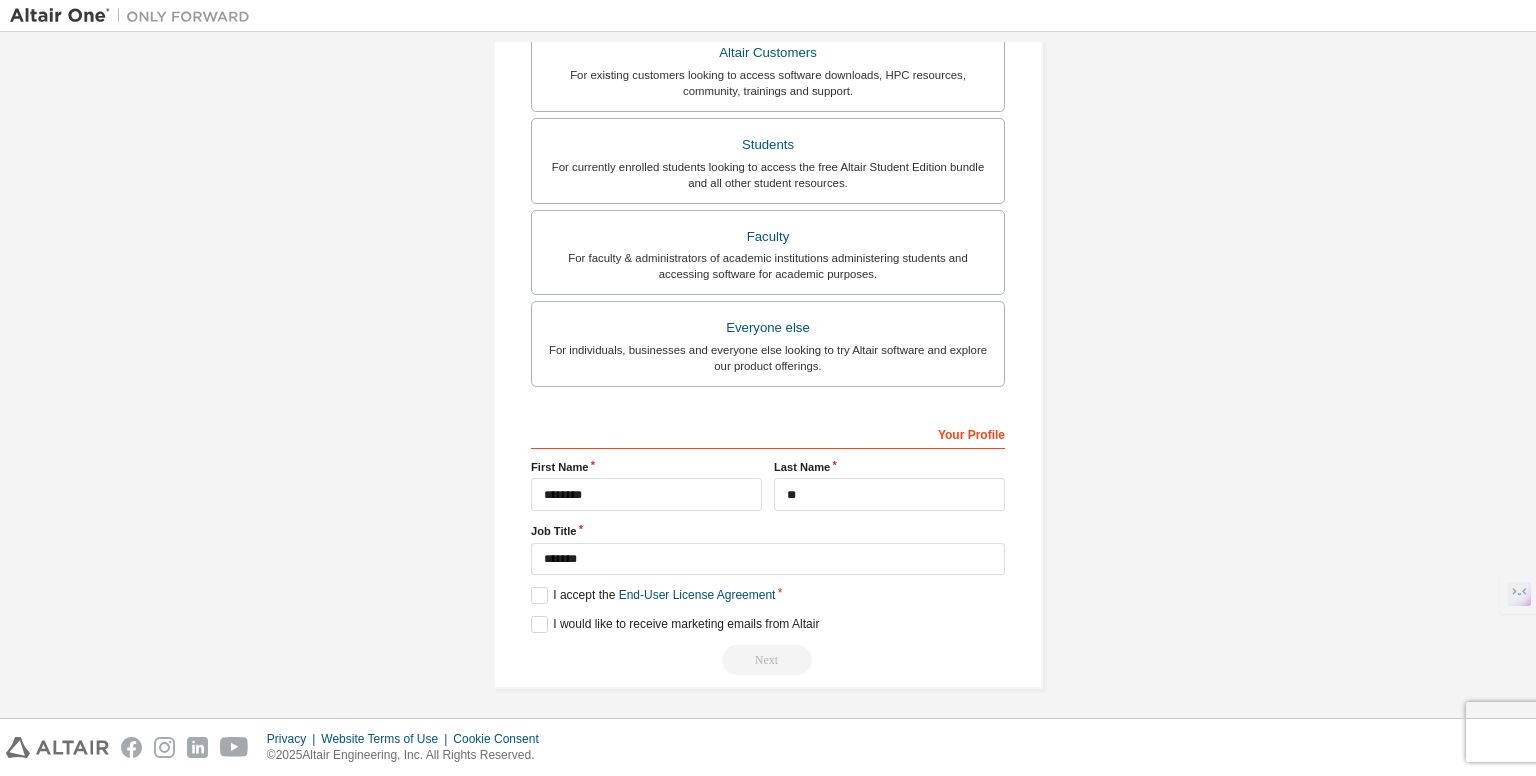 drag, startPoint x: 748, startPoint y: 659, endPoint x: 763, endPoint y: 640, distance: 24.207438 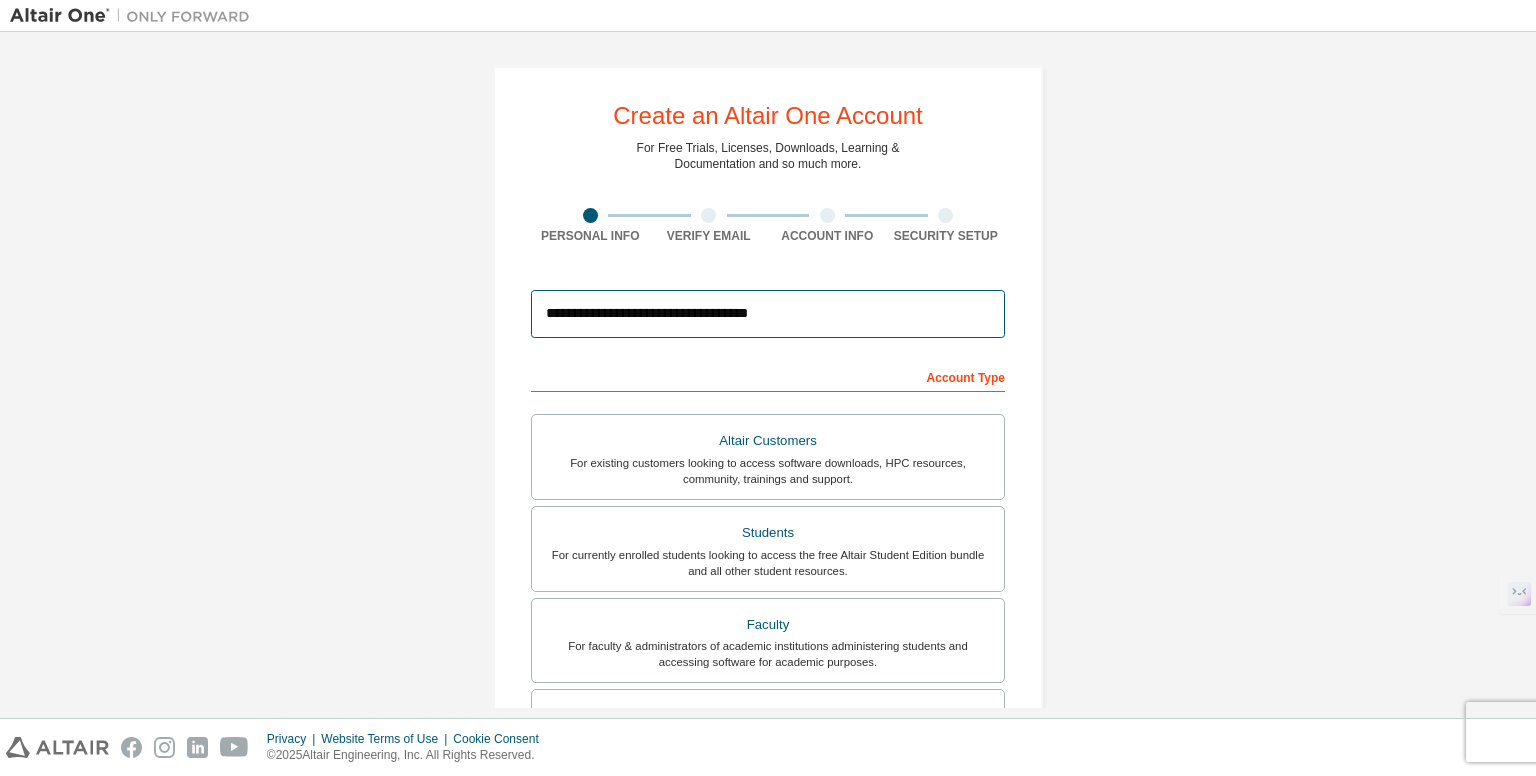 click on "**********" at bounding box center [768, 314] 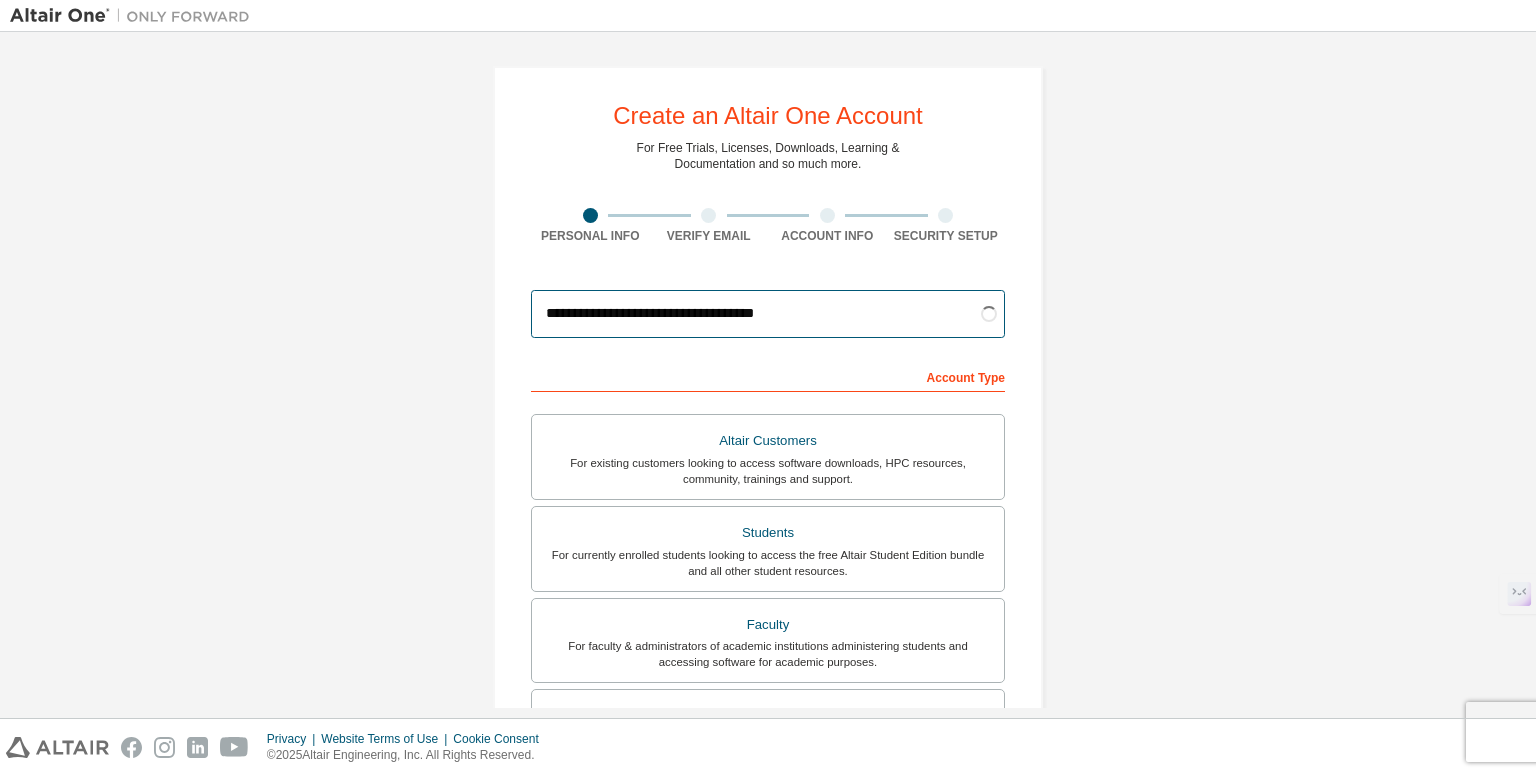 type on "**********" 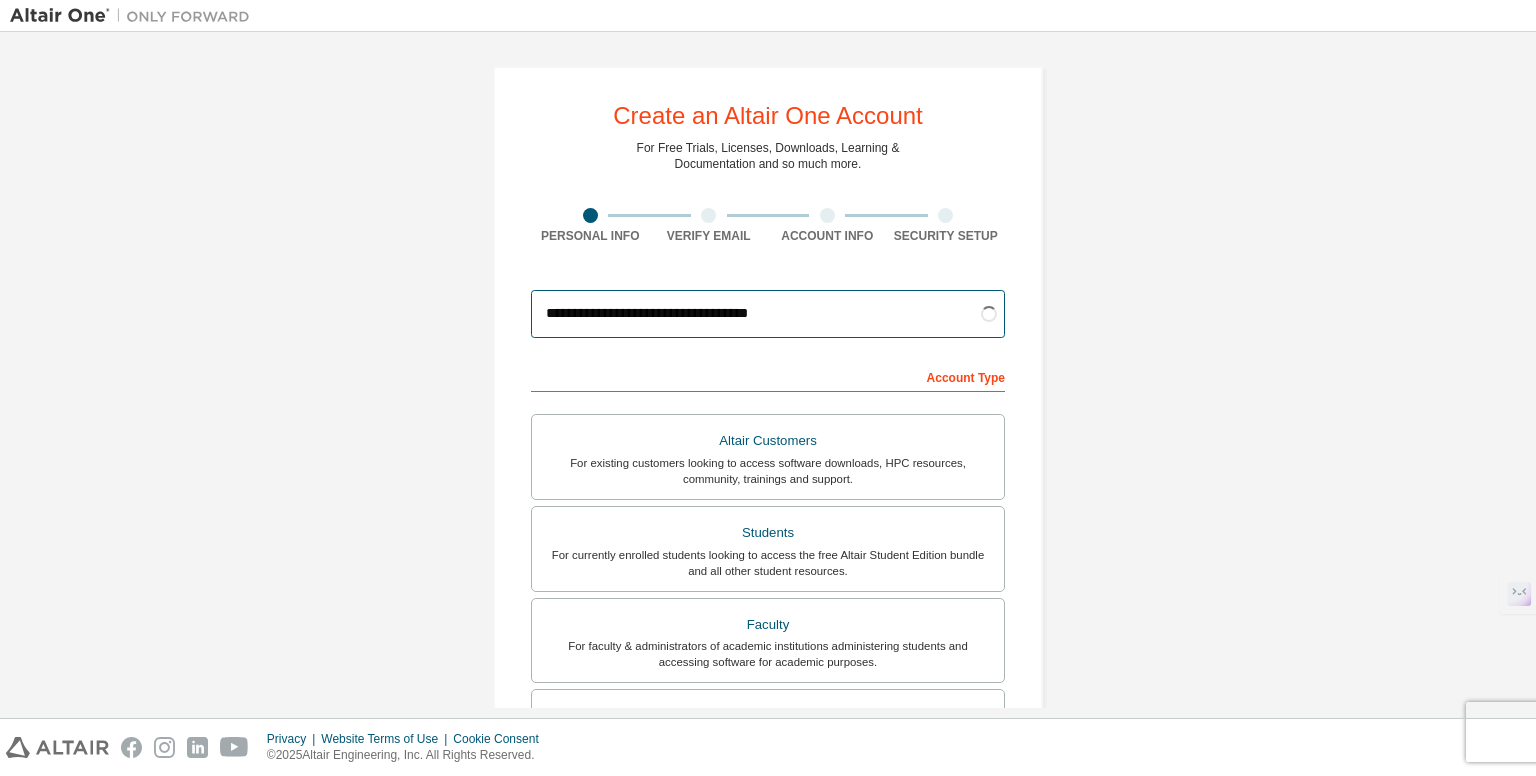 scroll, scrollTop: 388, scrollLeft: 0, axis: vertical 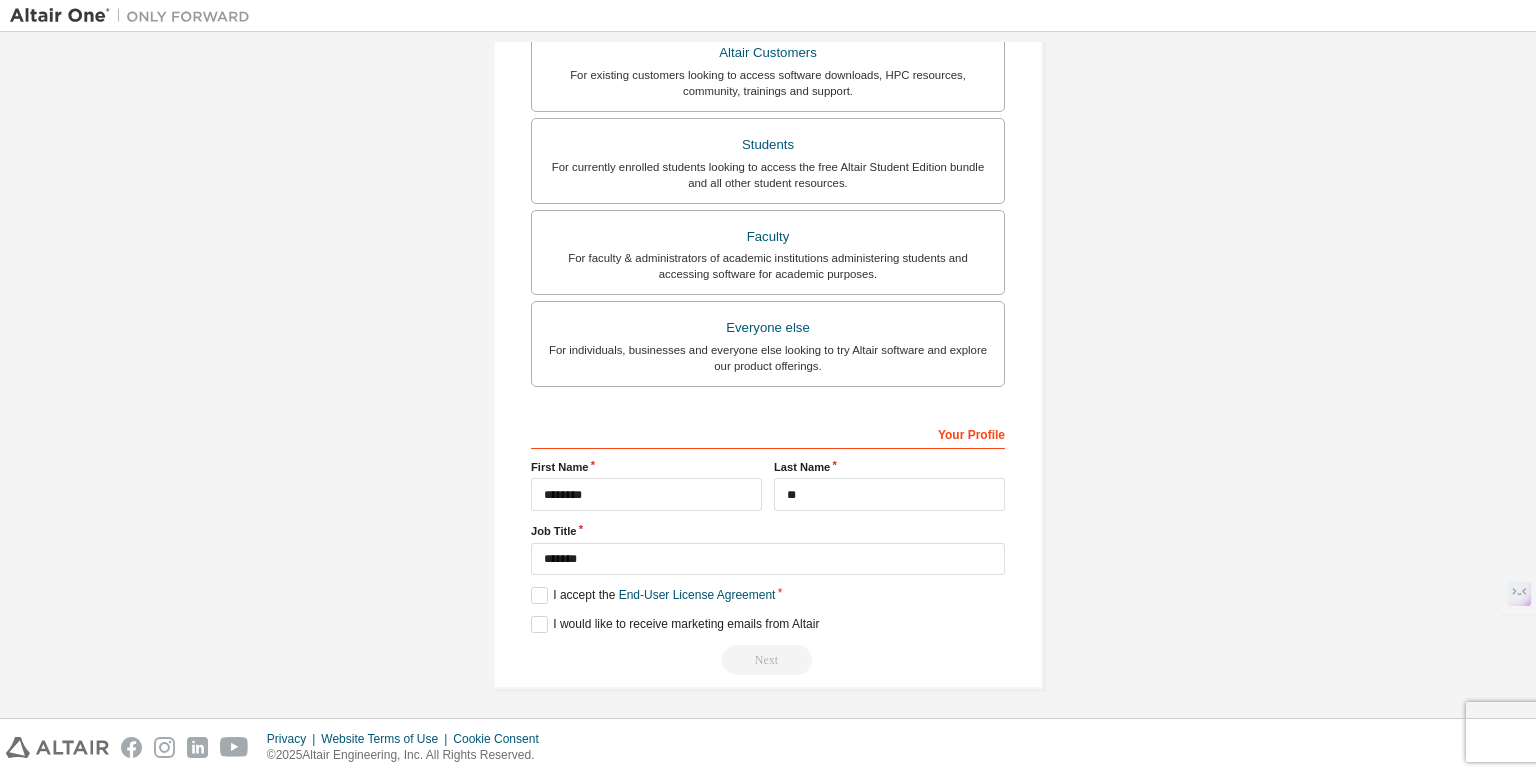 click on "Next" at bounding box center (768, 660) 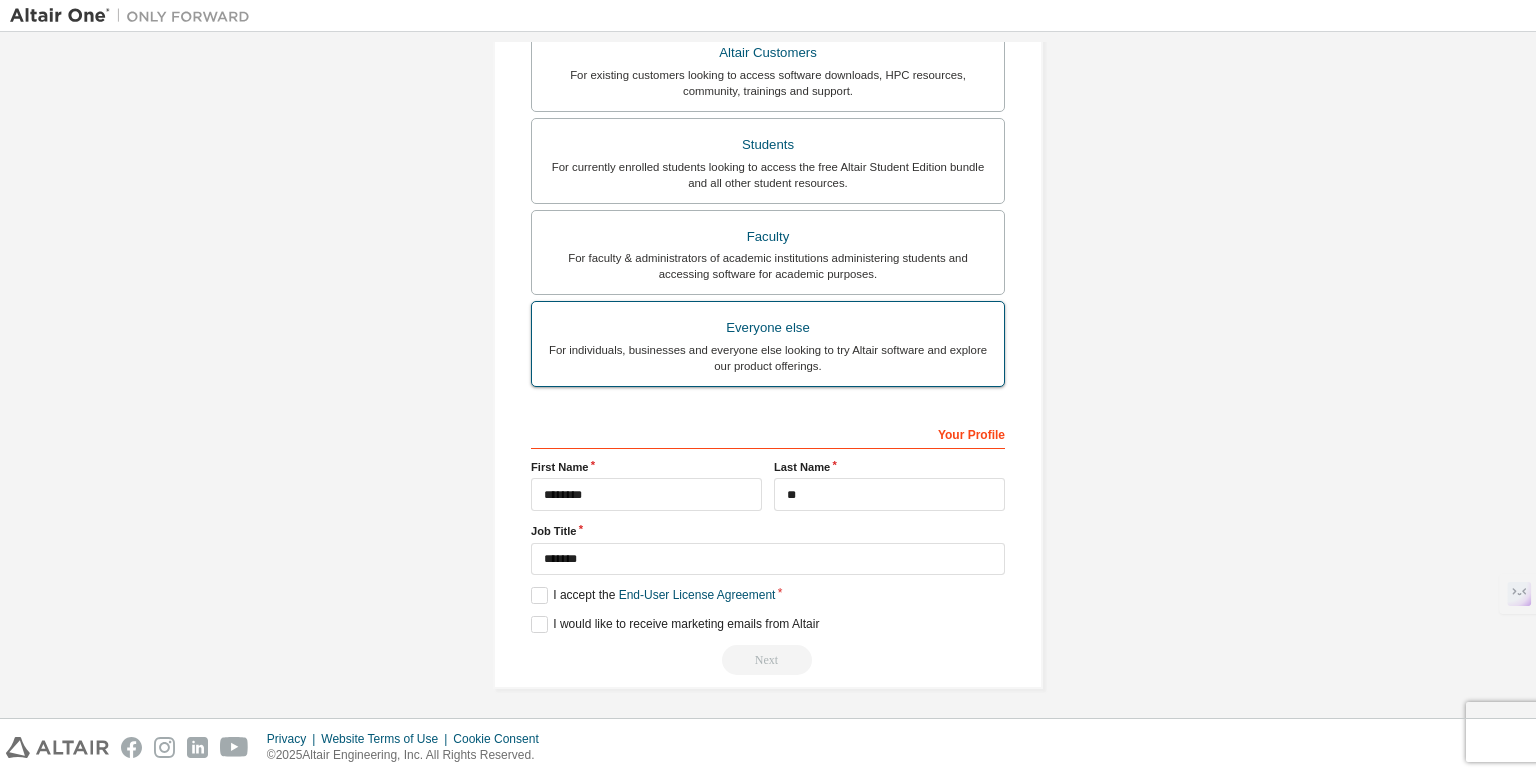 click on "For individuals, businesses and everyone else looking to try Altair software and explore our product offerings." at bounding box center (768, 358) 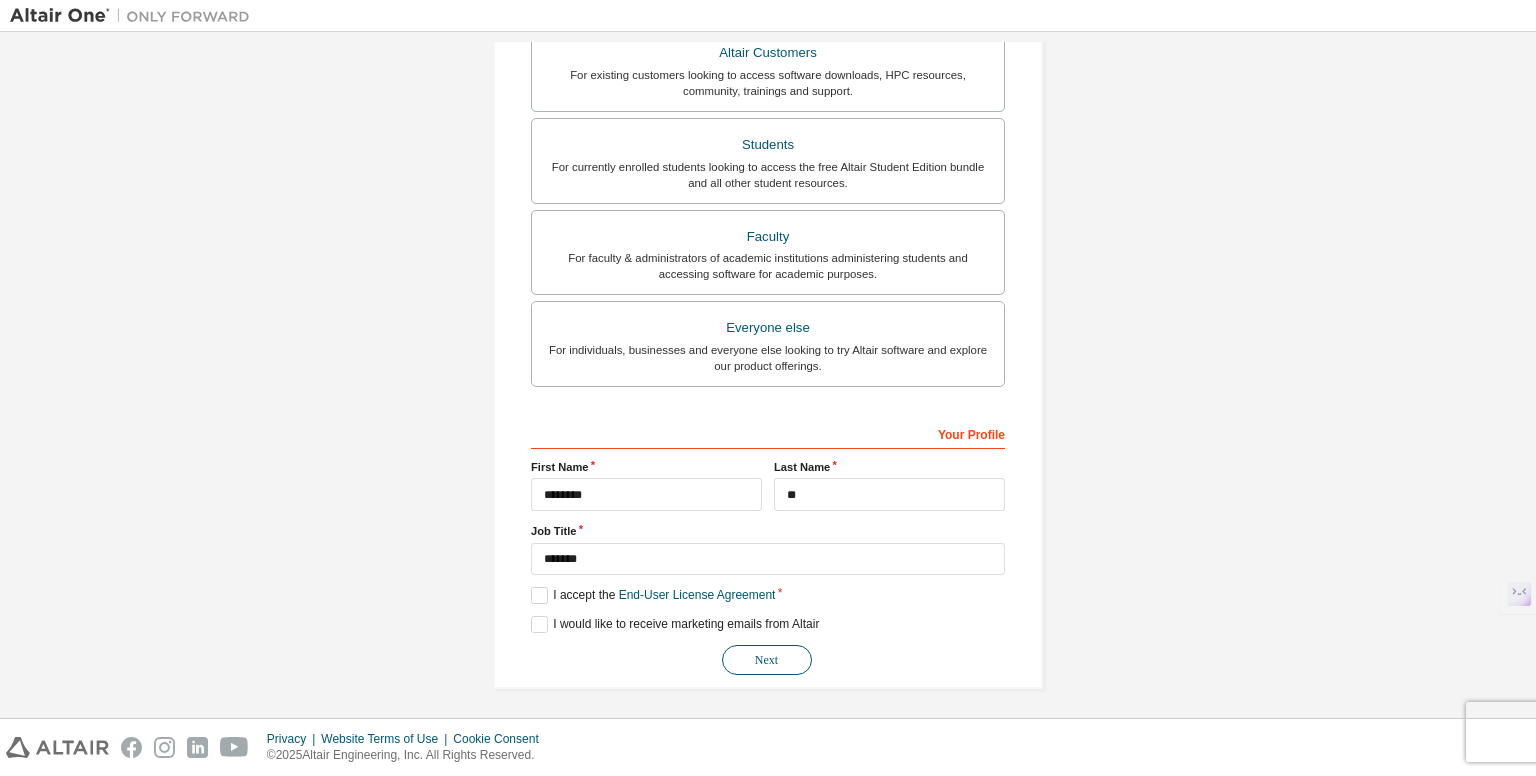 click on "Next" at bounding box center (767, 660) 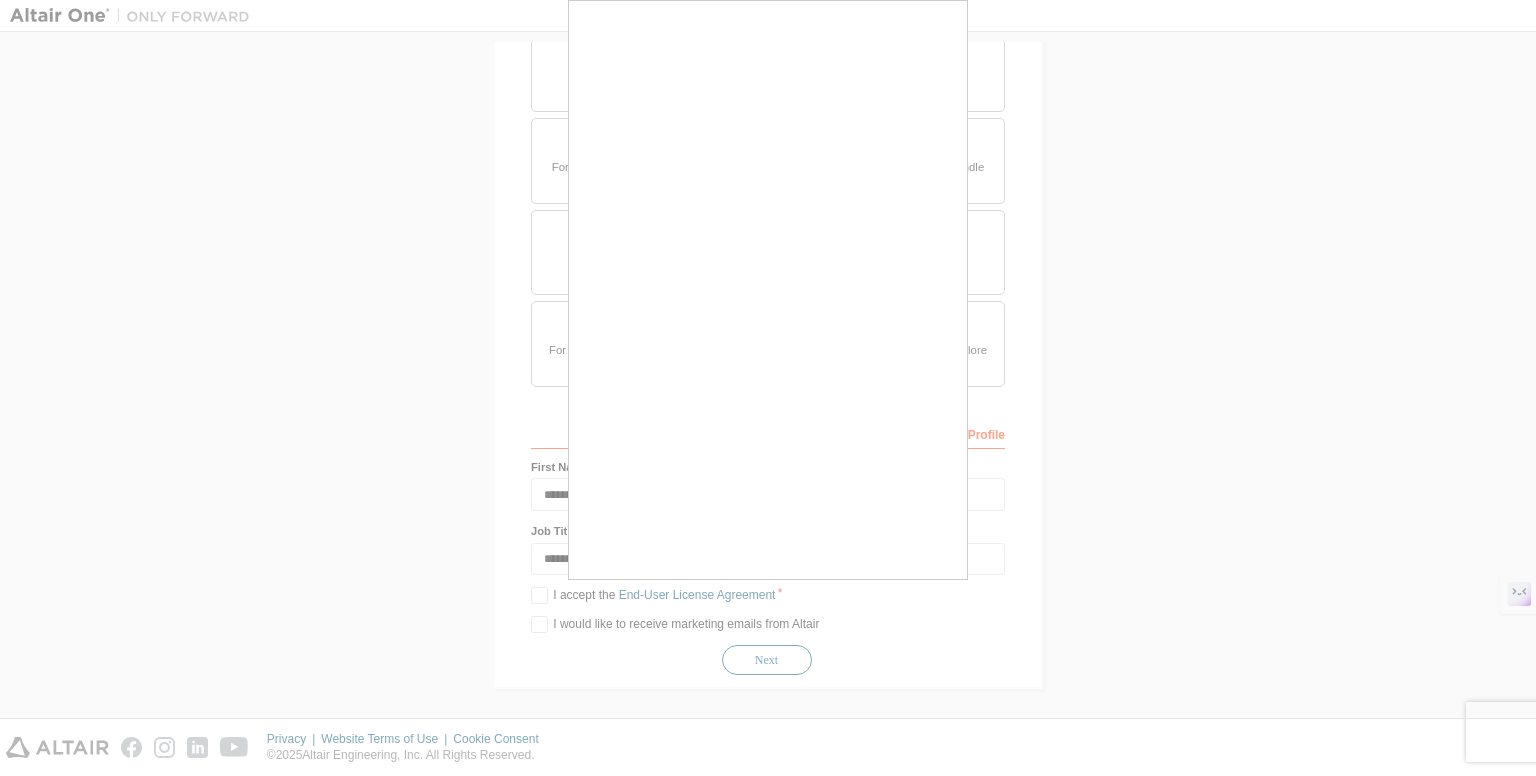 drag, startPoint x: 761, startPoint y: 655, endPoint x: 759, endPoint y: 642, distance: 13.152946 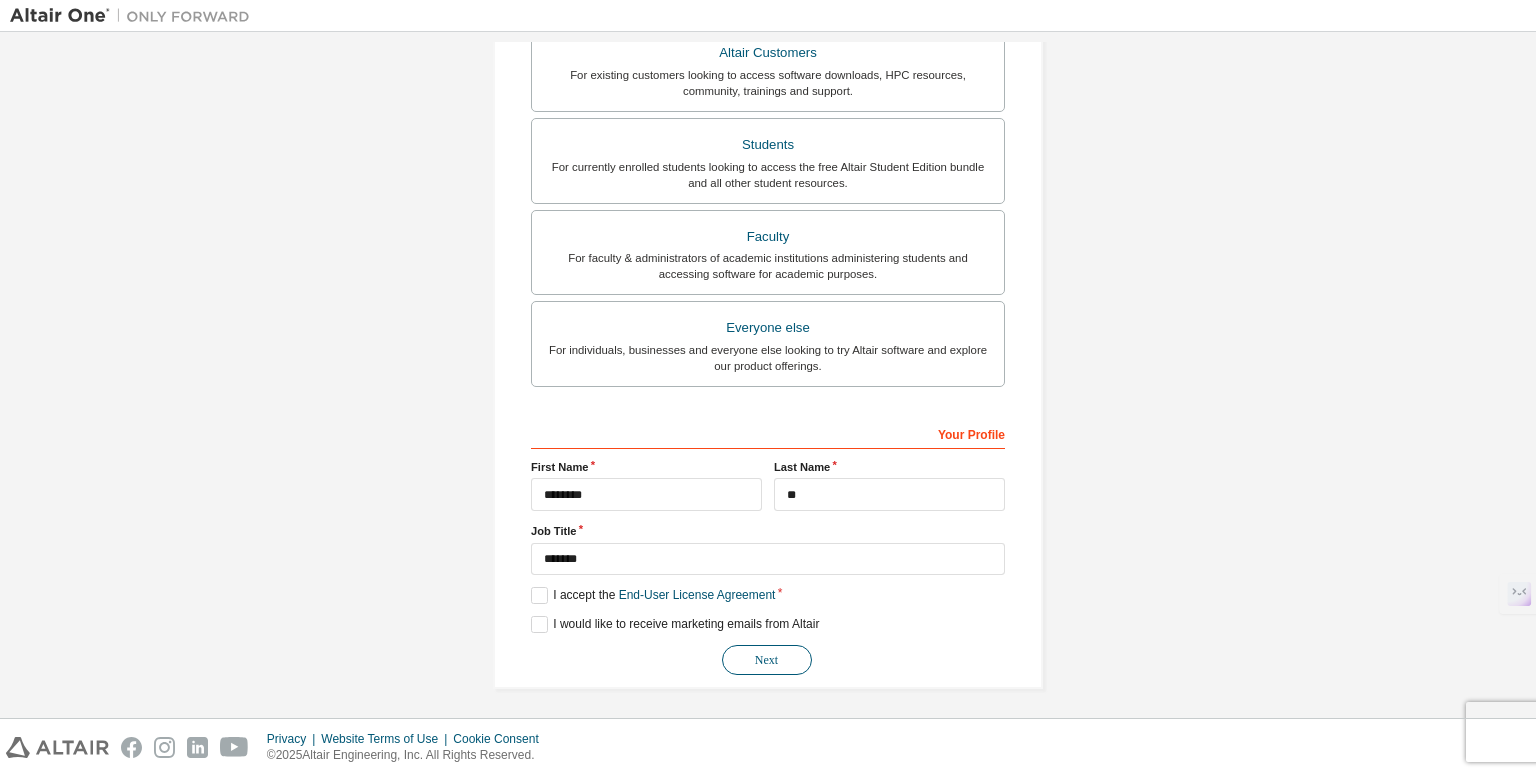 click on "Next" at bounding box center [767, 660] 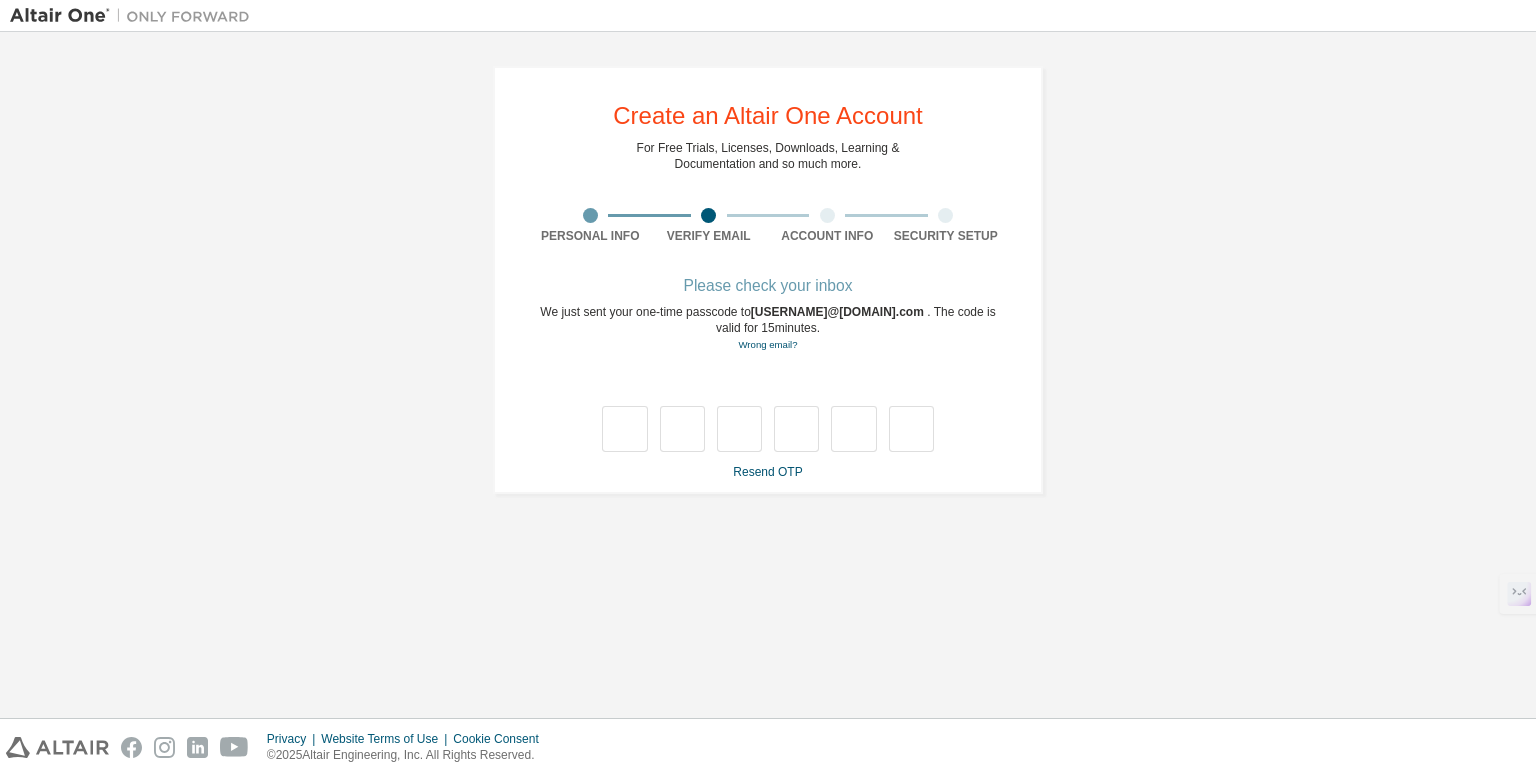 scroll, scrollTop: 0, scrollLeft: 0, axis: both 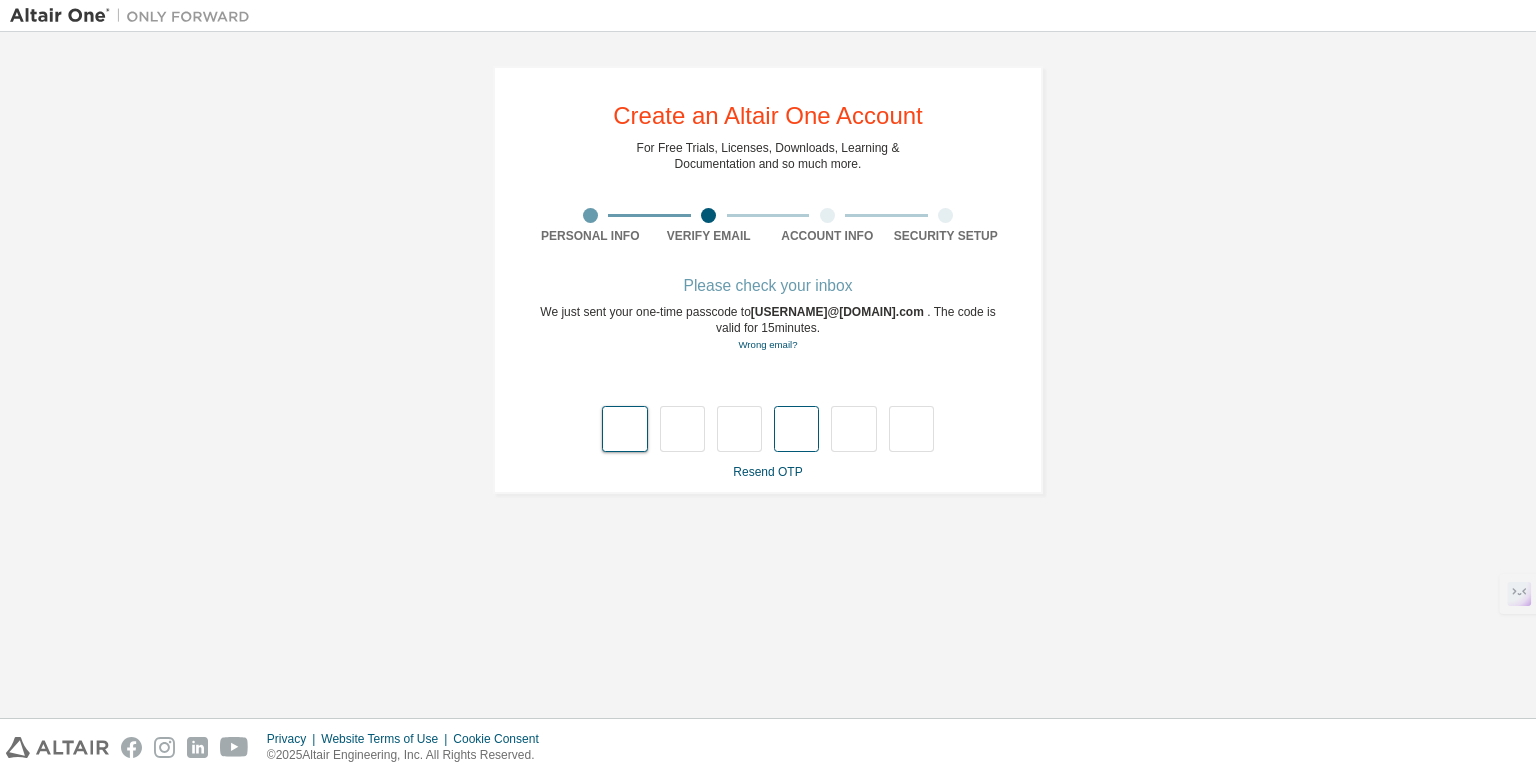type on "*" 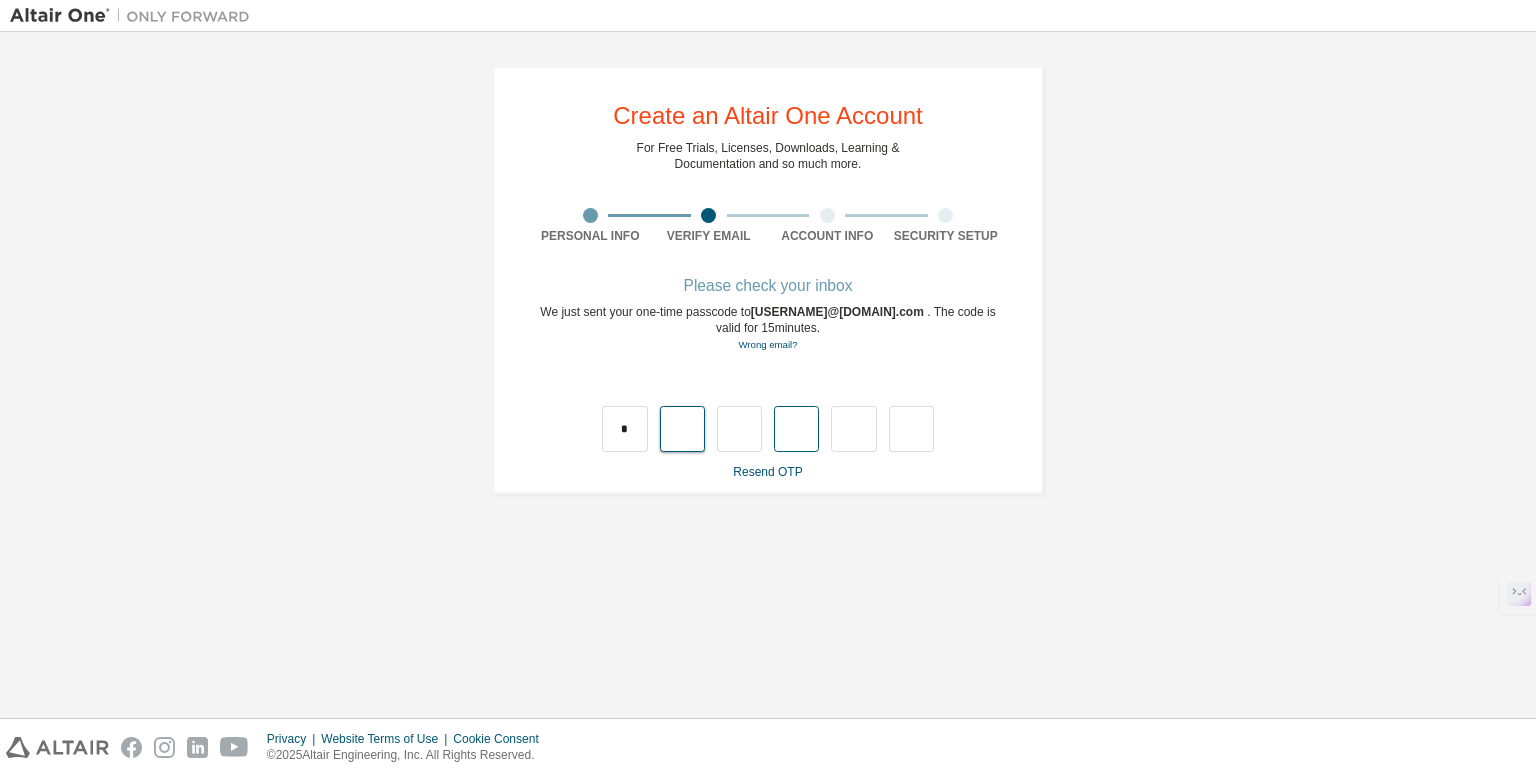 type on "*" 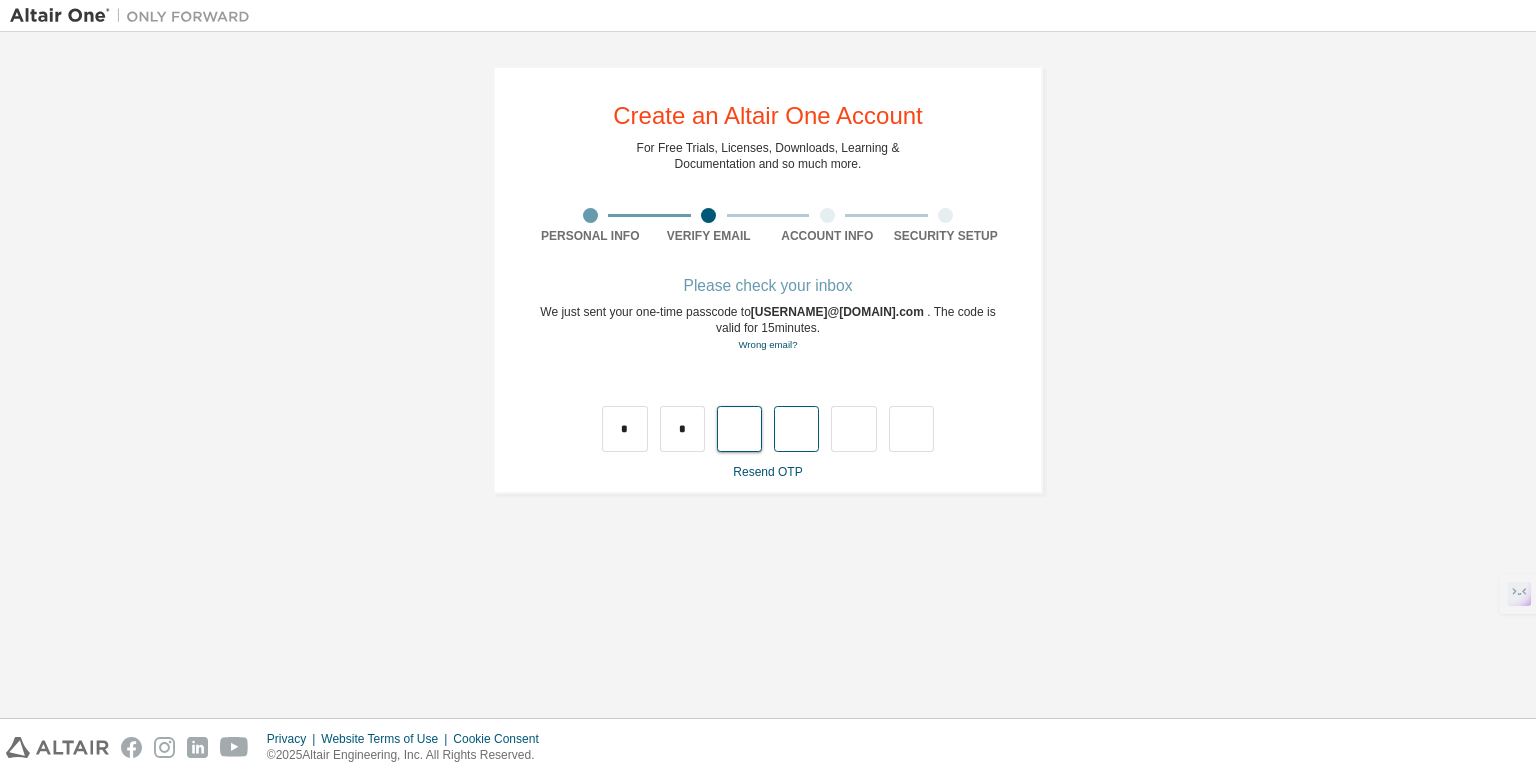 type on "*" 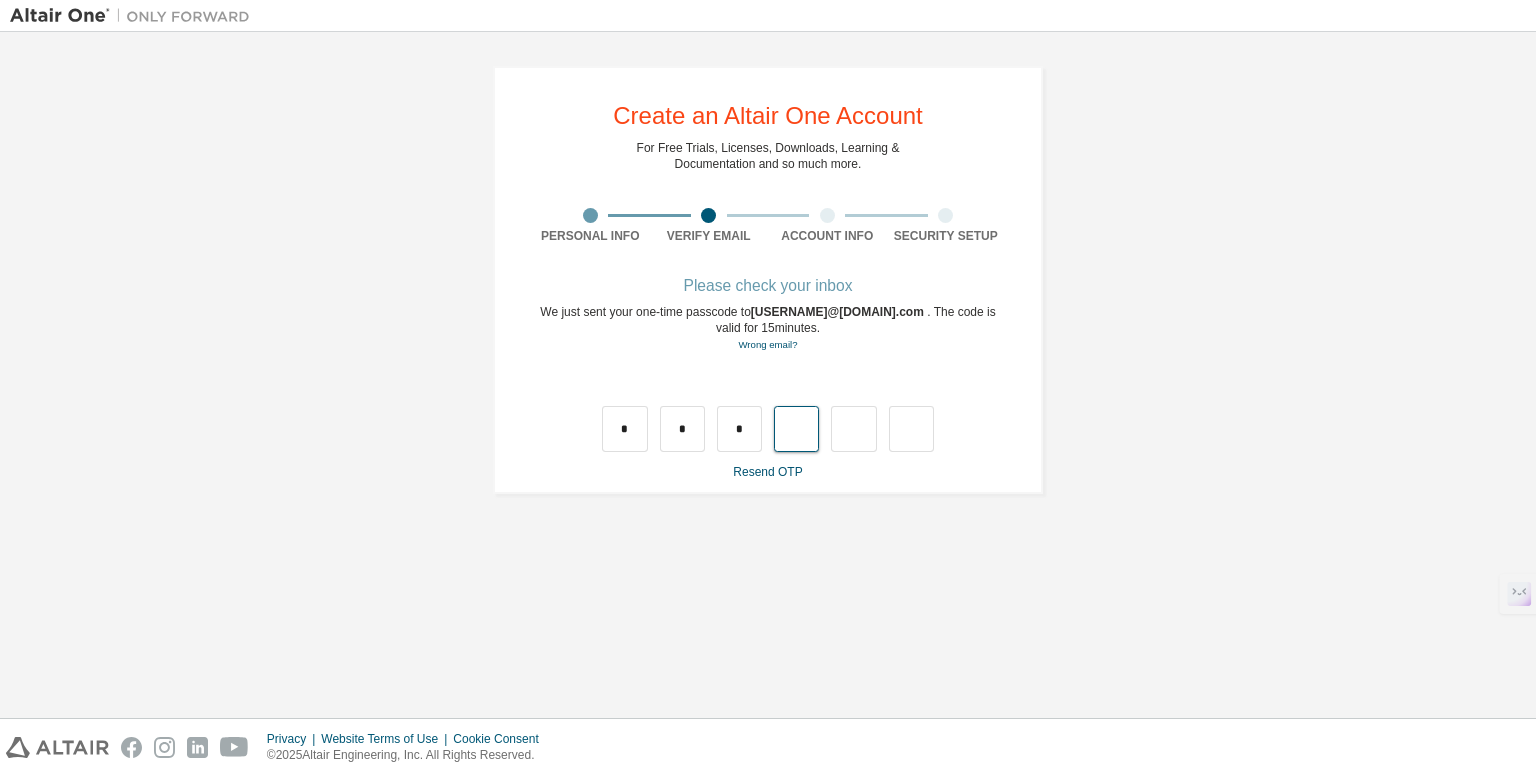 type on "*" 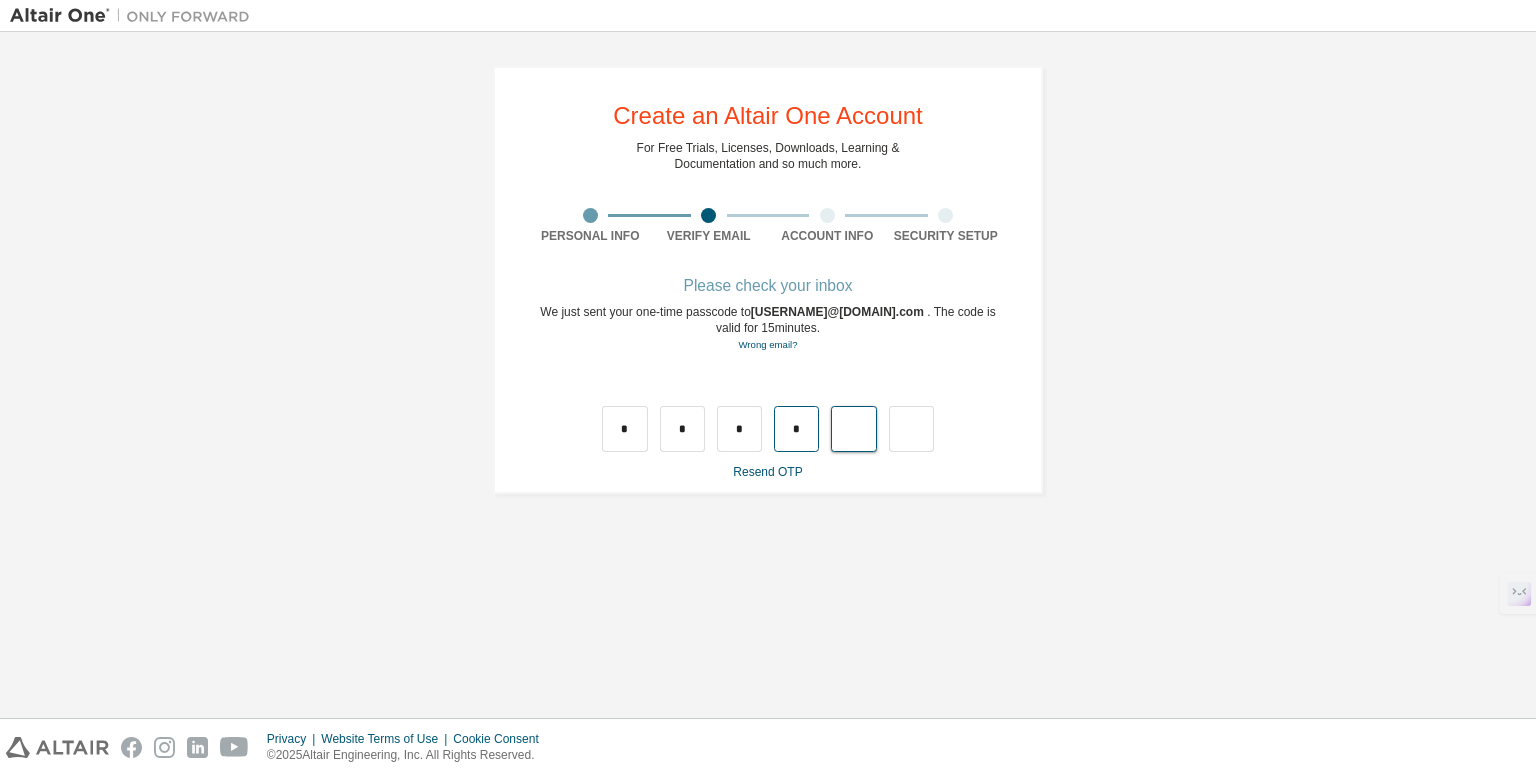 type on "*" 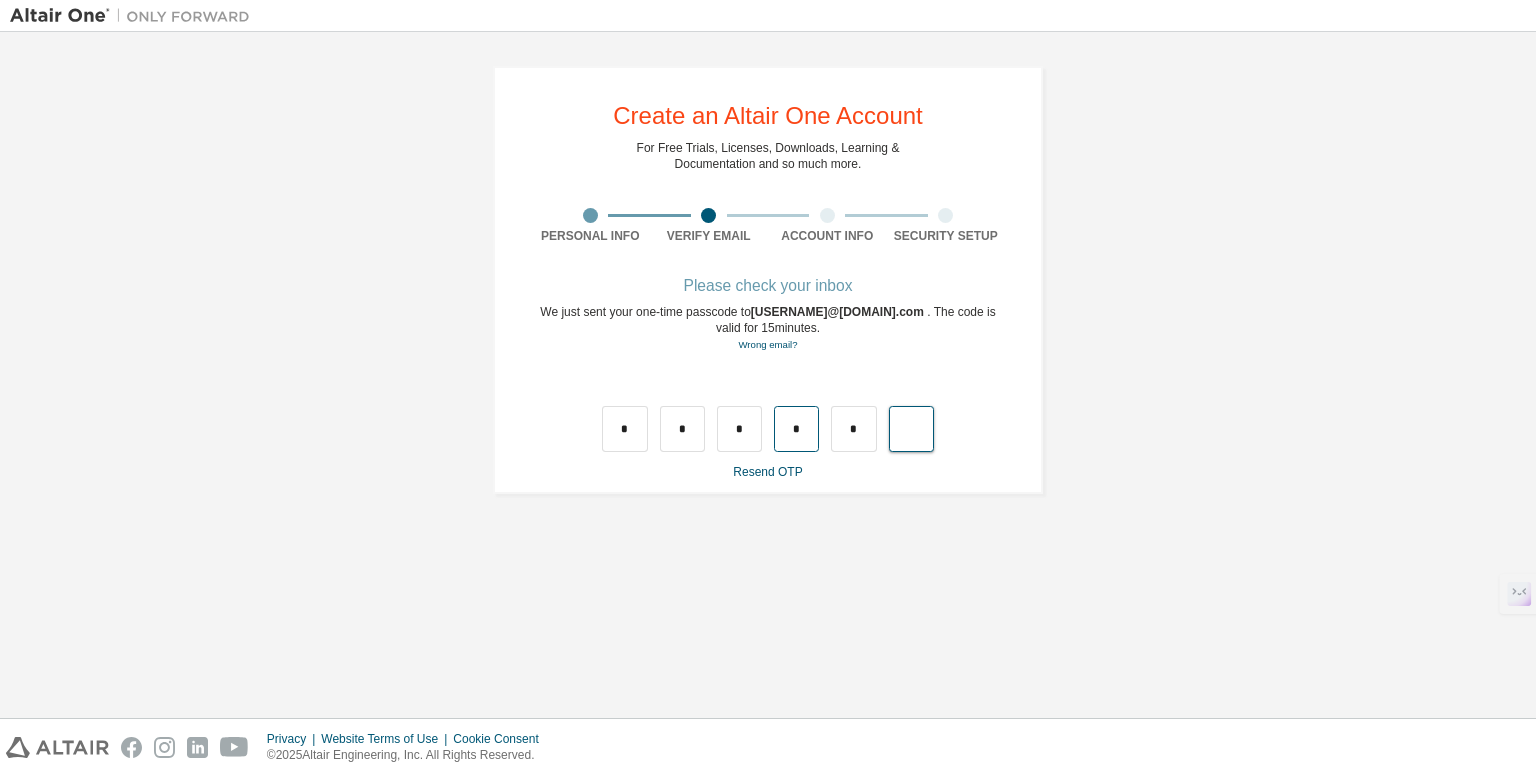 type on "*" 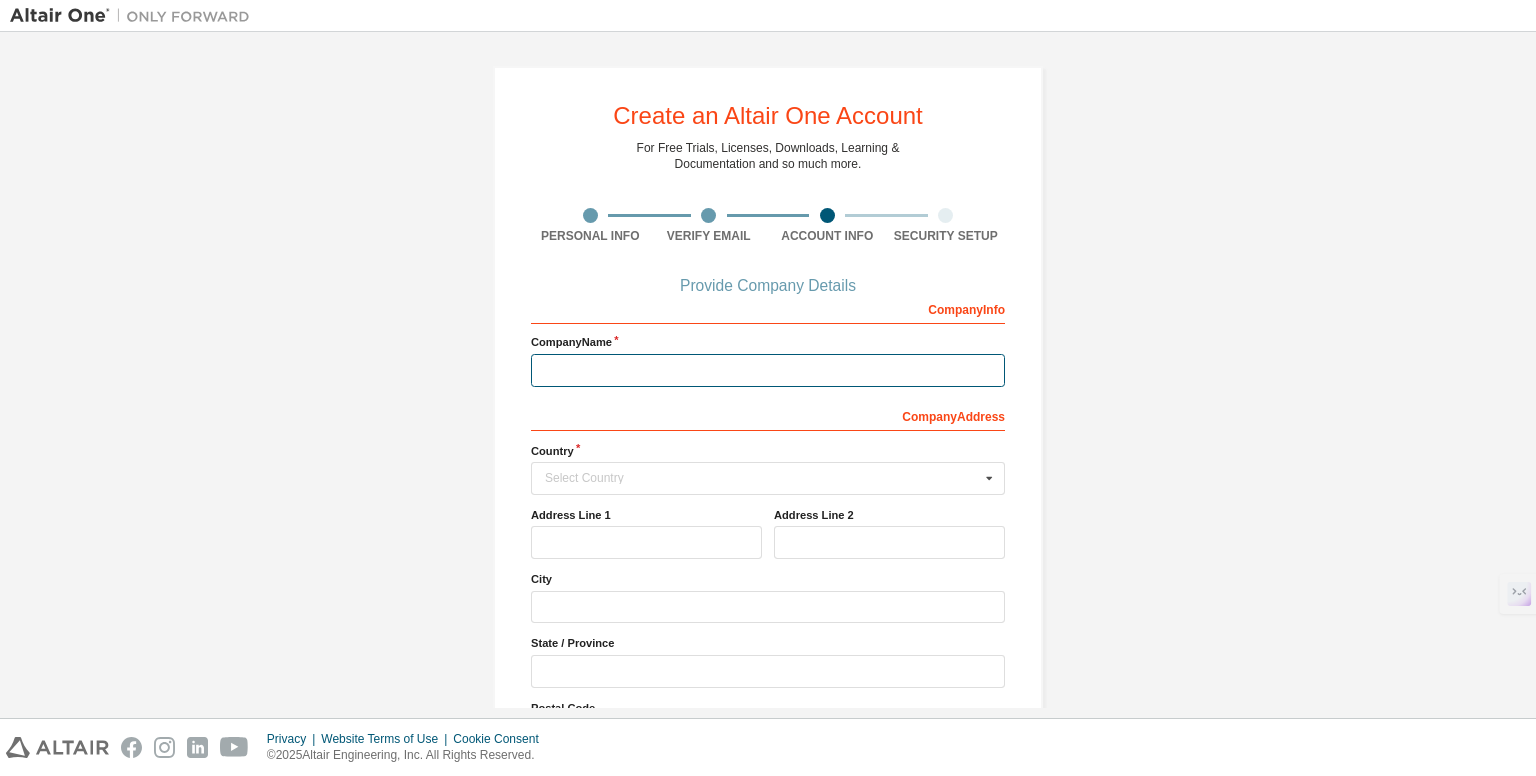 click at bounding box center [768, 370] 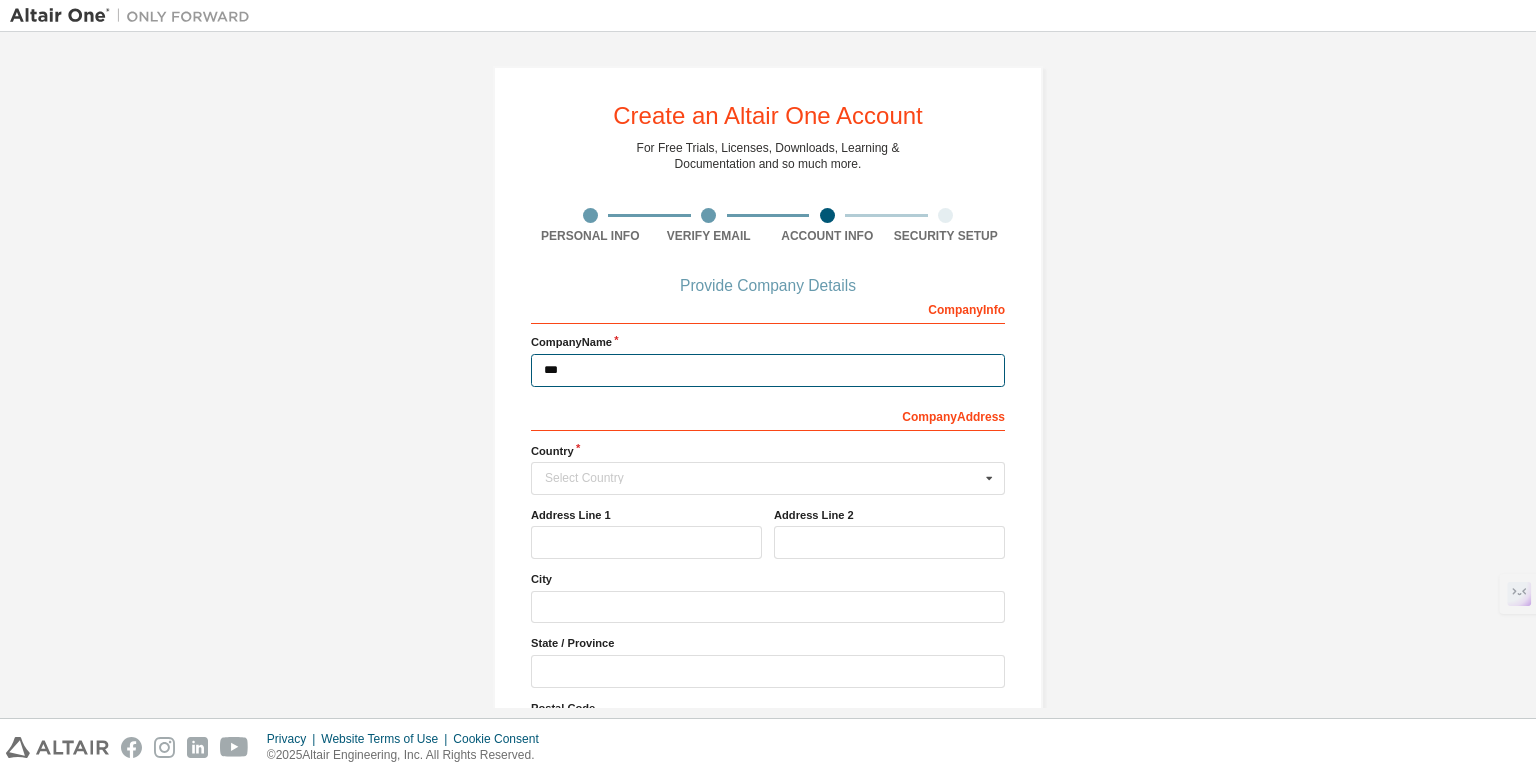 type on "***" 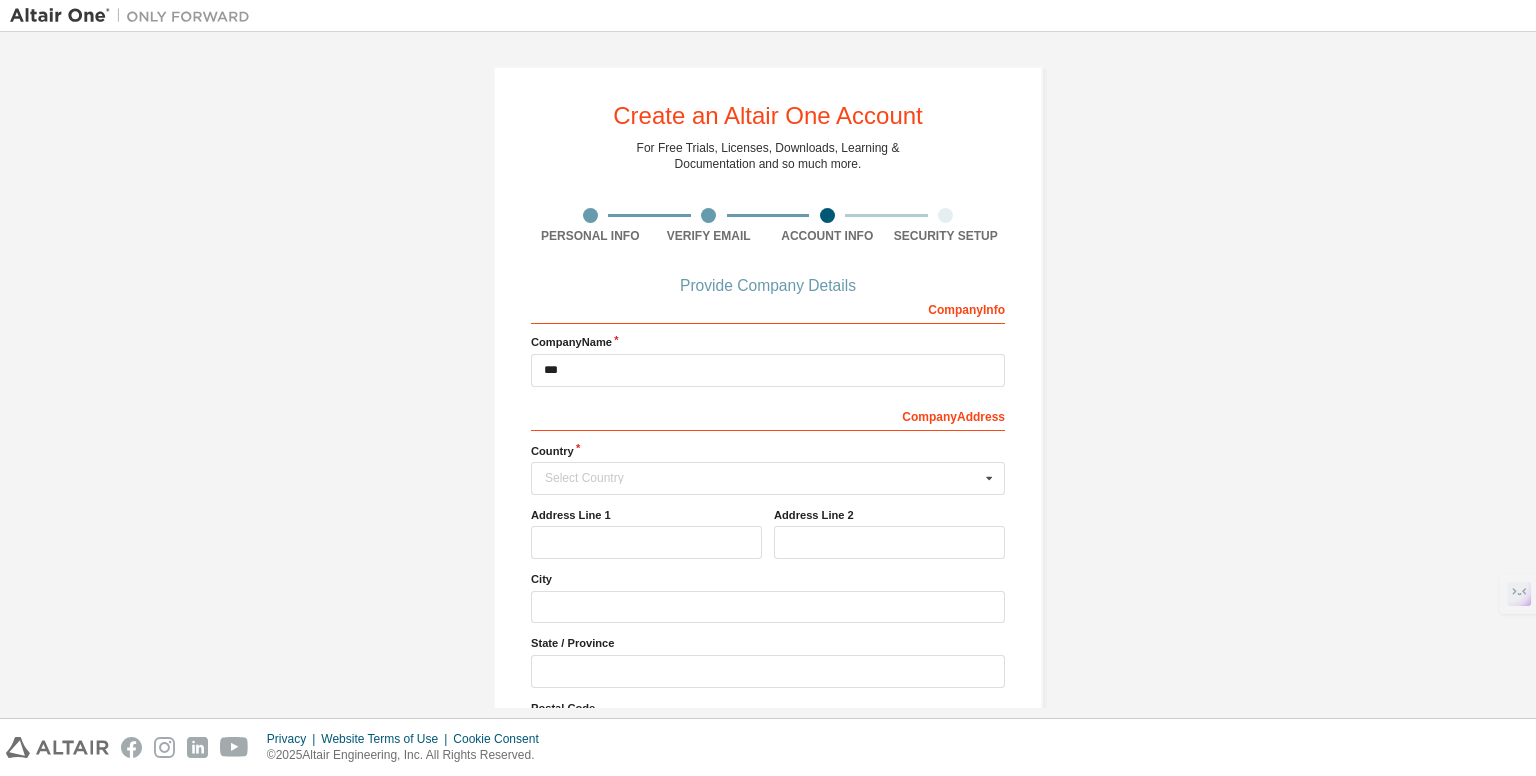 click on "Country Select Country Afghanistan Åland Islands Albania Algeria American Samoa Andorra Angola Anguilla Antarctica Antigua and Barbuda Argentina Armenia Aruba Australia Austria Azerbaijan Bahamas Bahrain Bangladesh Barbados Belgium Belize Benin Bermuda Bhutan Bolivia (Plurinational State of) Bonaire, Sint Eustatius and Saba Bosnia and Herzegovina Botswana Bouvet Island Brazil British Indian Ocean Territory Brunei Darussalam Bulgaria Burkina Faso Burundi Cabo Verde Cambodia Cameroon Canada Cayman Islands Central African Republic Chad Chile China Christmas Island Cocos (Keeling) Islands Colombia Comoros Congo Congo (Democratic Republic of the) Cook Islands Costa Rica Côte d'Ivoire Croatia Curaçao Cyprus Czech Republic Denmark Djibouti Dominica Dominican Republic Ecuador Egypt El Salvador Equatorial Guinea Eritrea Estonia Ethiopia Falkland Islands (Malvinas) Faroe Islands Fiji Finland France French Guiana French Polynesia French Southern Territories Gabon Gambia Georgia Germany Ghana Gibraltar Greece Grenada" at bounding box center [768, 469] 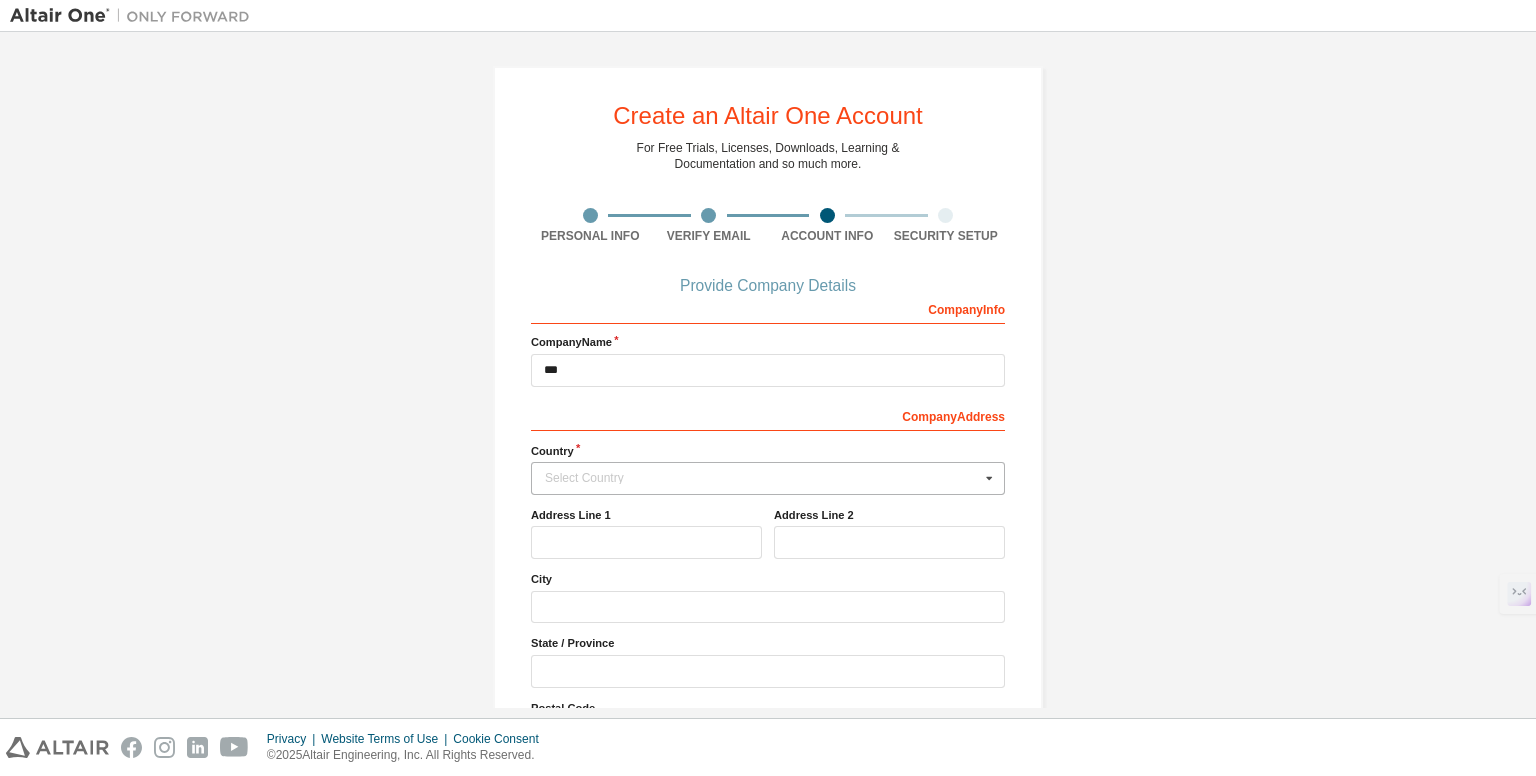 click on "Select Country" at bounding box center [762, 478] 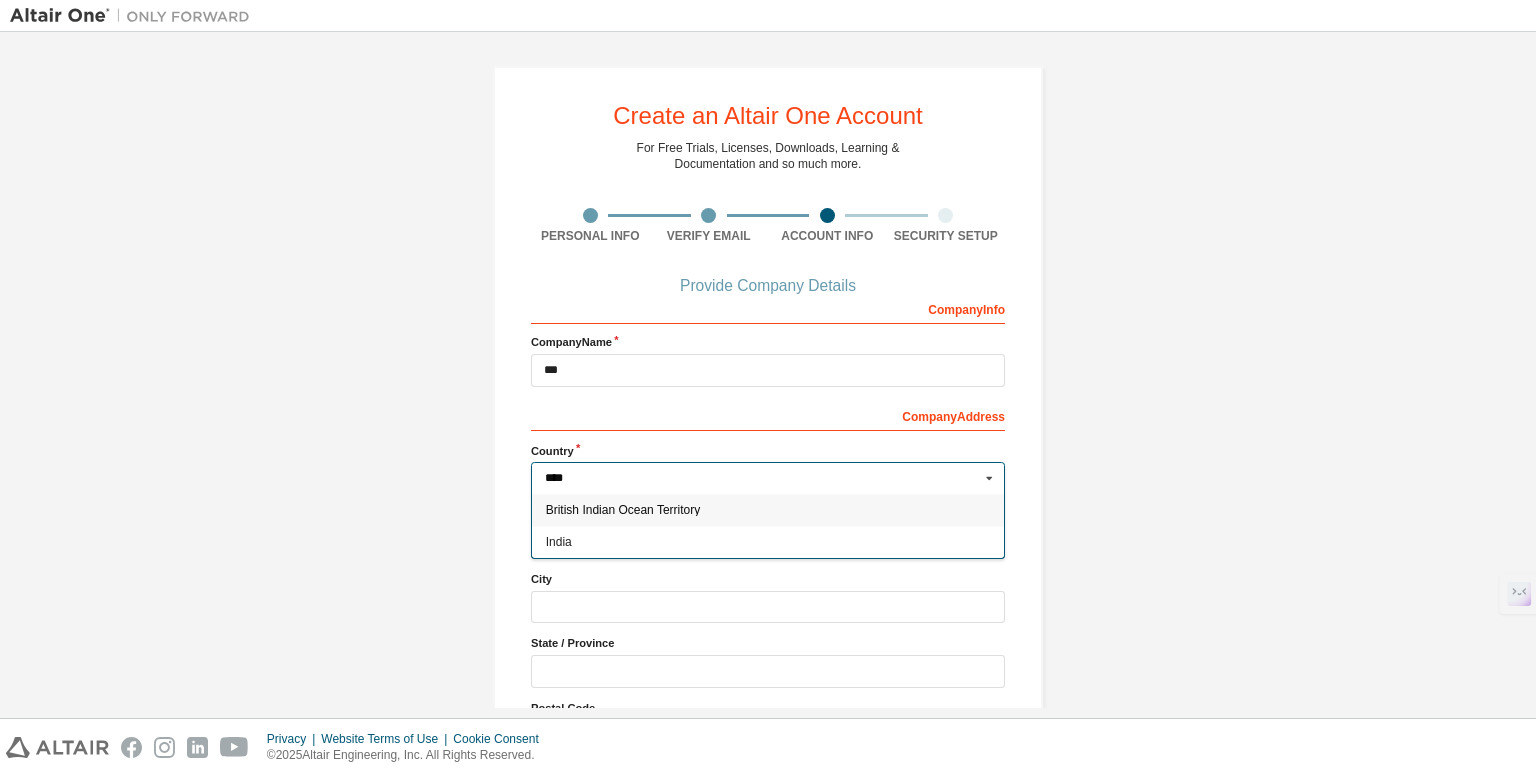 type on "*****" 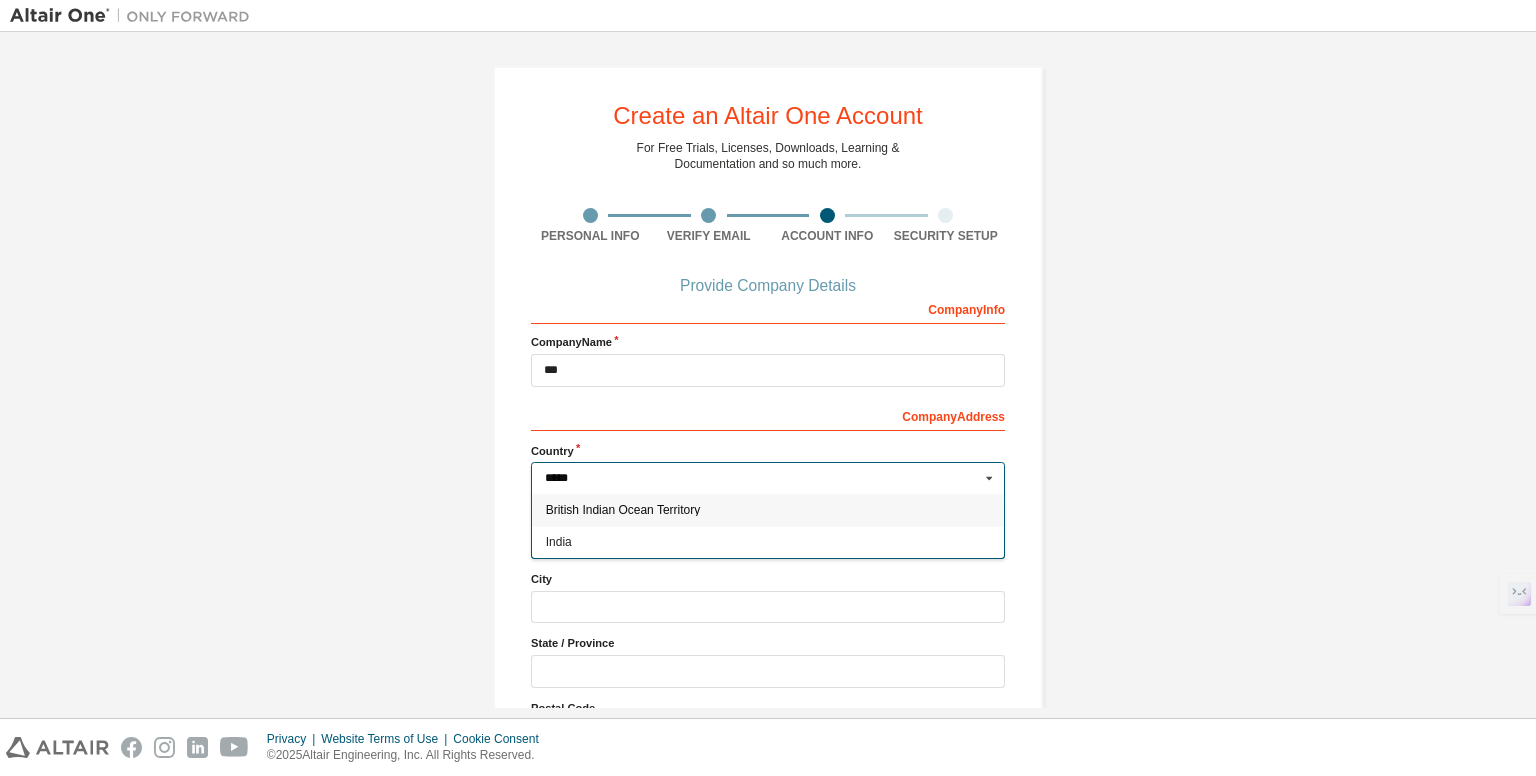 type on "***" 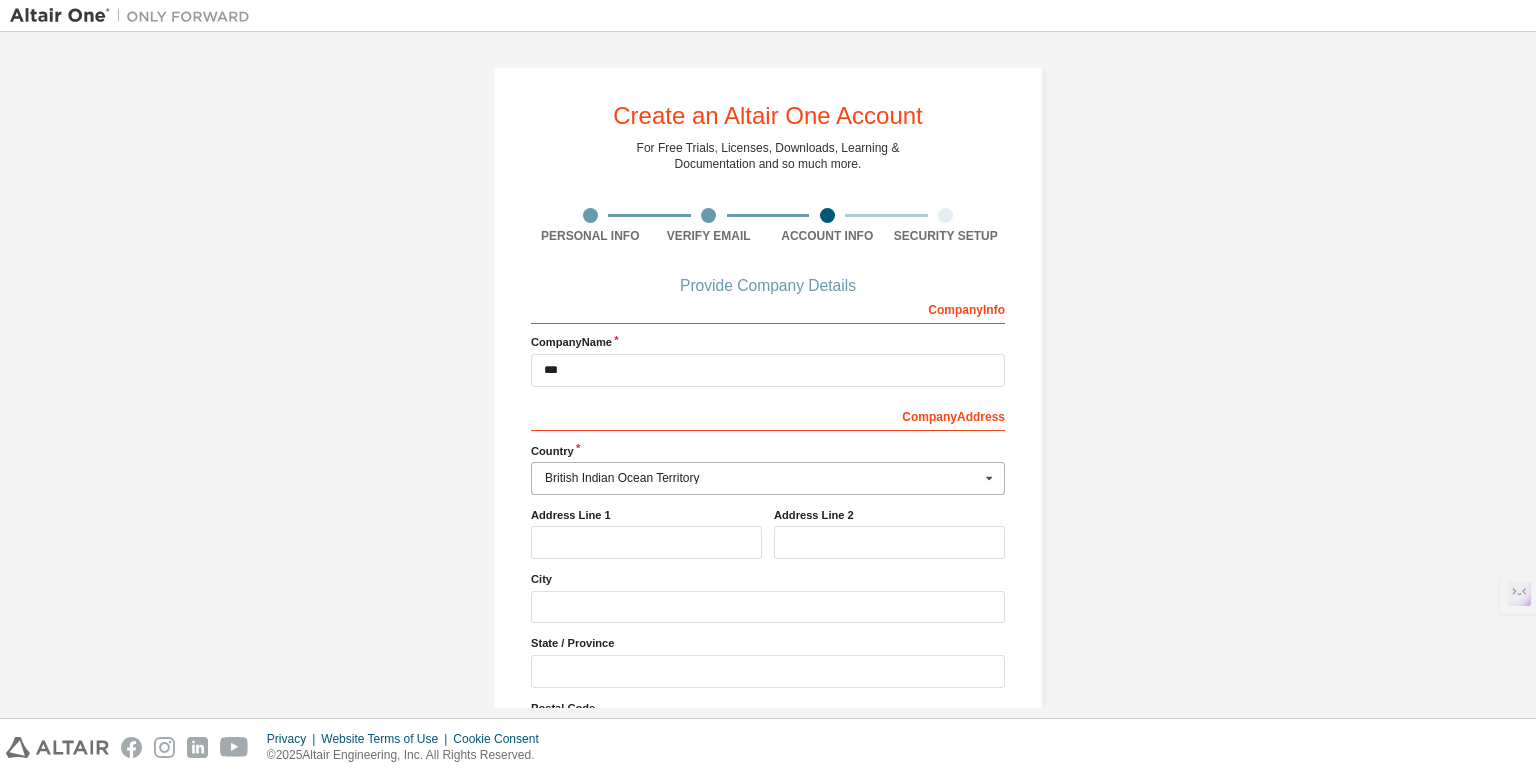 click on "Next" at bounding box center (767, 793) 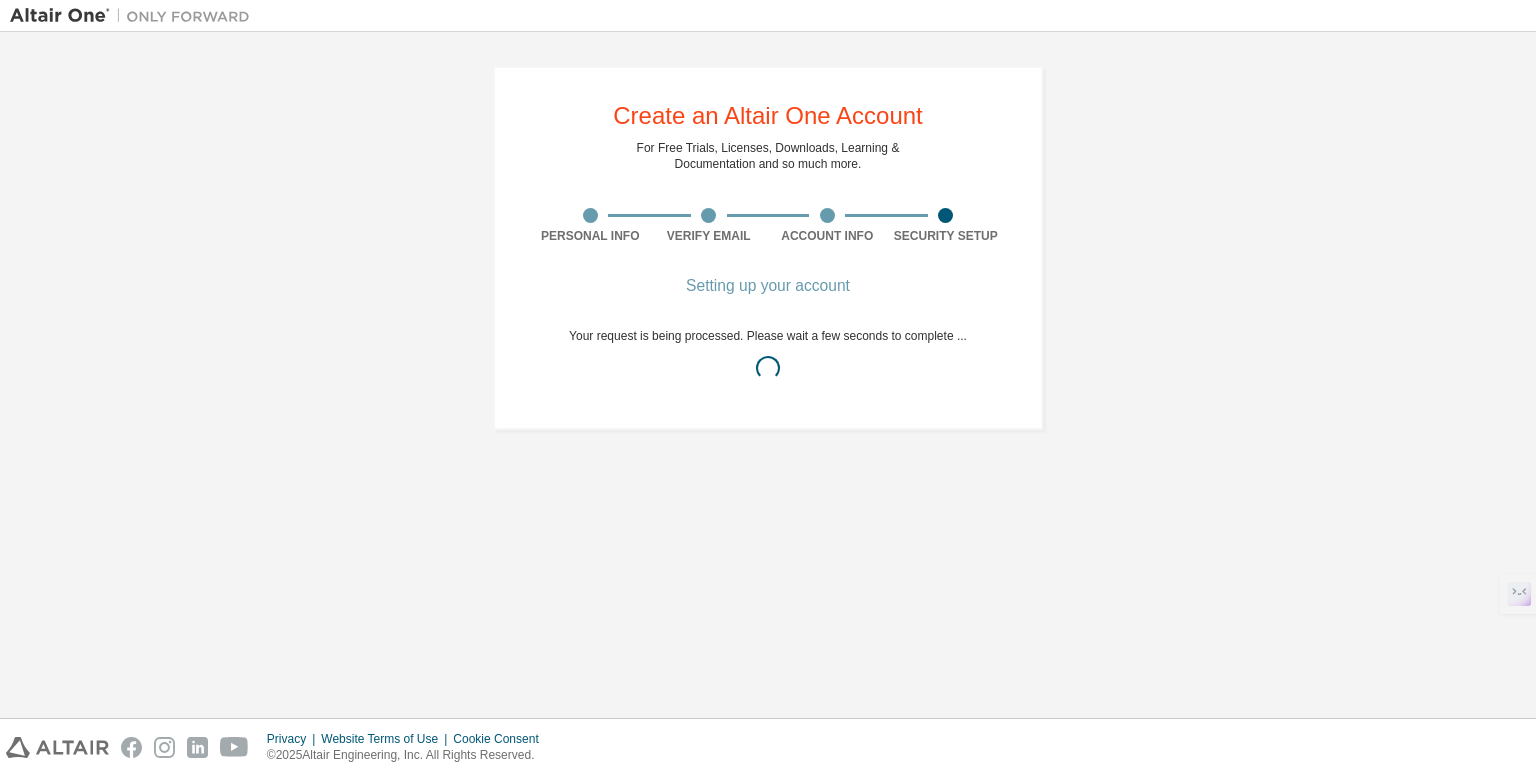 click on "Account Info" at bounding box center (827, 236) 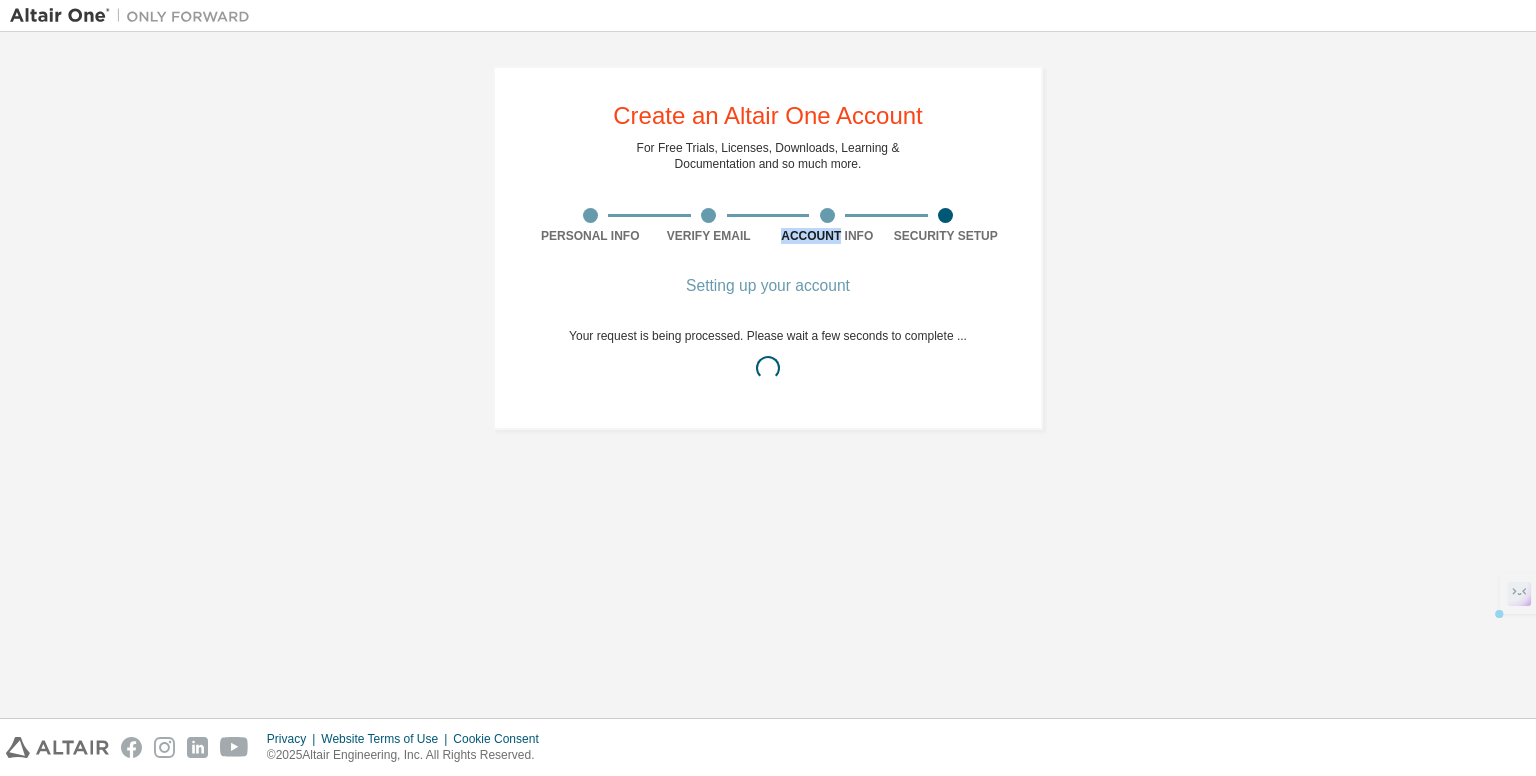 click on "Account Info" at bounding box center [827, 226] 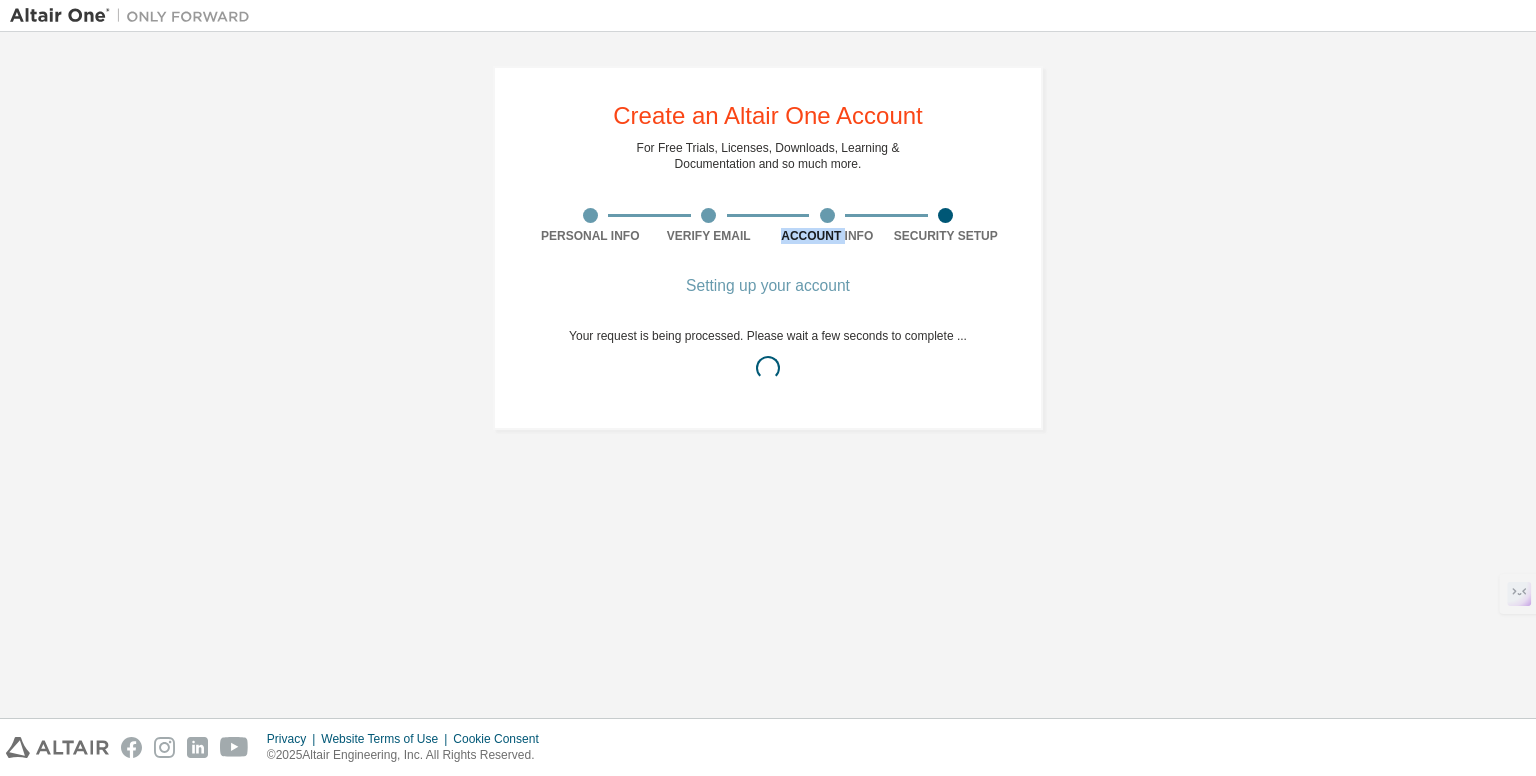 click on "Account Info" at bounding box center (827, 226) 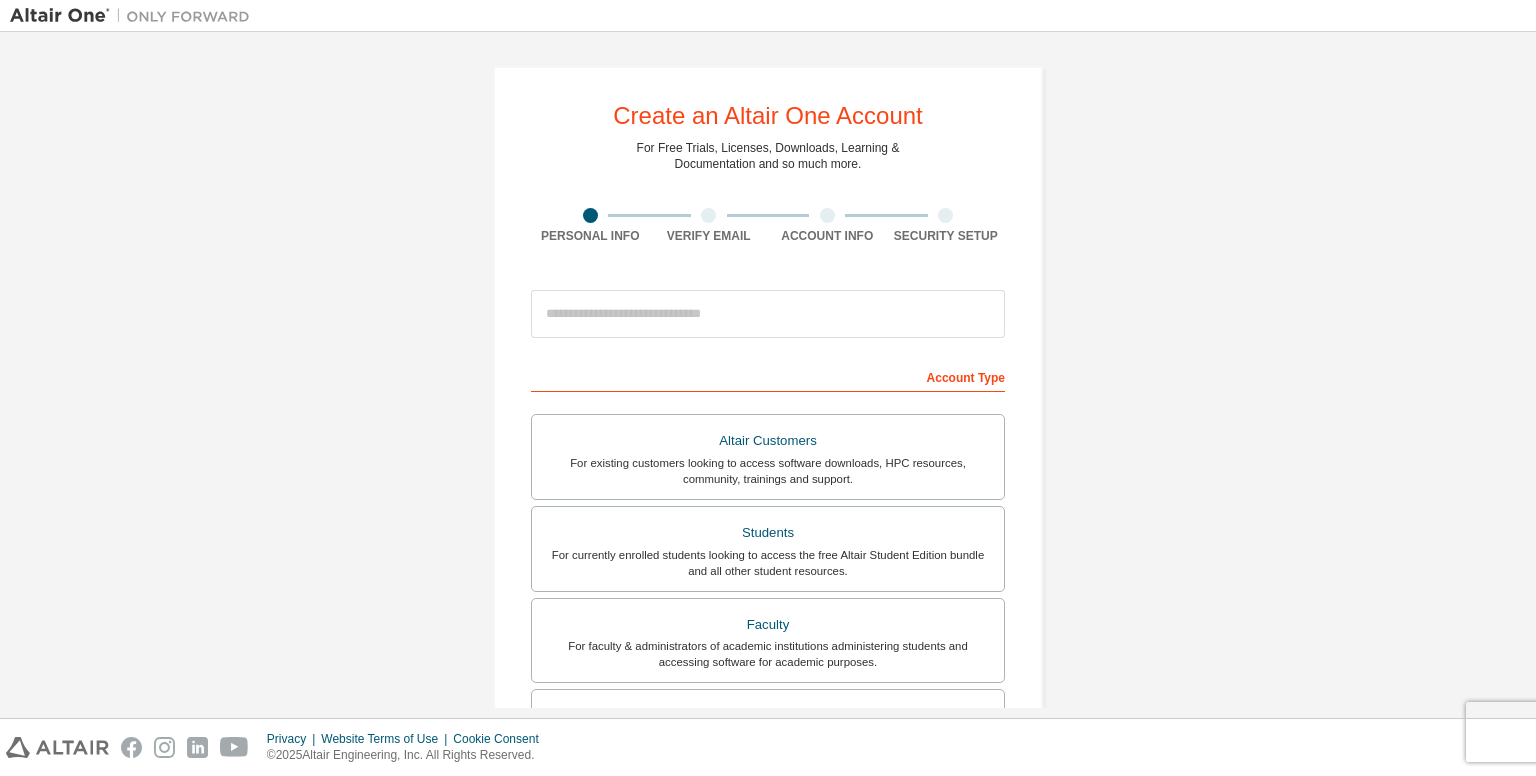 scroll, scrollTop: 0, scrollLeft: 0, axis: both 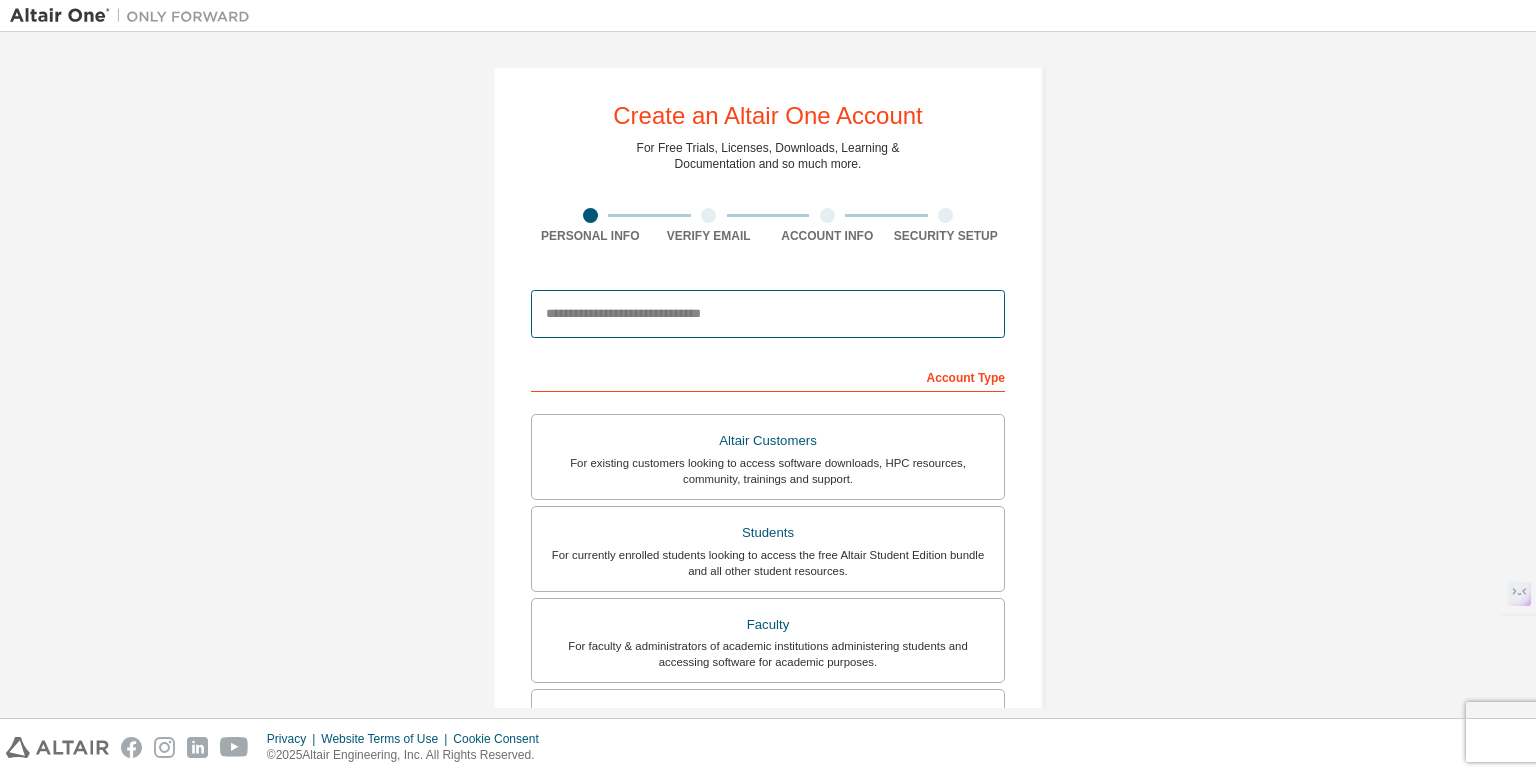 click at bounding box center [768, 314] 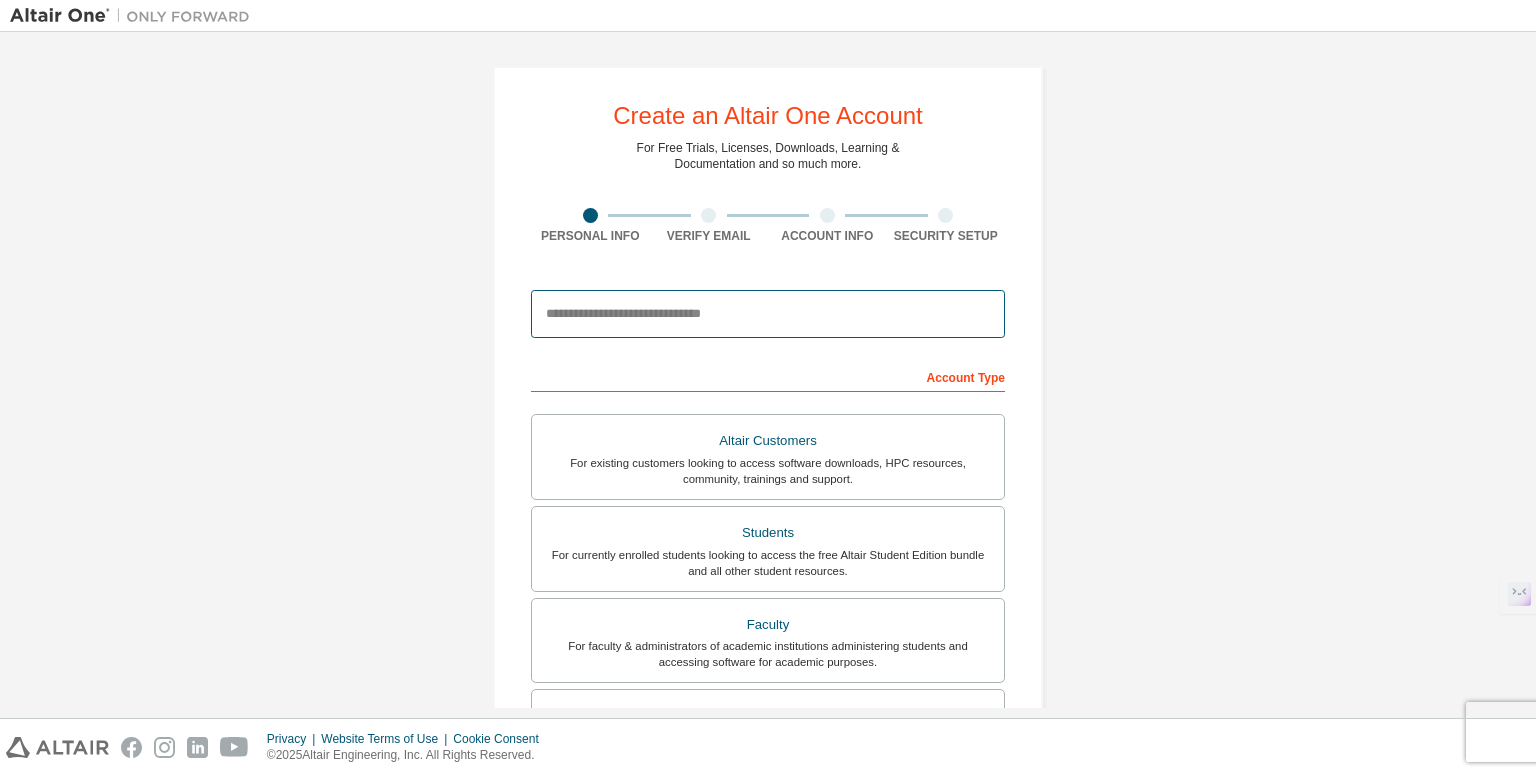 type on "**********" 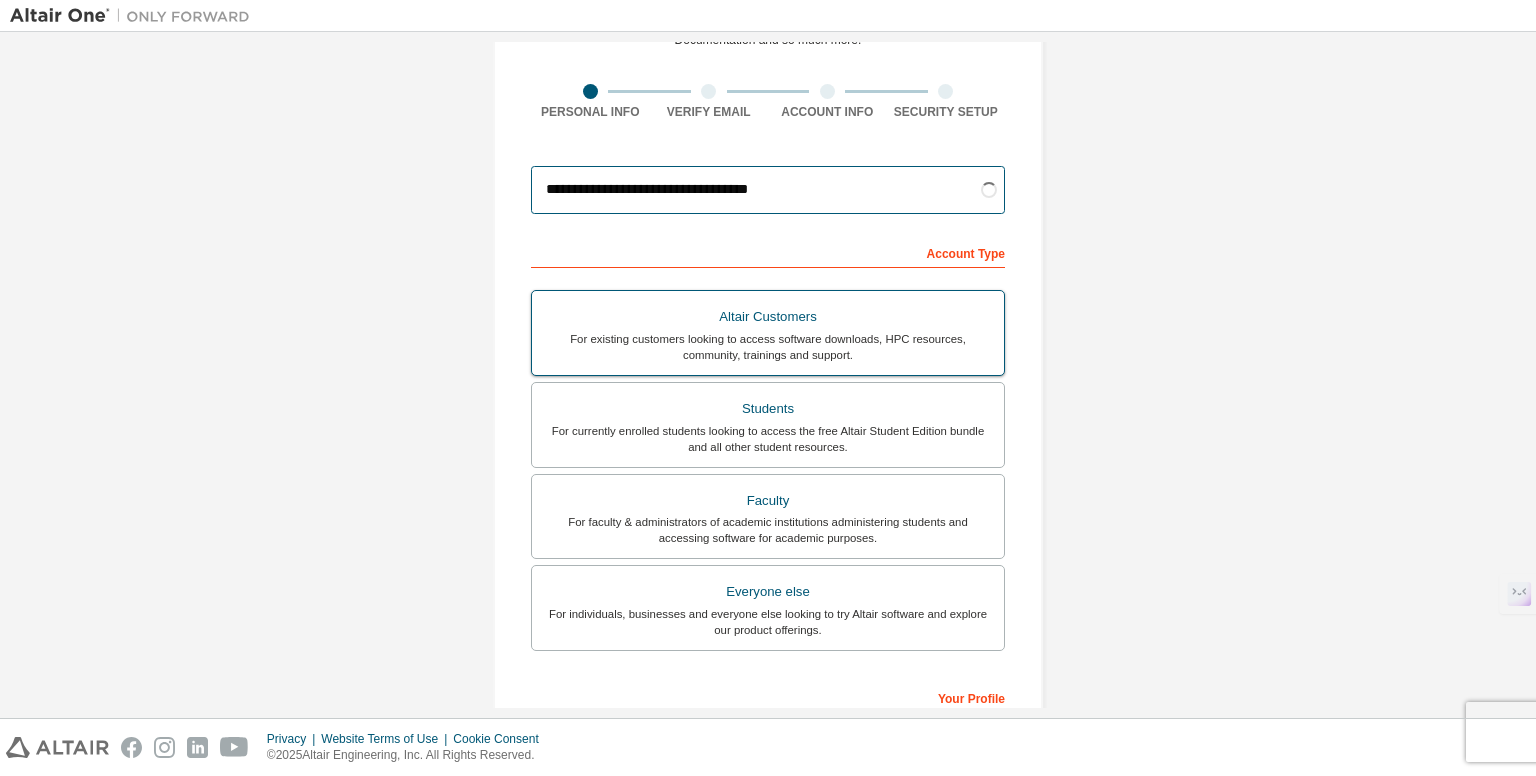 scroll, scrollTop: 300, scrollLeft: 0, axis: vertical 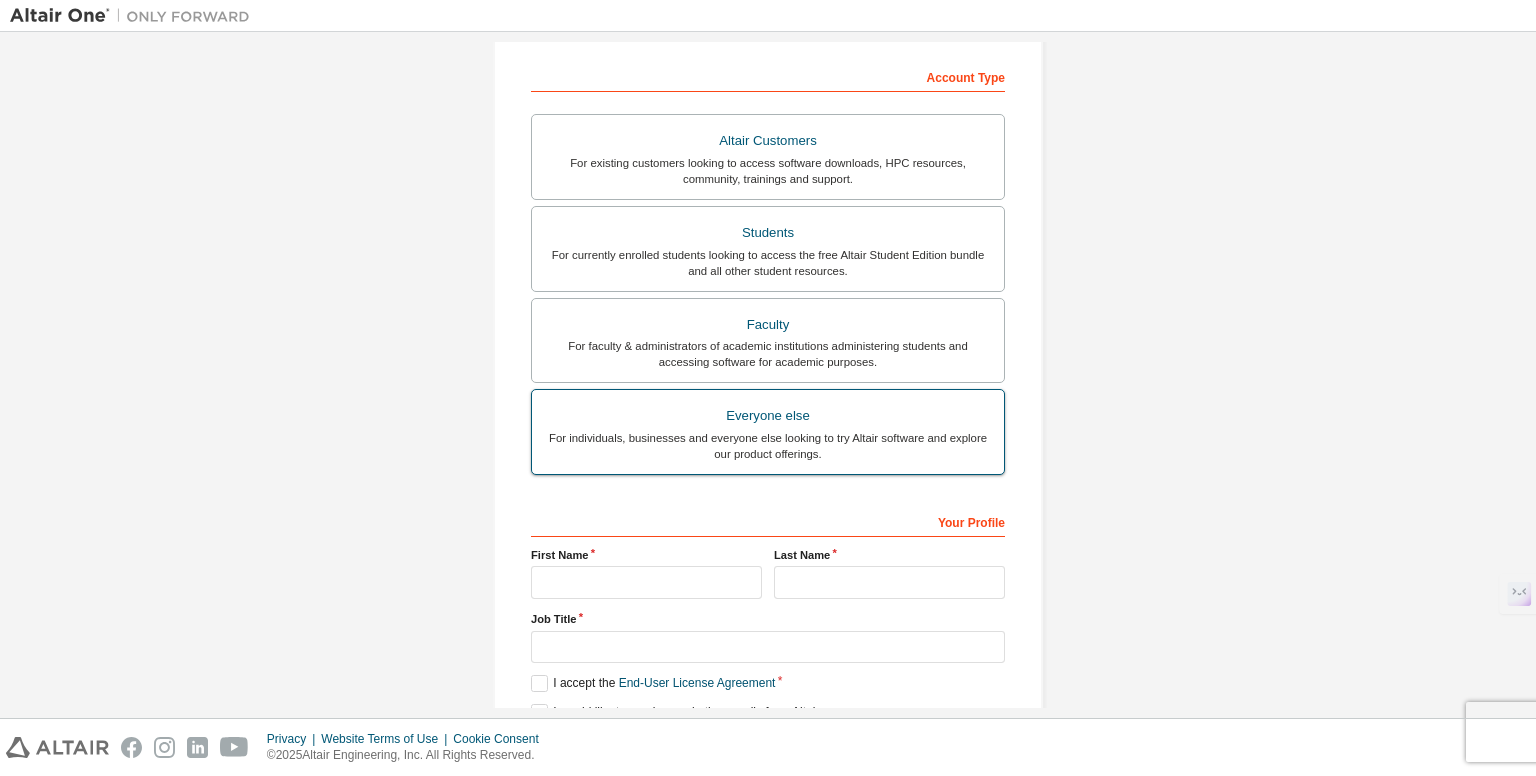 click on "For individuals, businesses and everyone else looking to try Altair software and explore our product offerings." at bounding box center [768, 446] 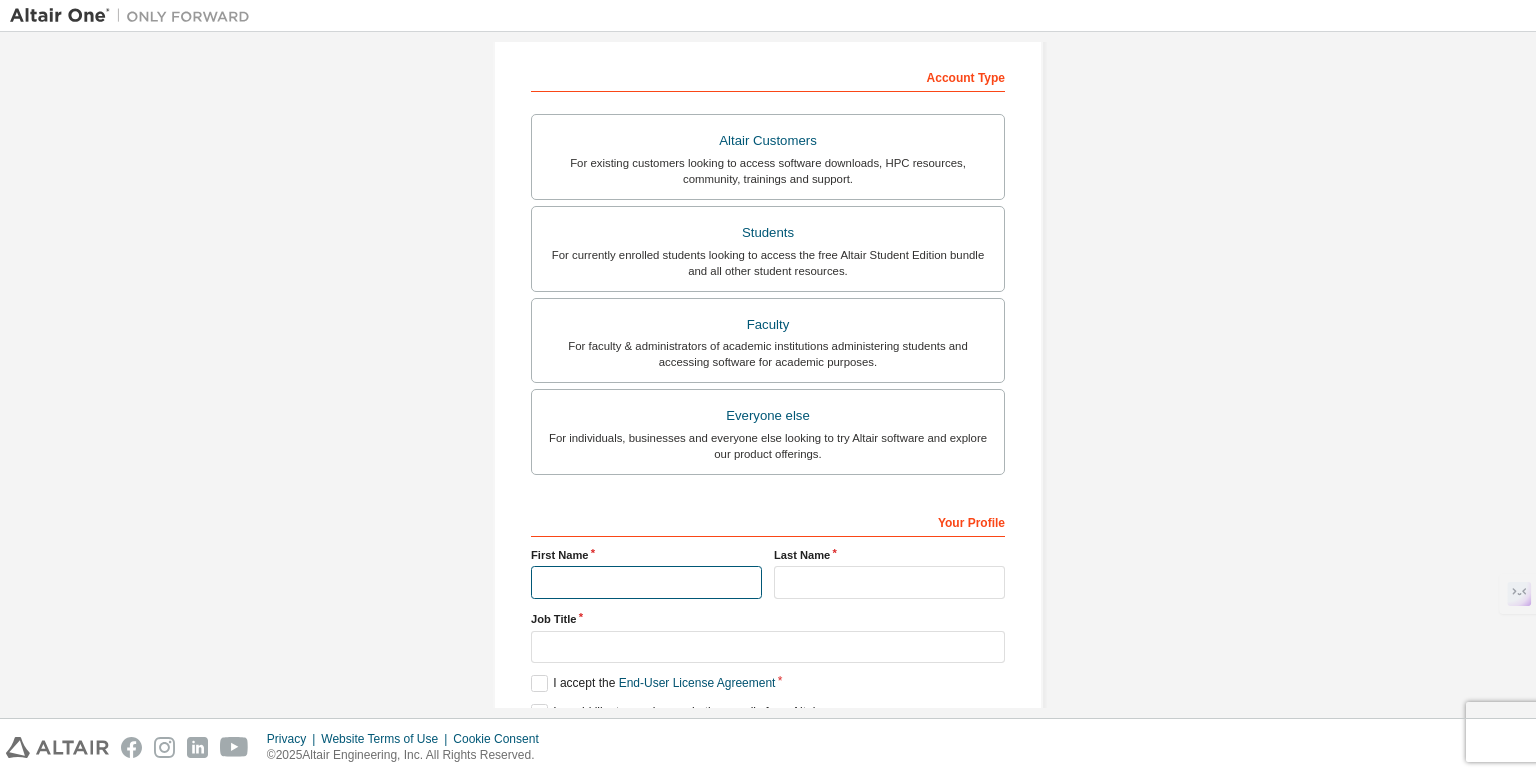 click at bounding box center (646, 582) 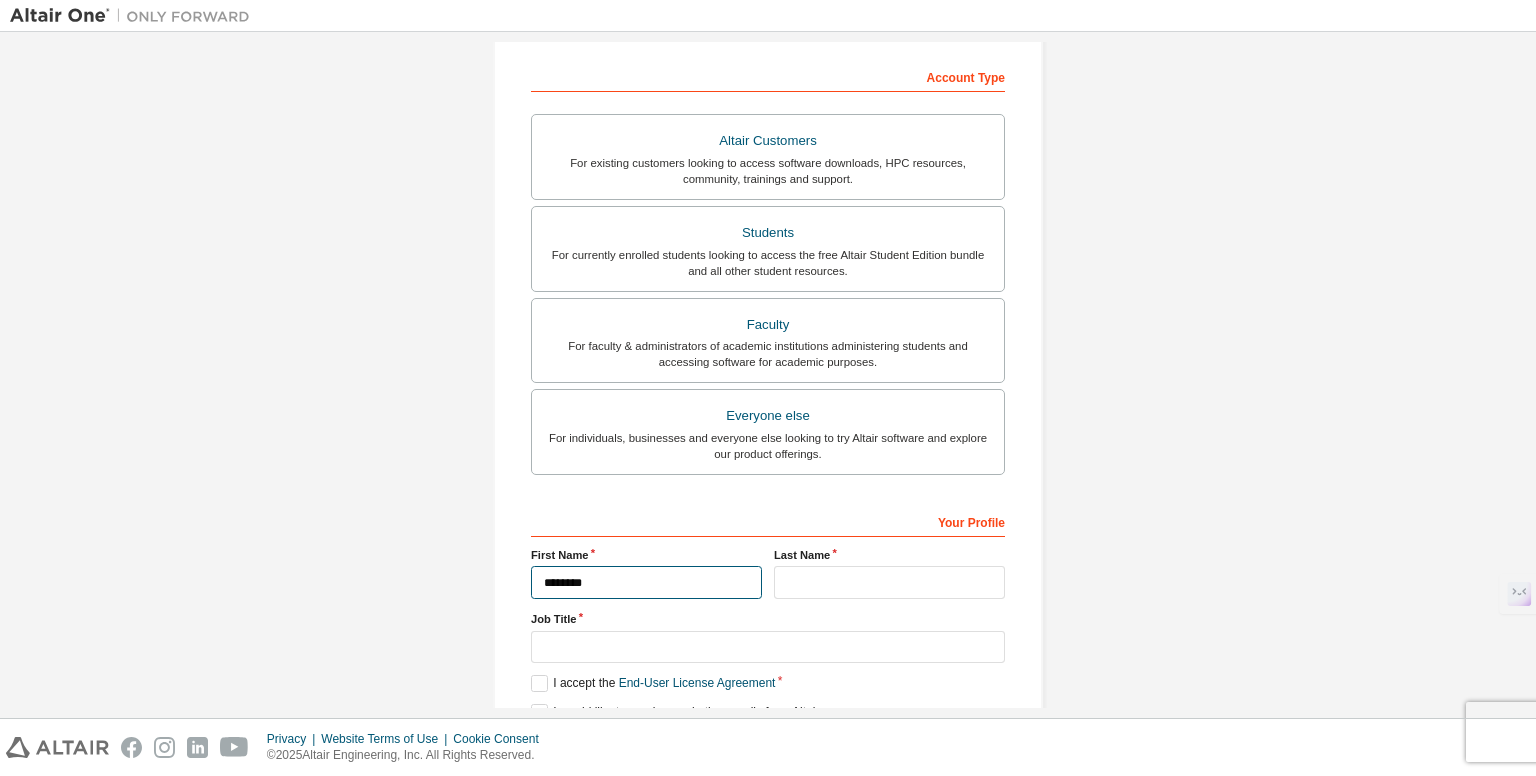 click on "********" at bounding box center [646, 582] 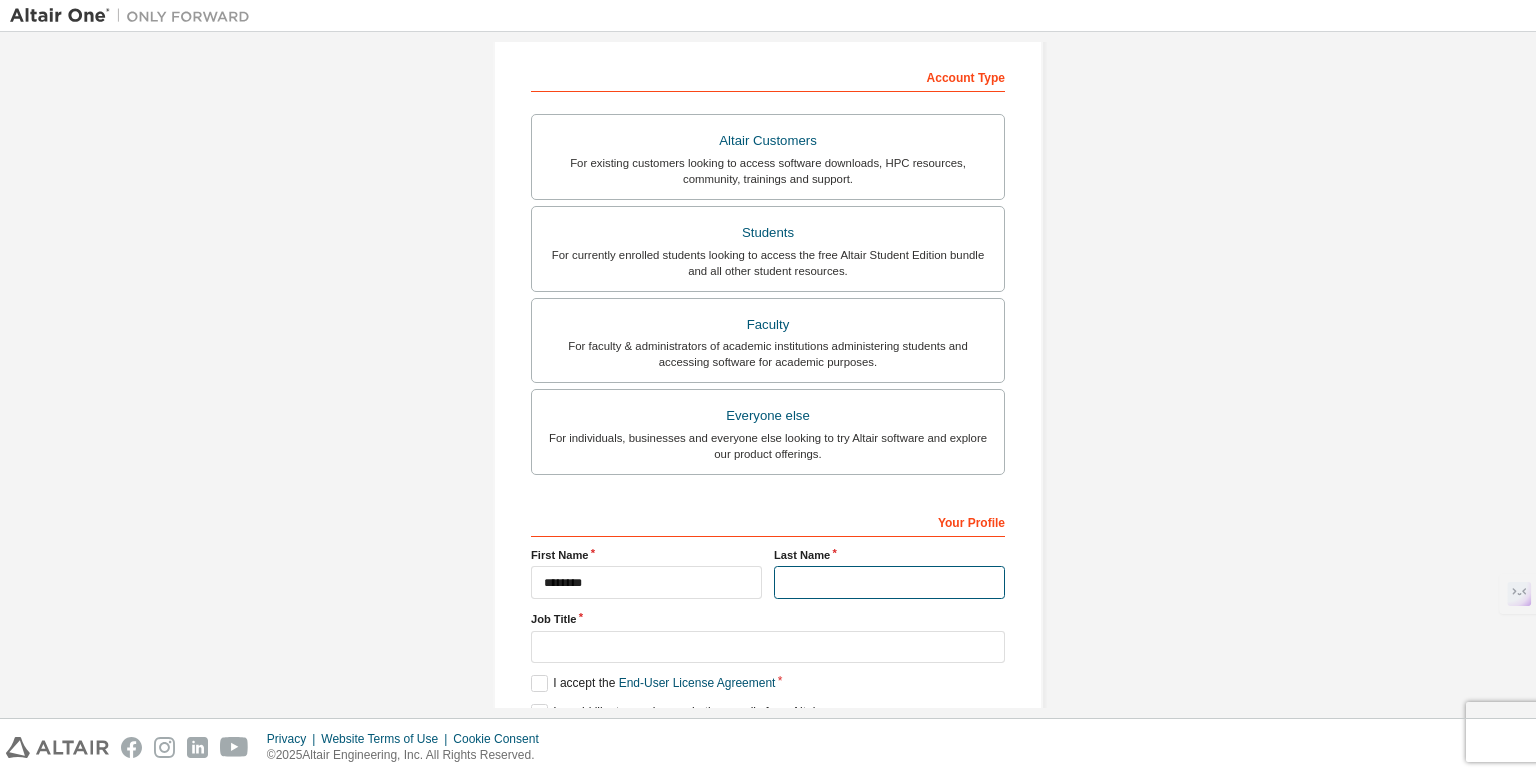 click at bounding box center (889, 582) 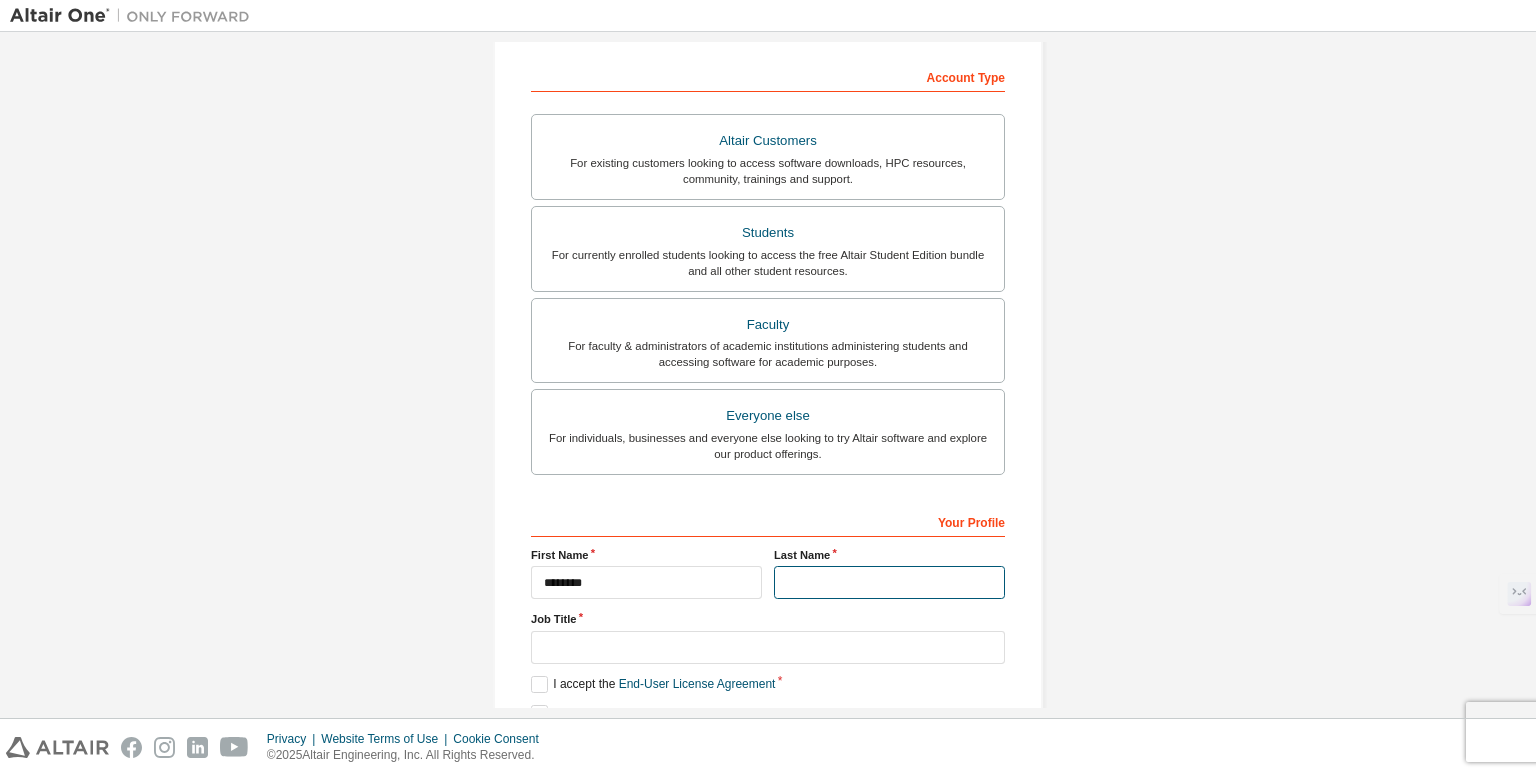 type on "********" 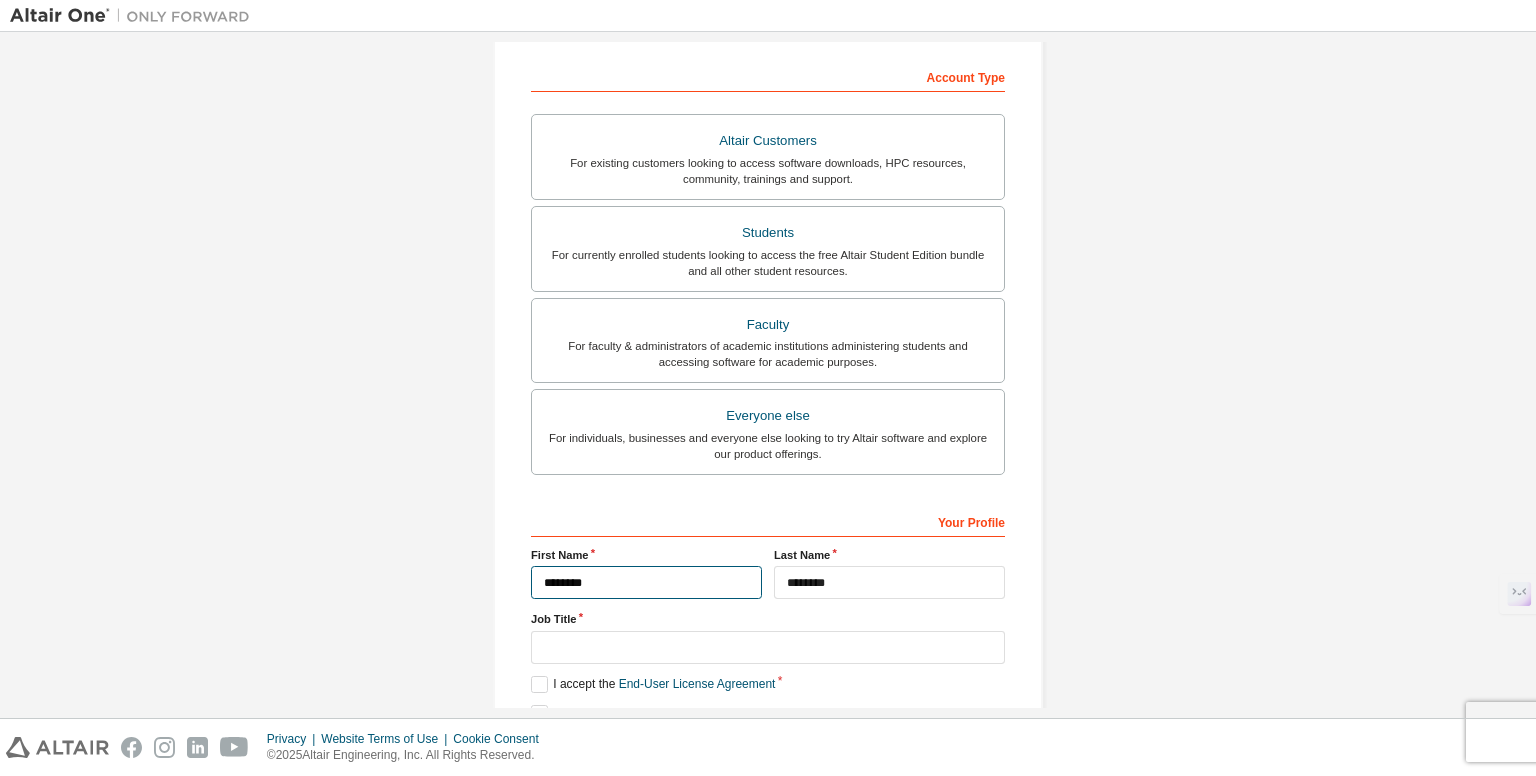 click on "********" at bounding box center [646, 582] 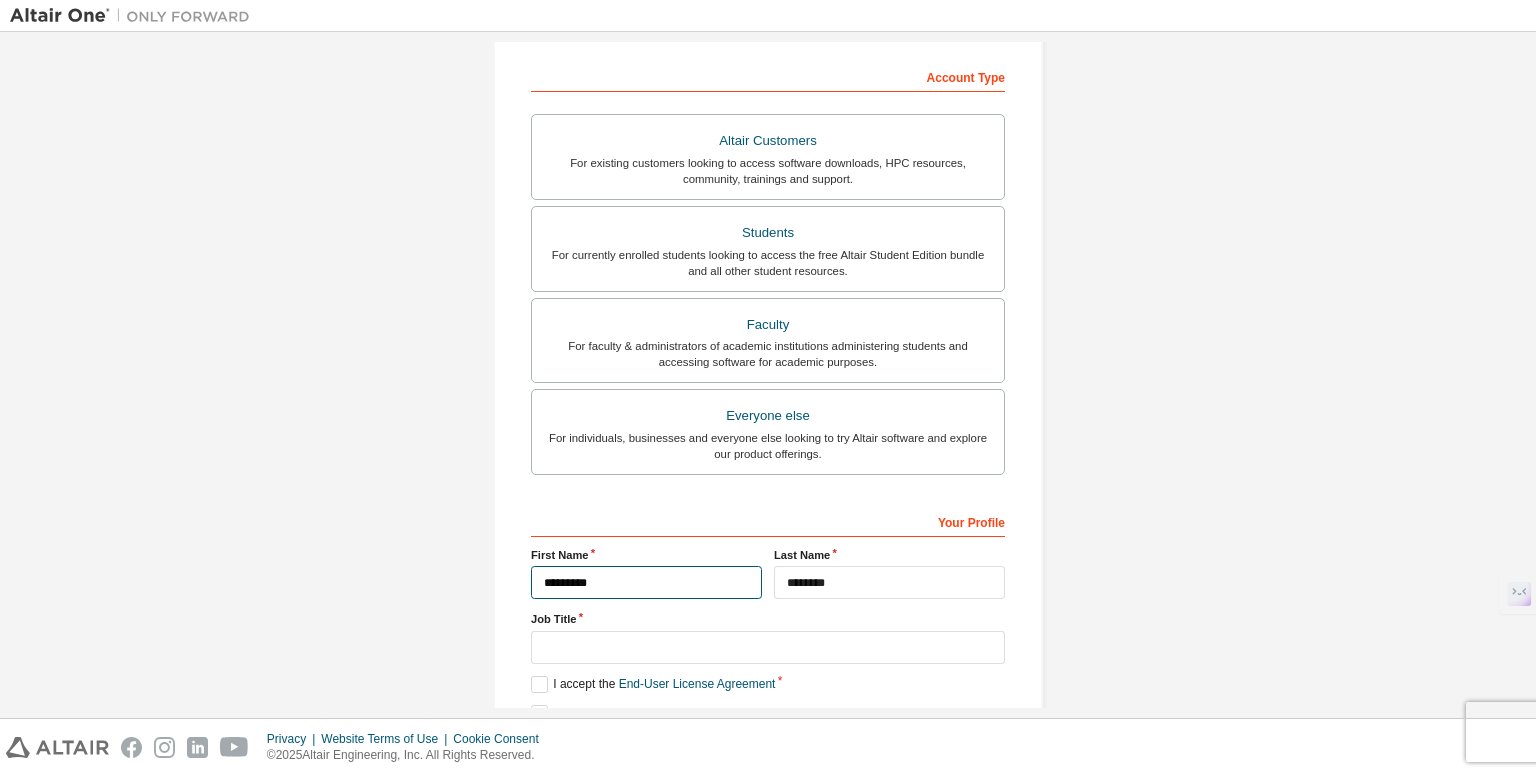 type on "********" 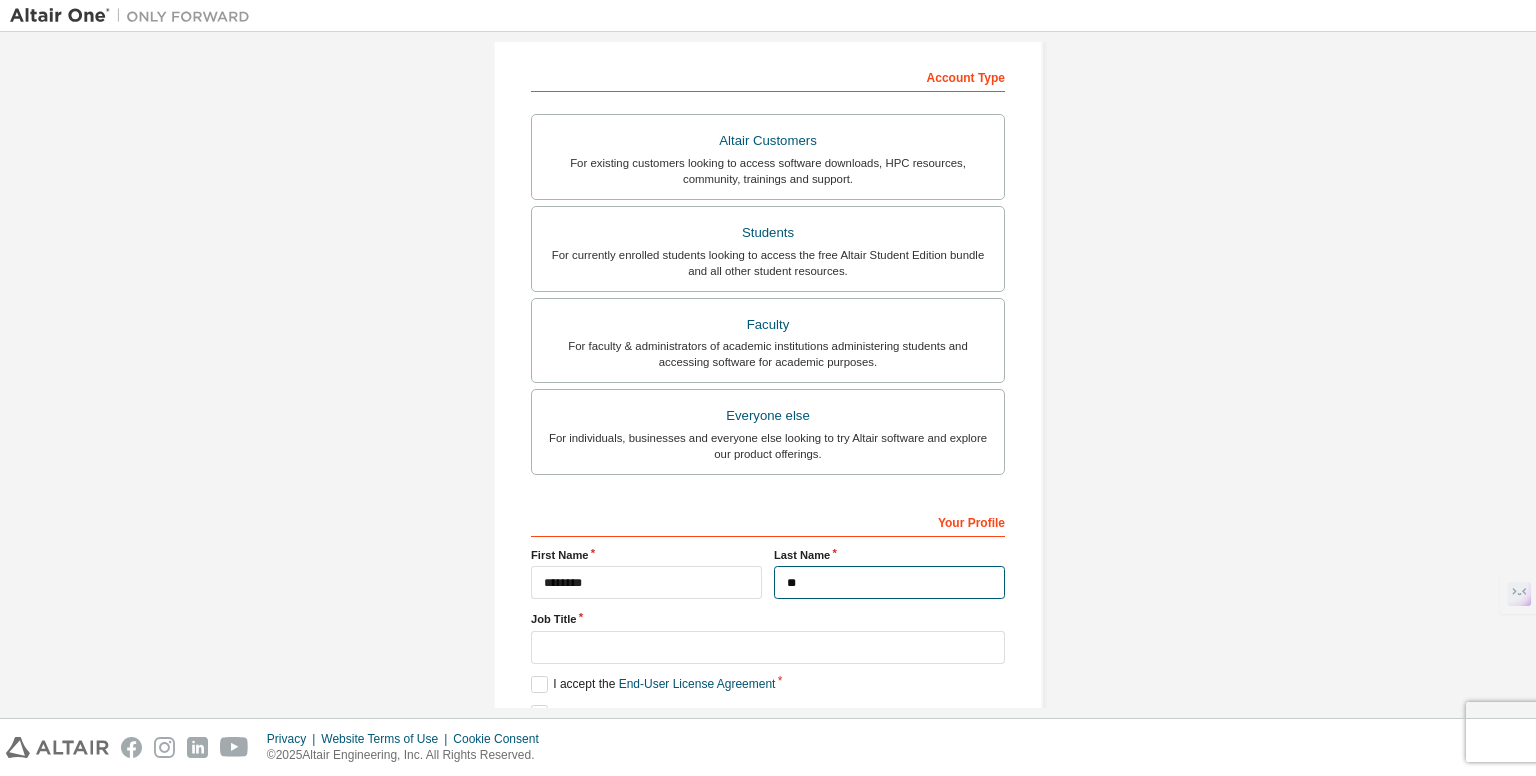 type on "**" 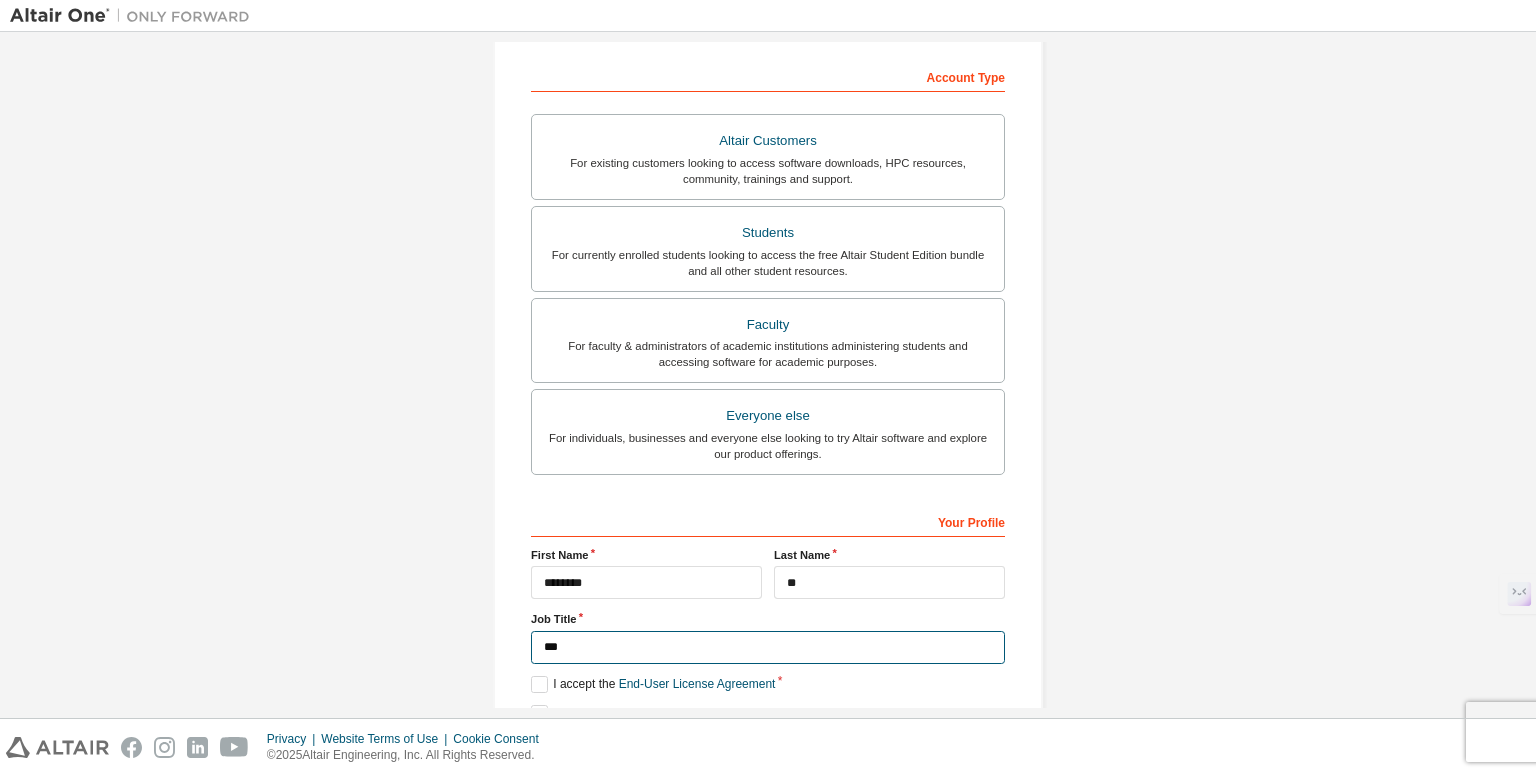 type on "***" 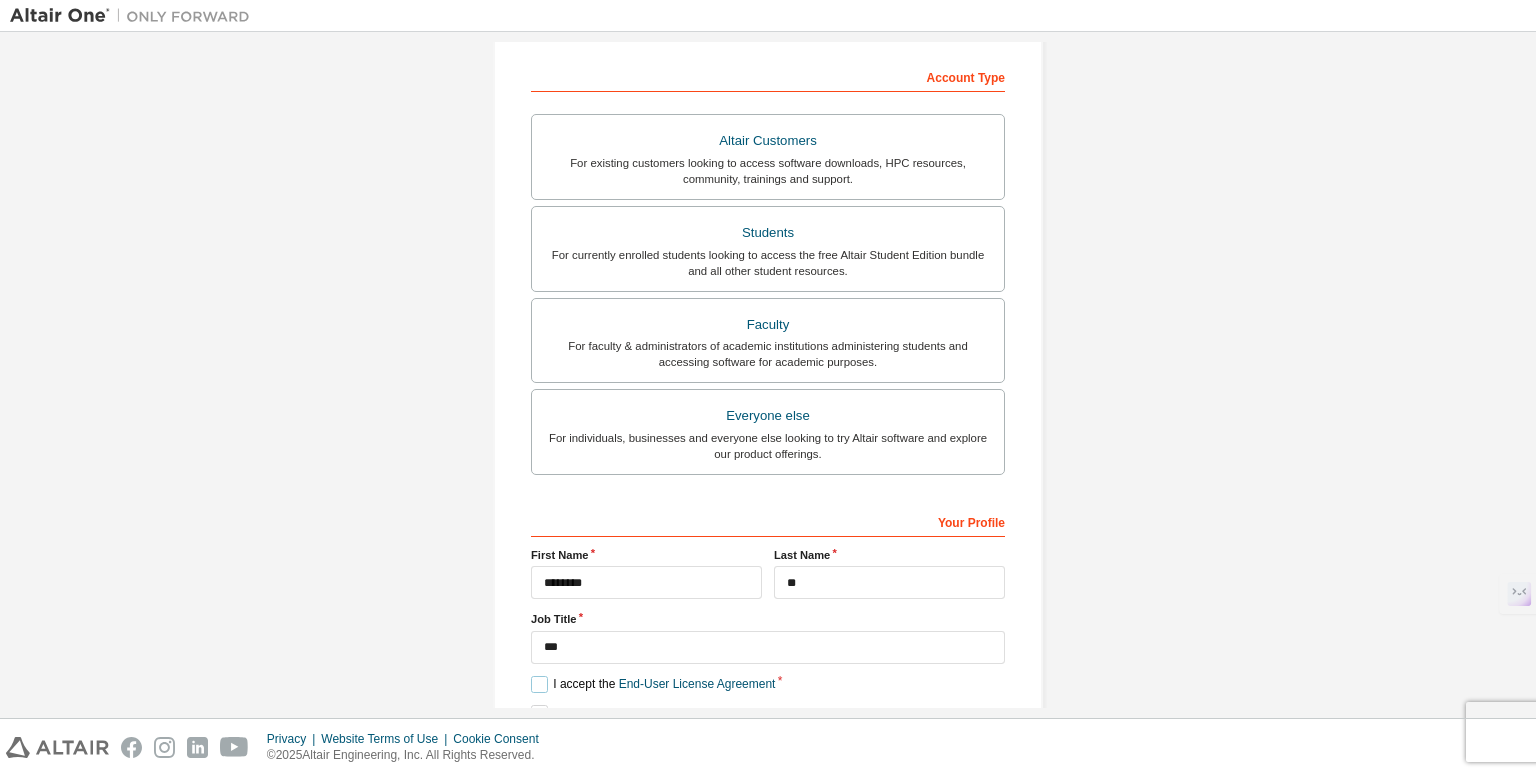scroll, scrollTop: 452, scrollLeft: 0, axis: vertical 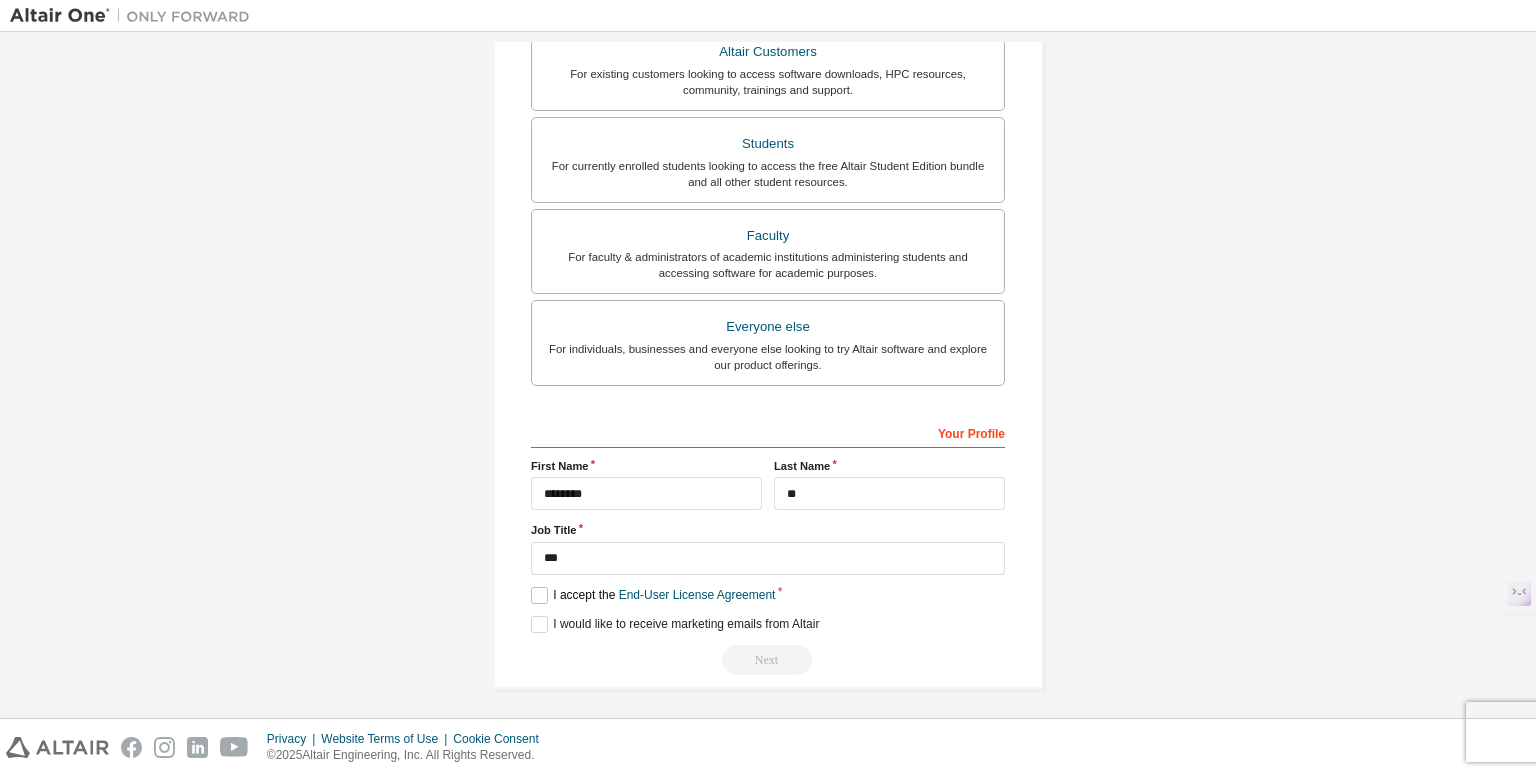 click on "I accept the    End-User License Agreement" at bounding box center [653, 595] 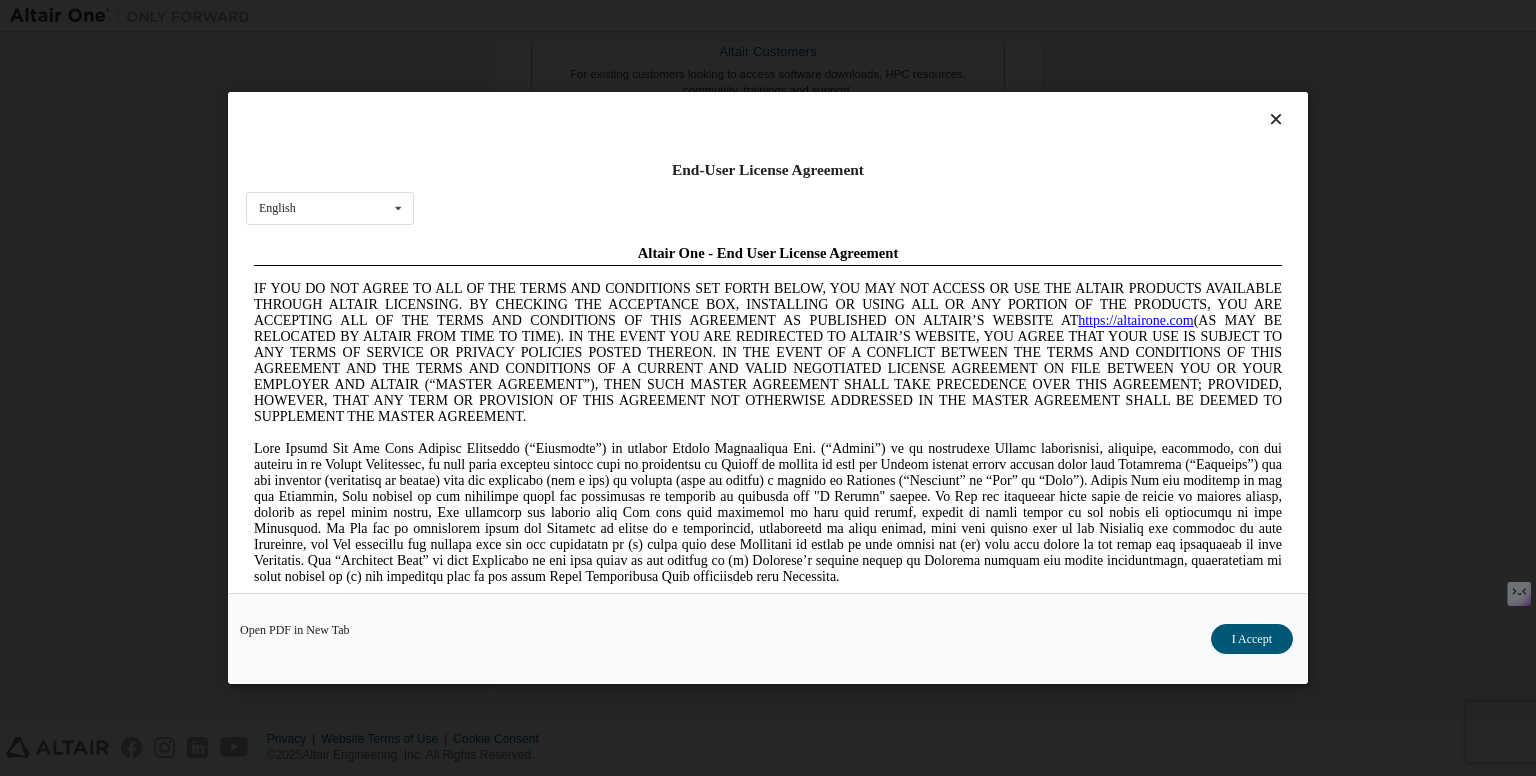 scroll, scrollTop: 0, scrollLeft: 0, axis: both 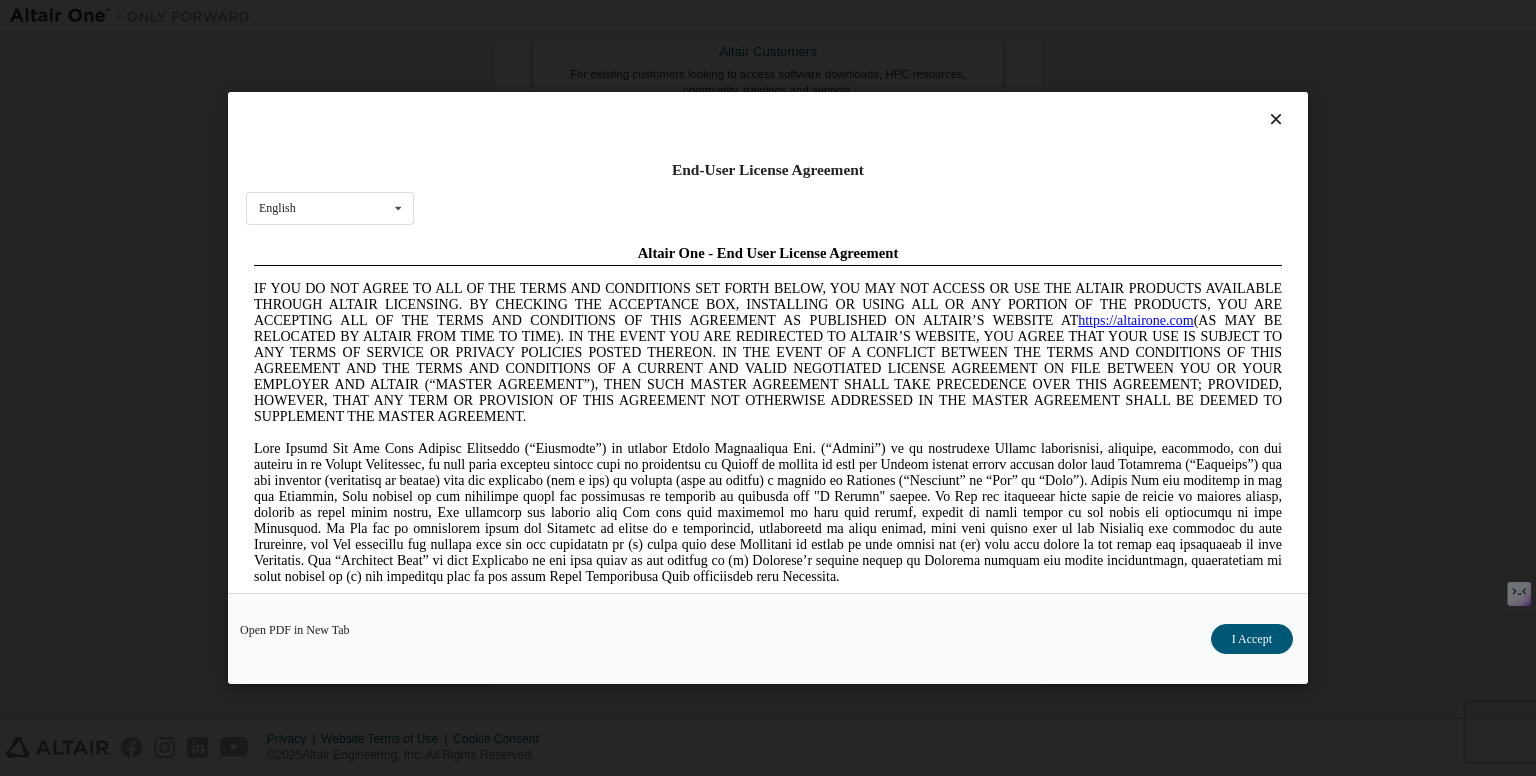 drag, startPoint x: 1242, startPoint y: 638, endPoint x: 1228, endPoint y: 643, distance: 14.866069 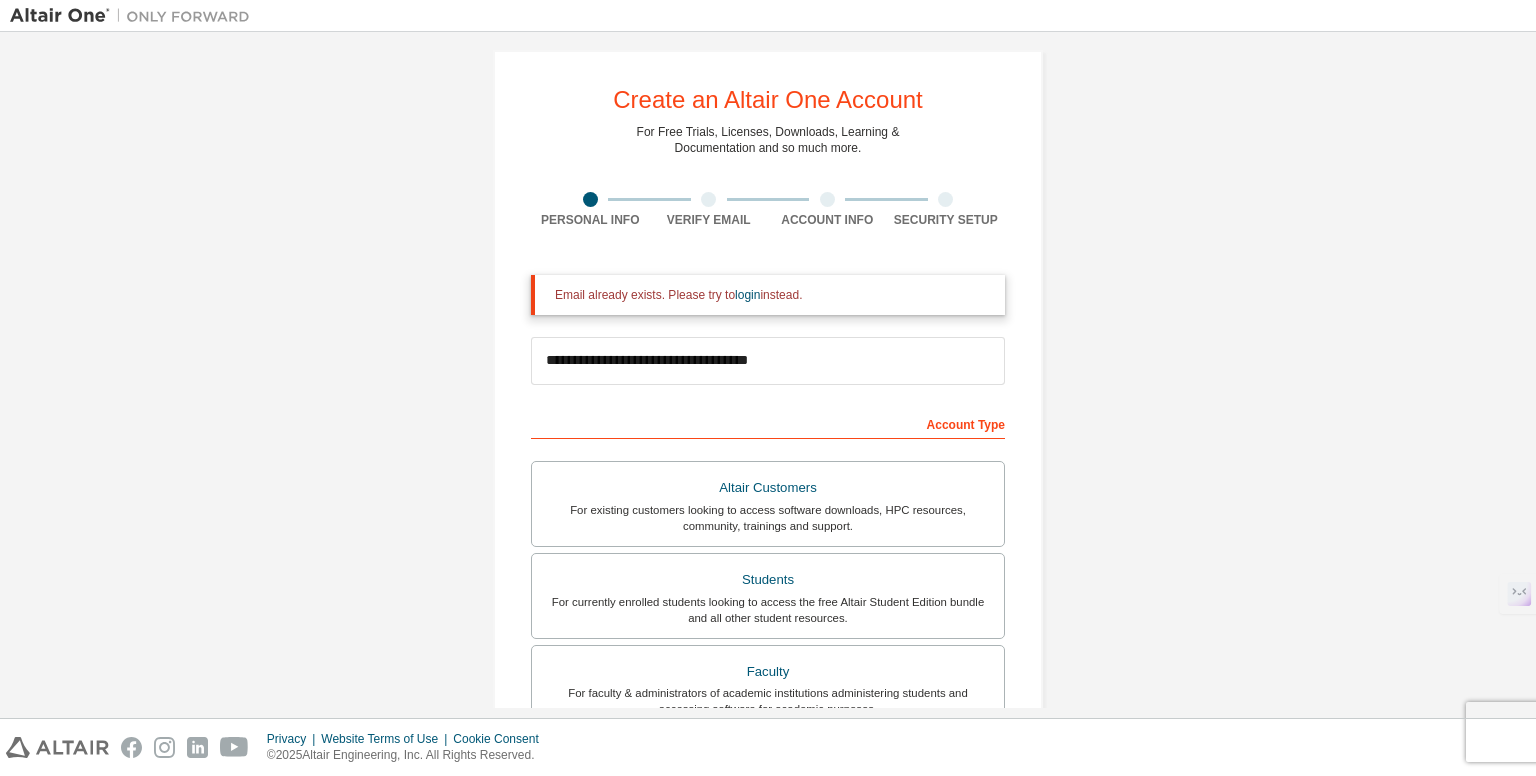 scroll, scrollTop: 0, scrollLeft: 0, axis: both 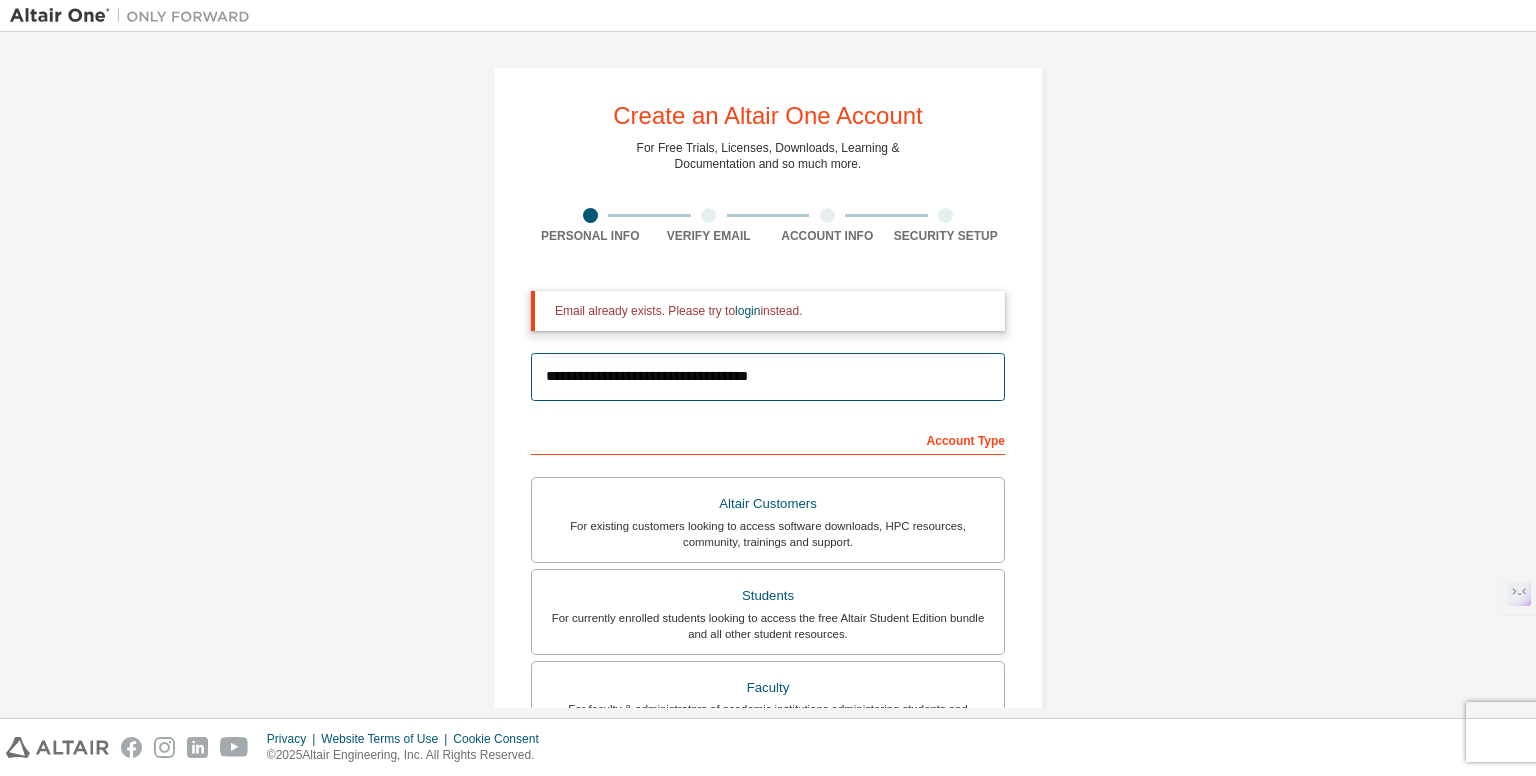 click on "**********" at bounding box center [768, 377] 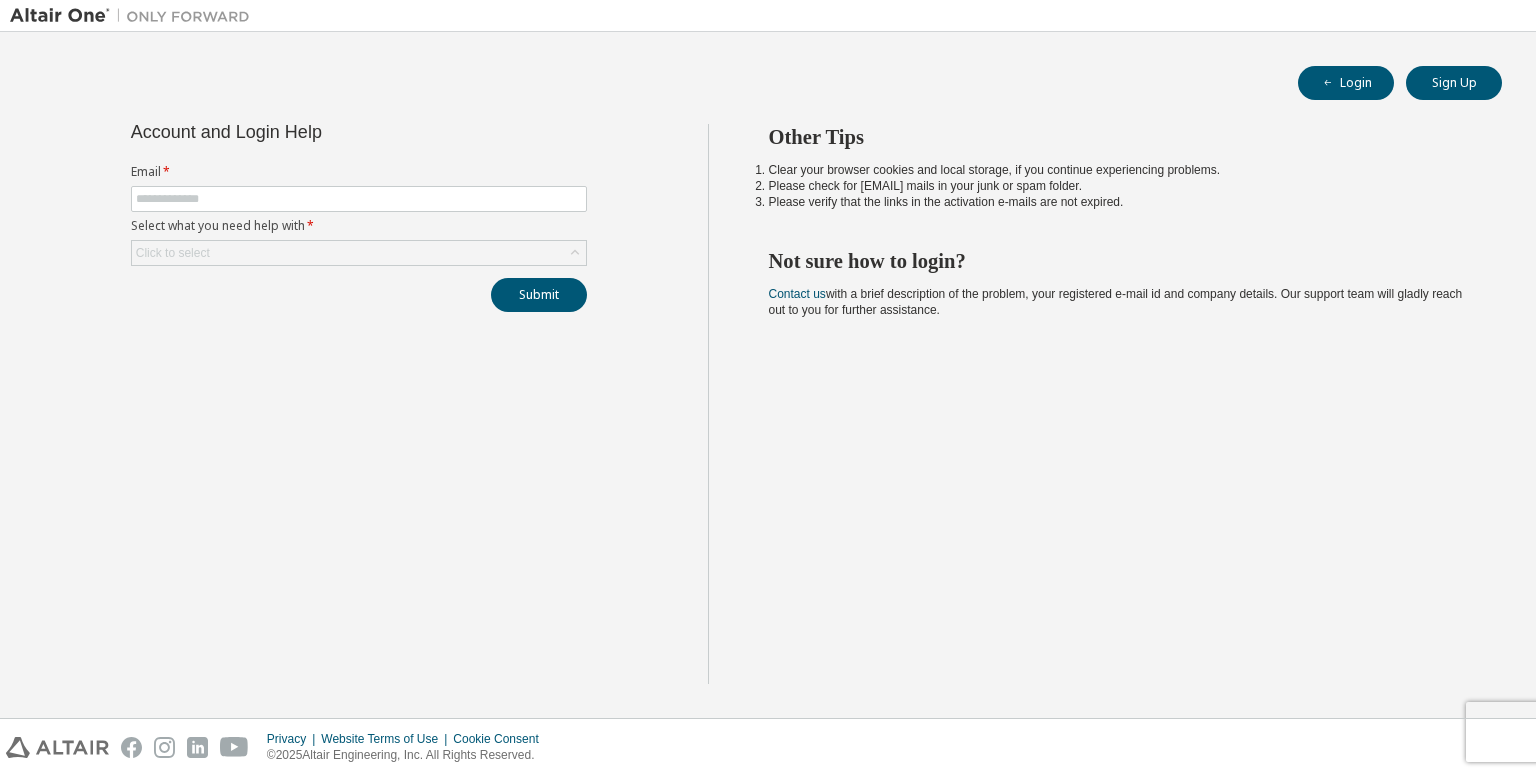scroll, scrollTop: 0, scrollLeft: 0, axis: both 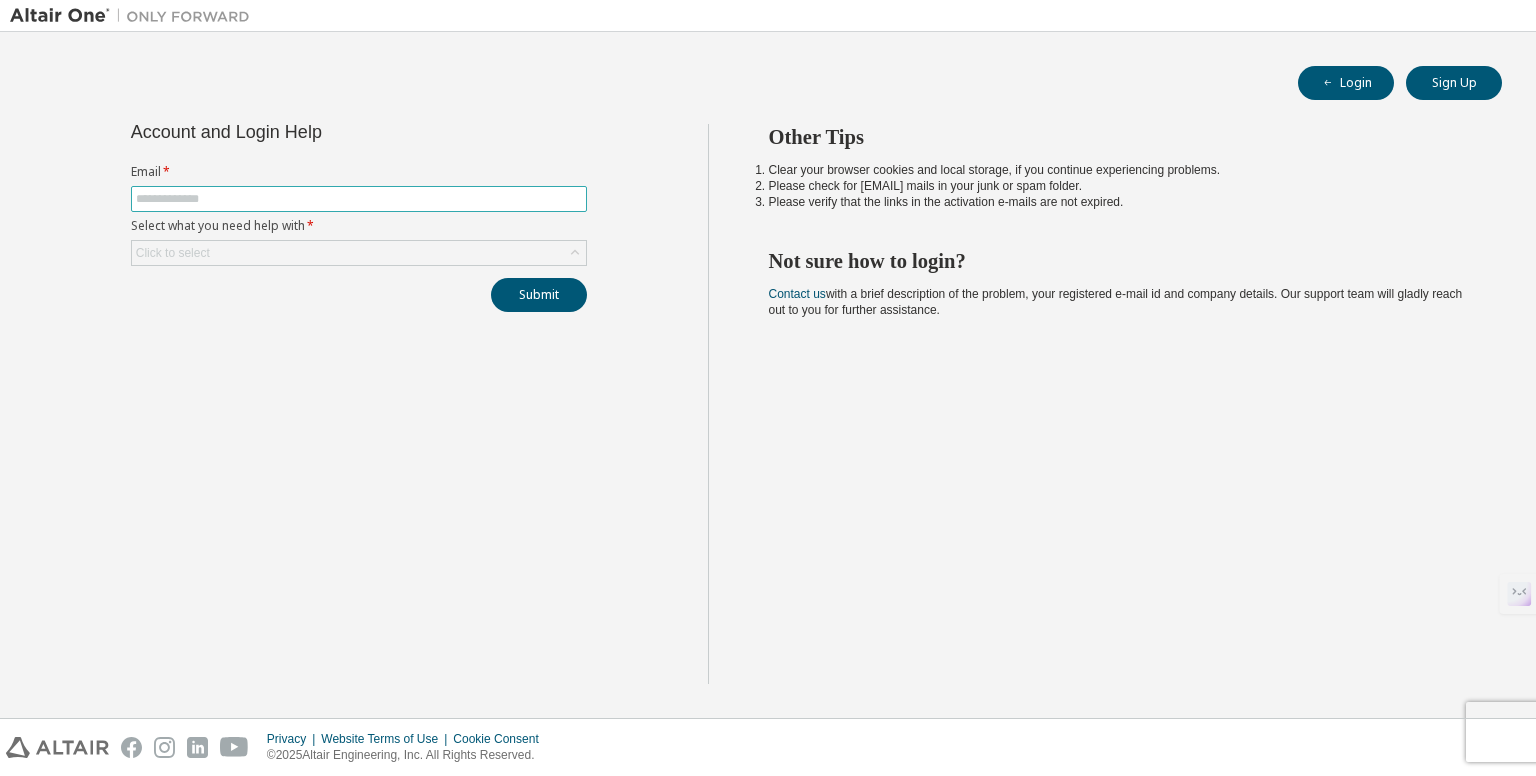 click at bounding box center (359, 199) 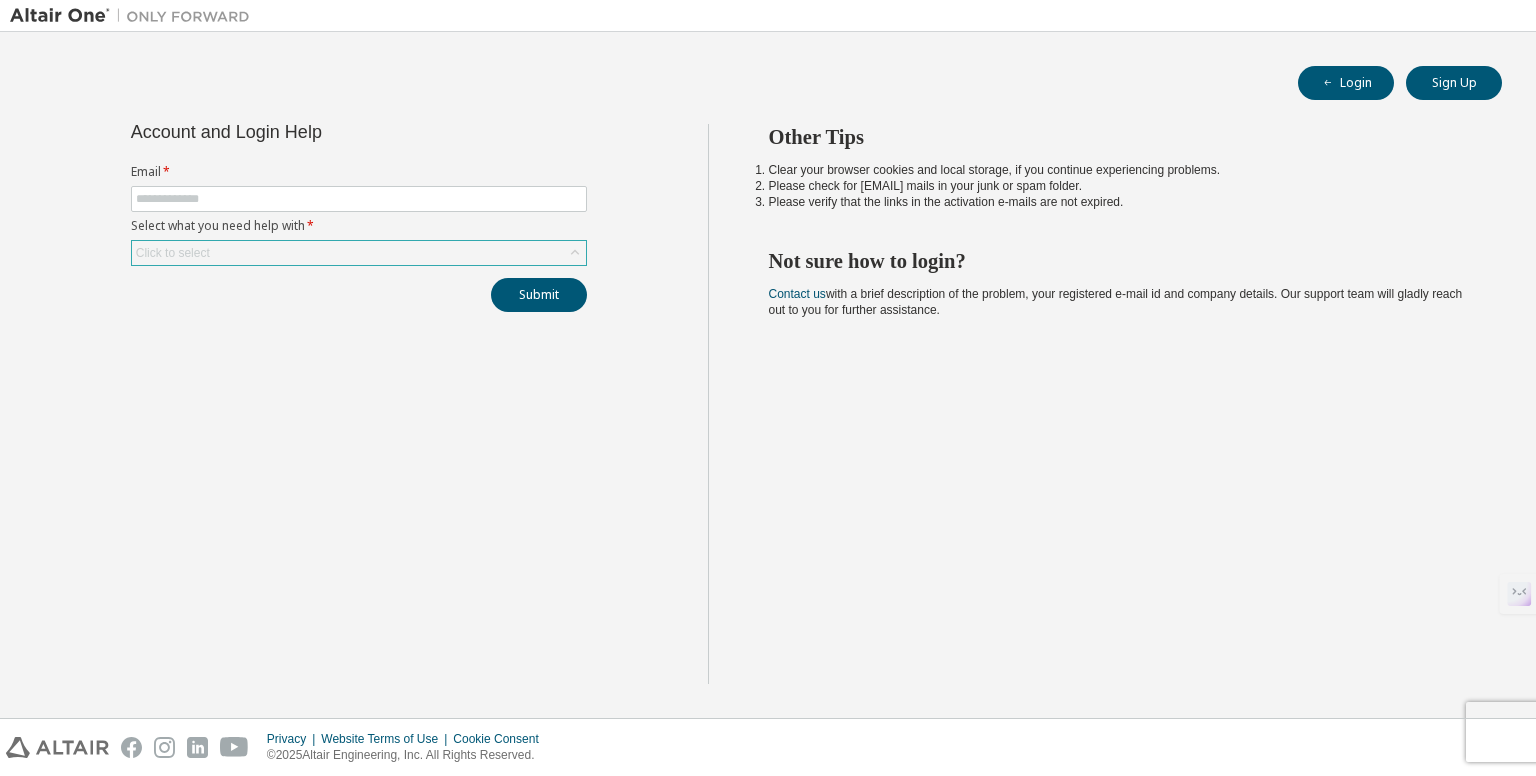 click on "Account and Login Help Email * Select what you need help with * Click to select Submit" at bounding box center (359, 218) 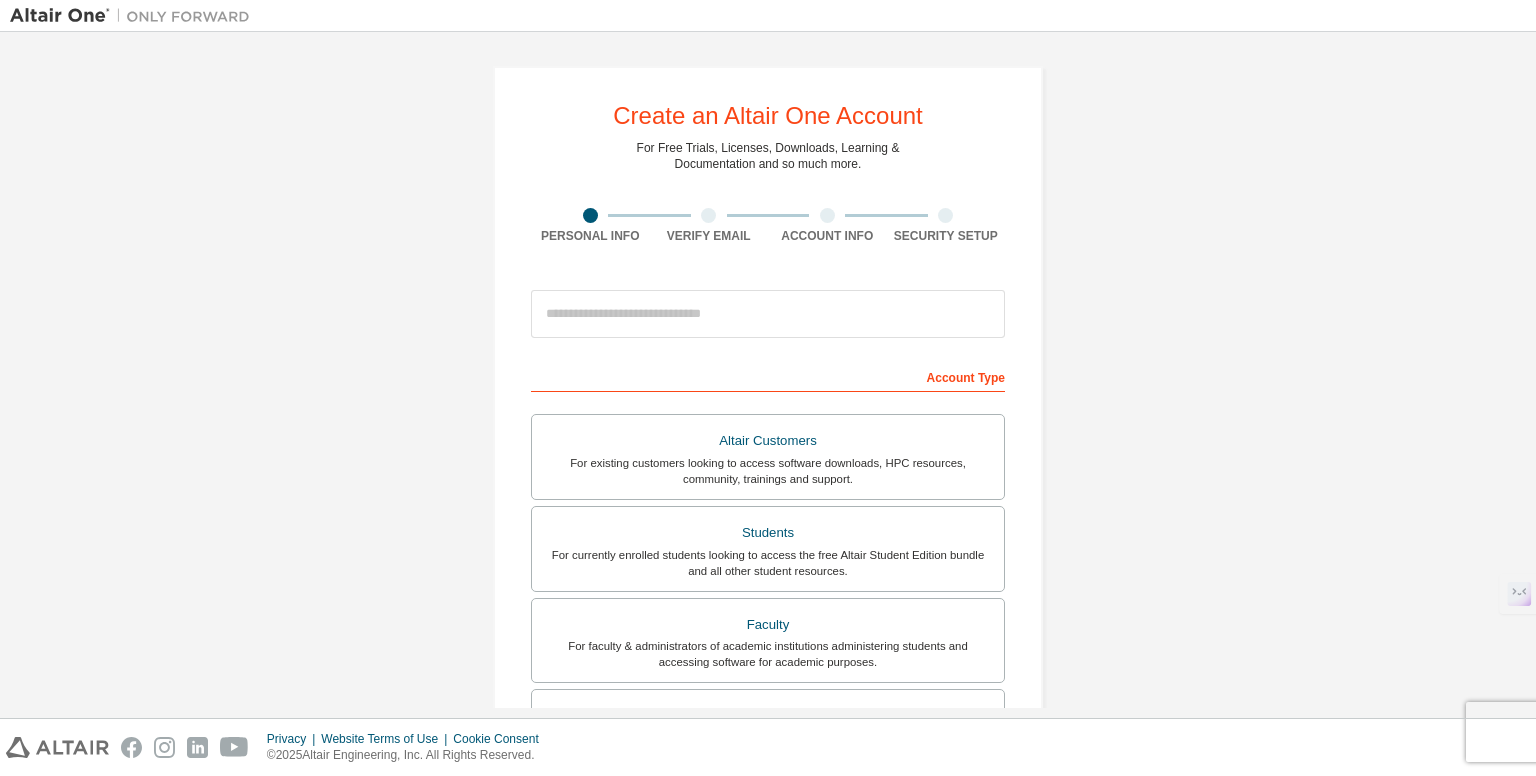 scroll, scrollTop: 0, scrollLeft: 0, axis: both 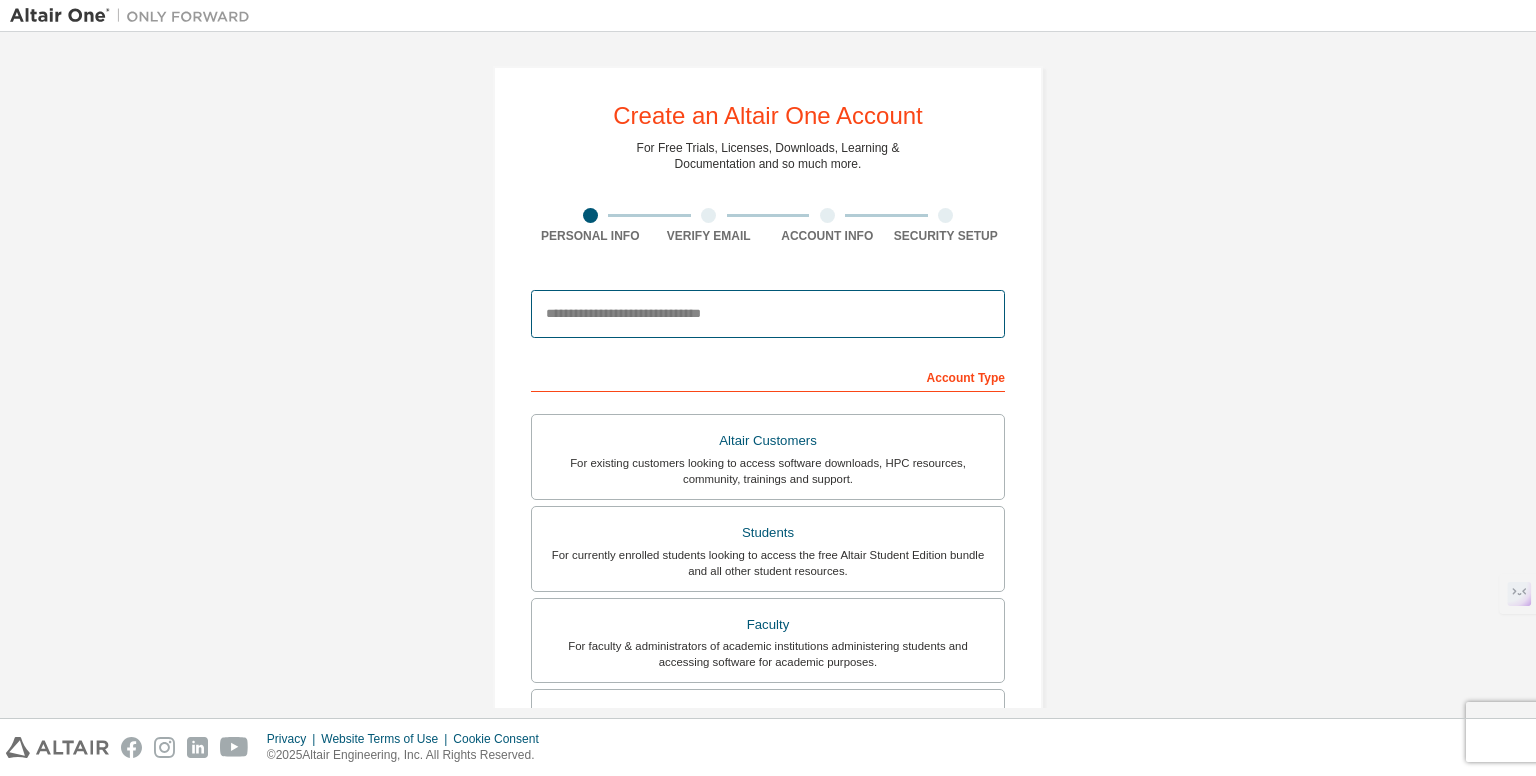 click at bounding box center [768, 314] 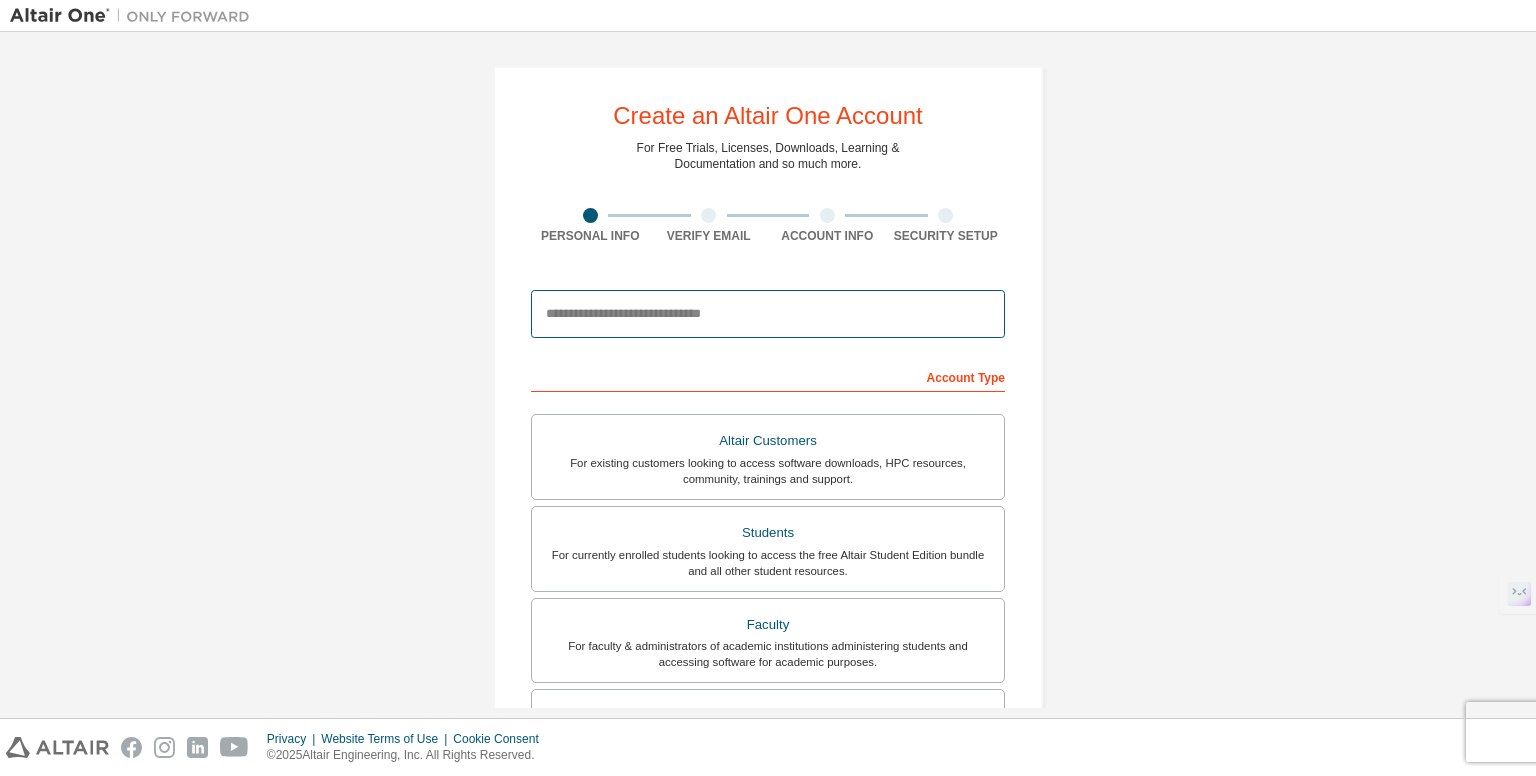 type on "**********" 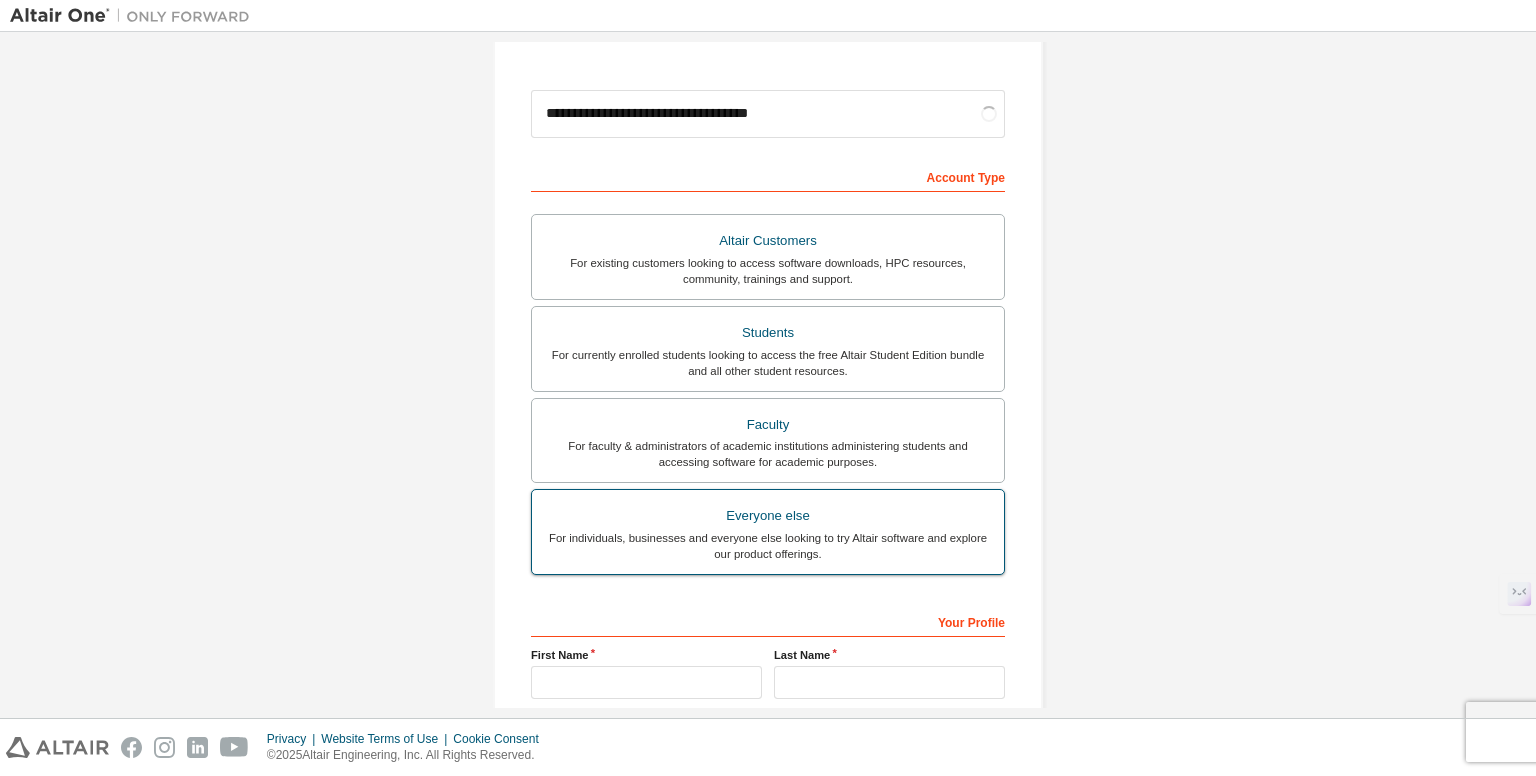 click on "For individuals, businesses and everyone else looking to try Altair software and explore our product offerings." at bounding box center (768, 546) 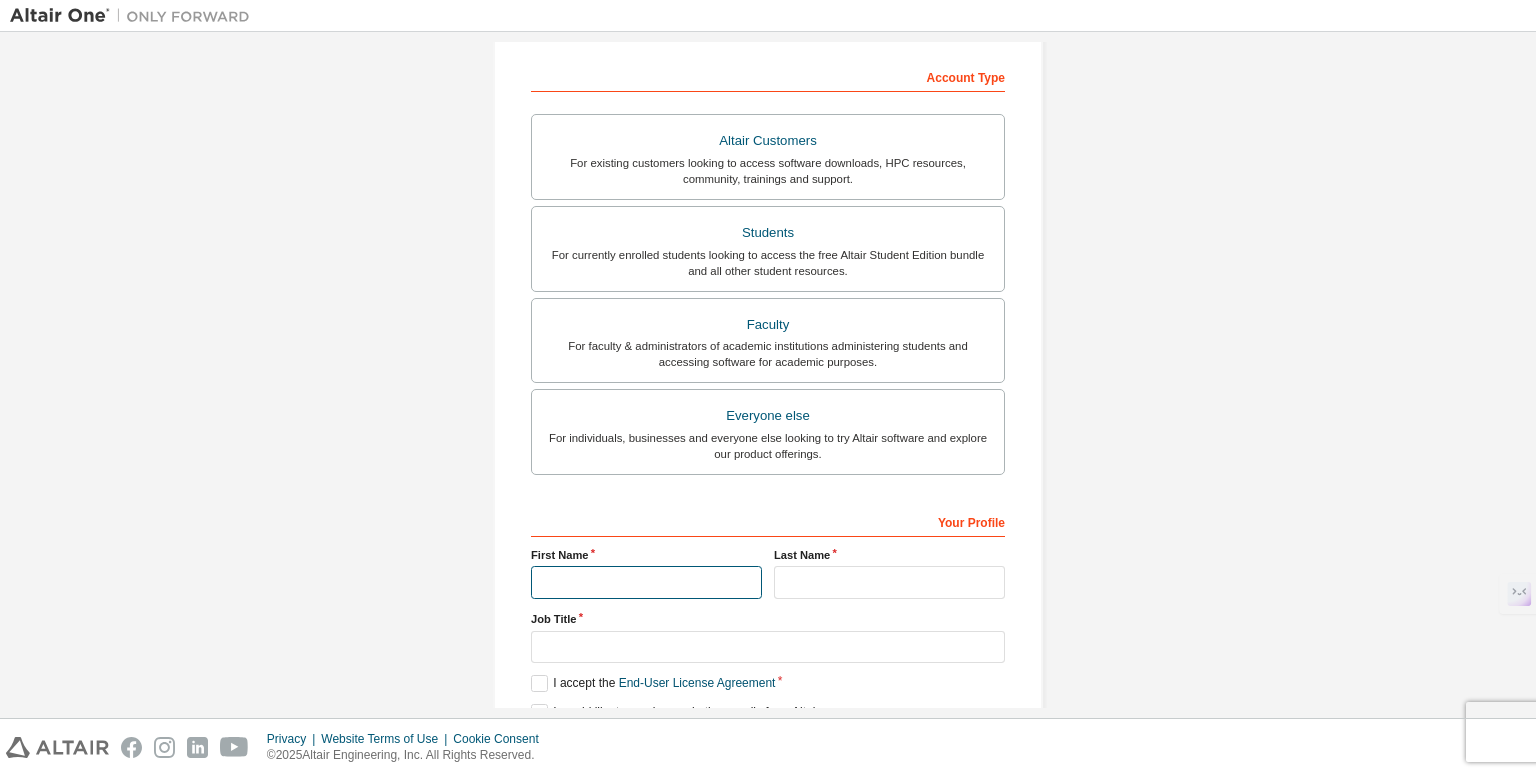 click at bounding box center [646, 582] 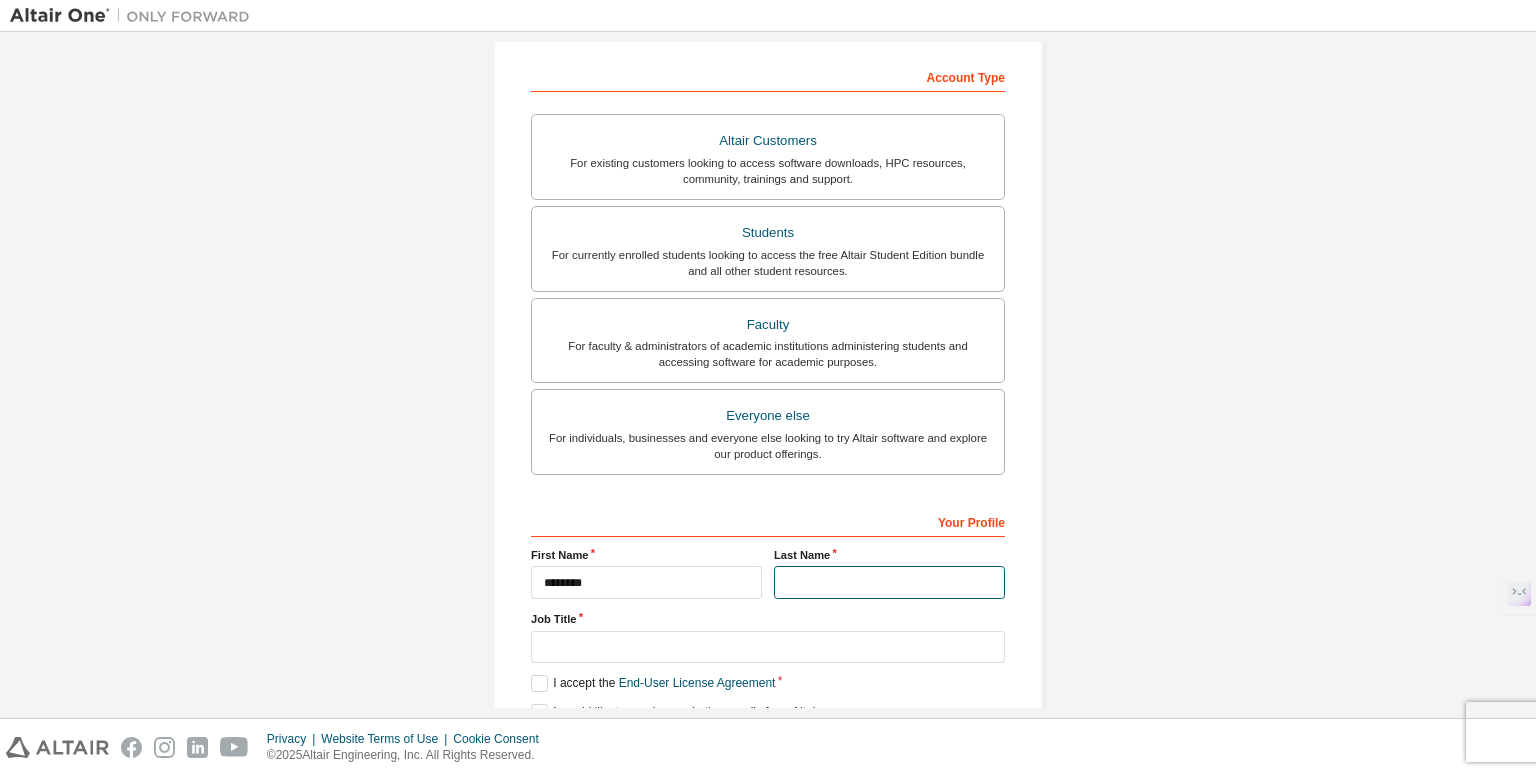 click at bounding box center (889, 582) 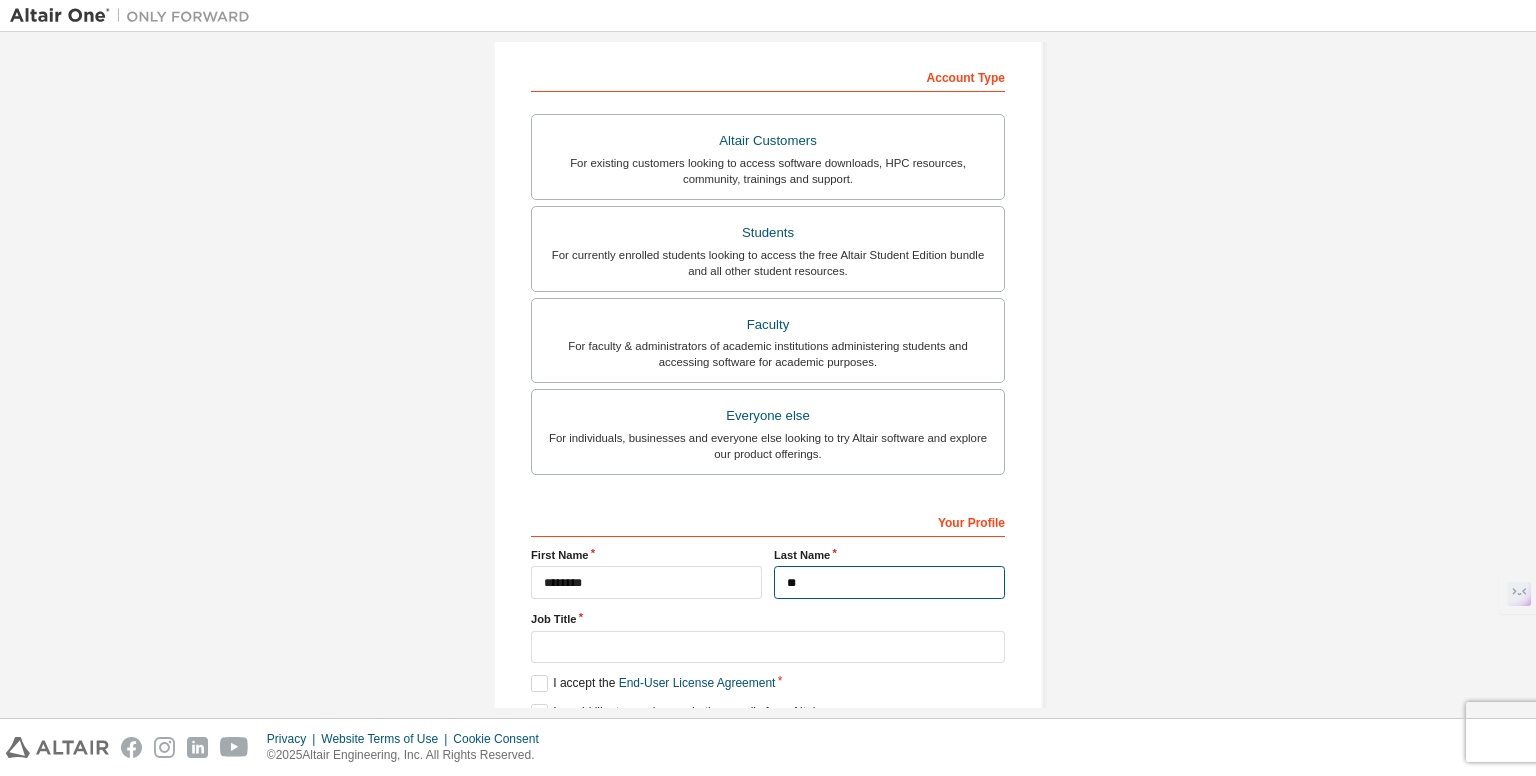 type on "**" 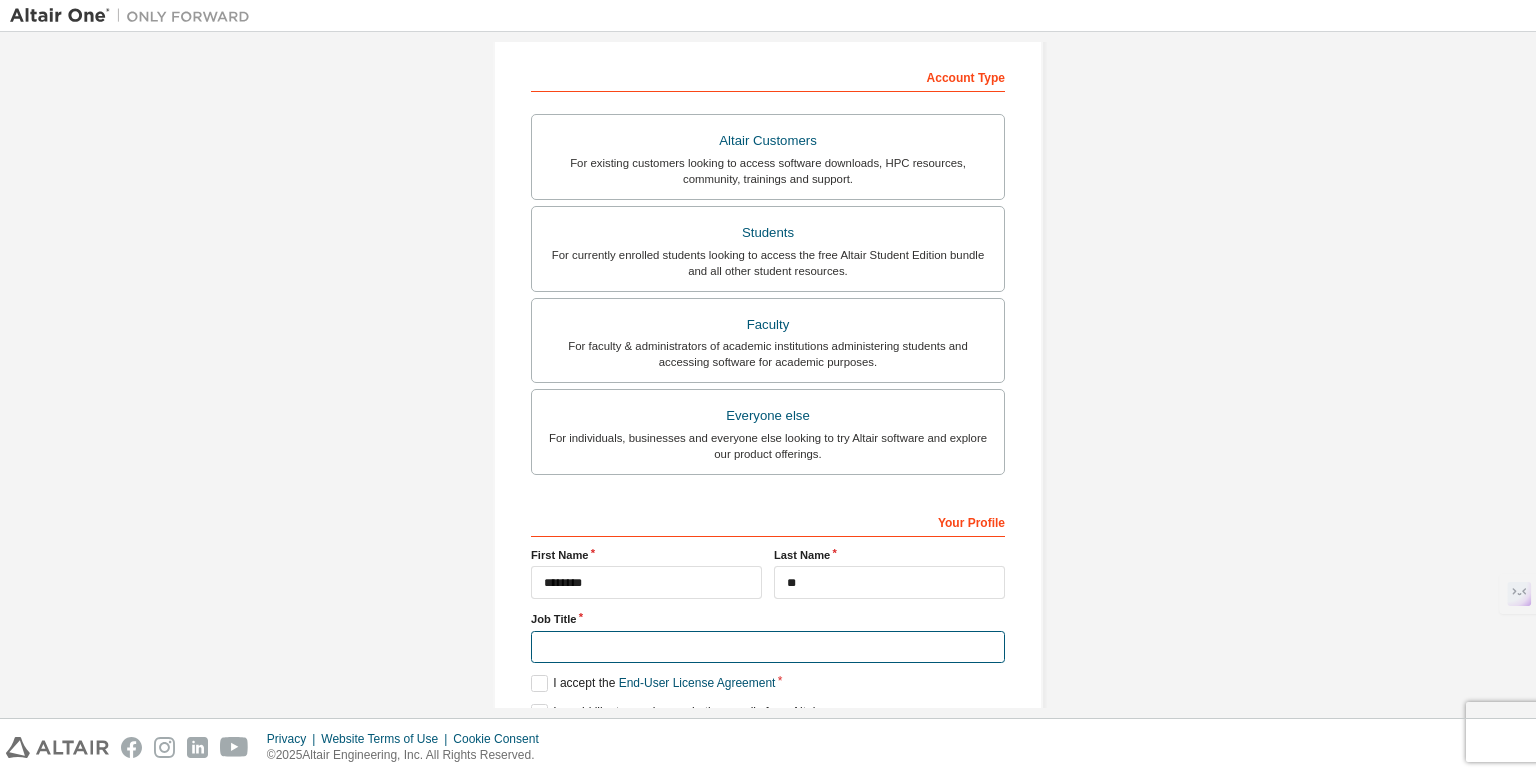 click at bounding box center (768, 647) 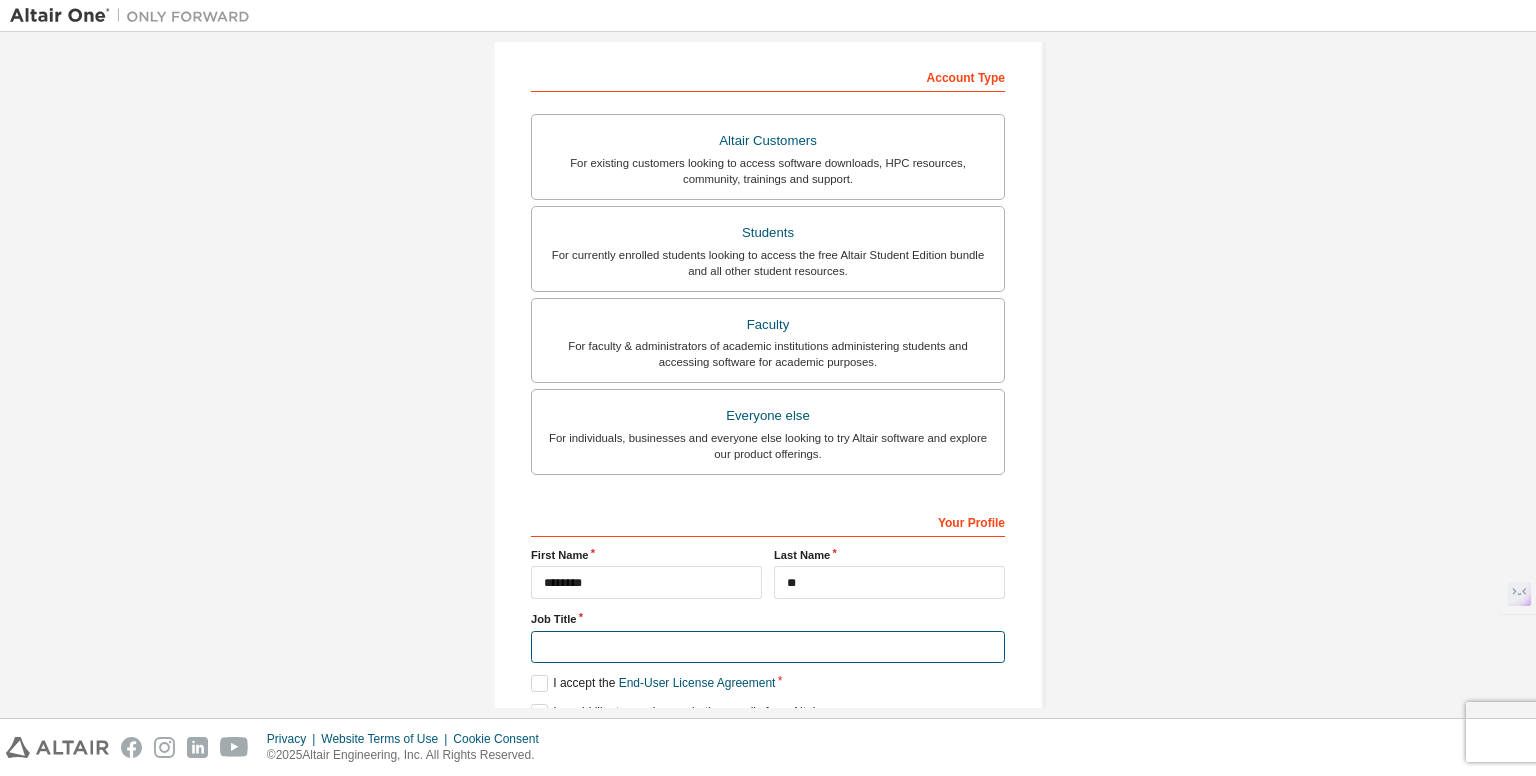 type on "*******" 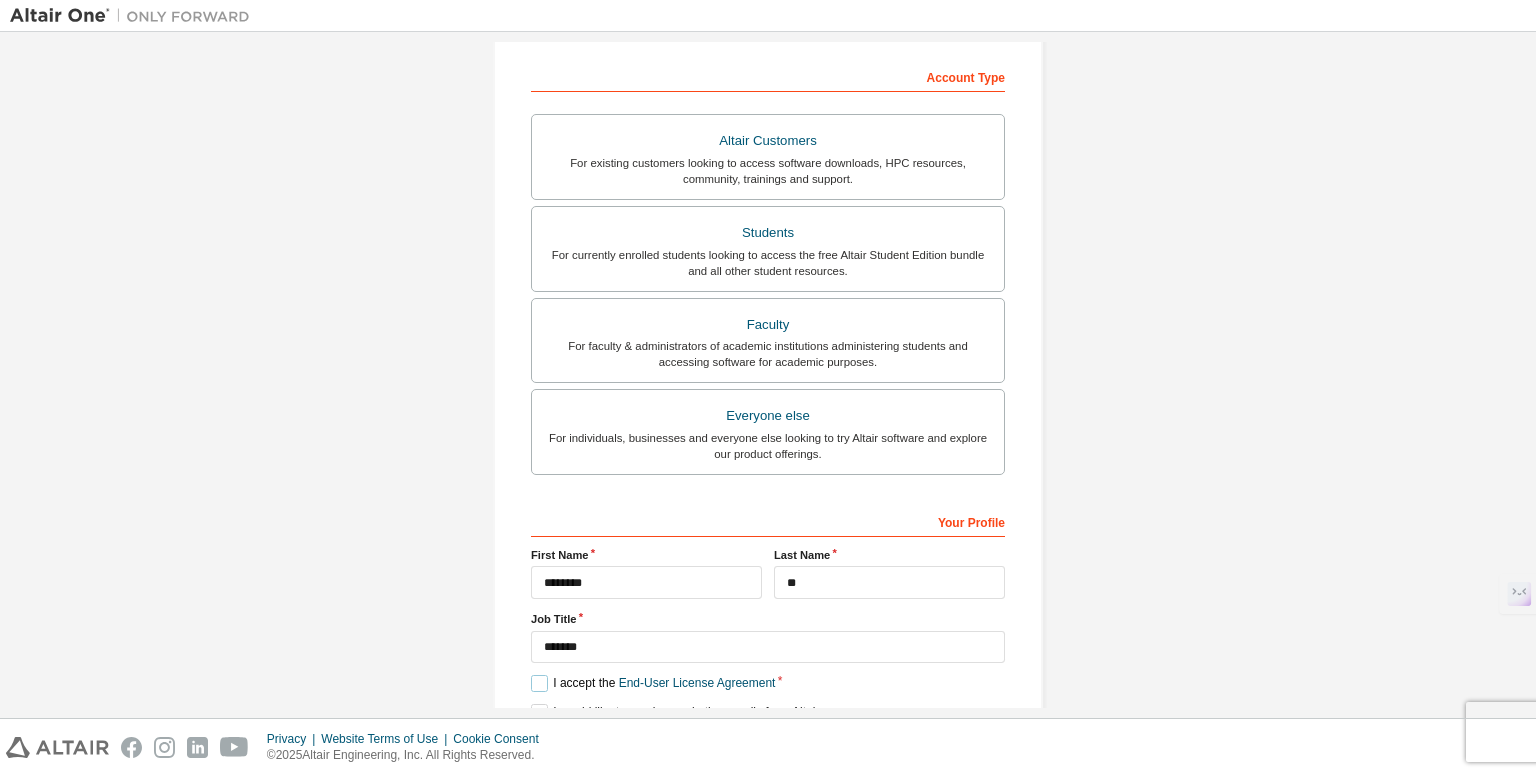 click on "I accept the    End-User License Agreement" at bounding box center [653, 683] 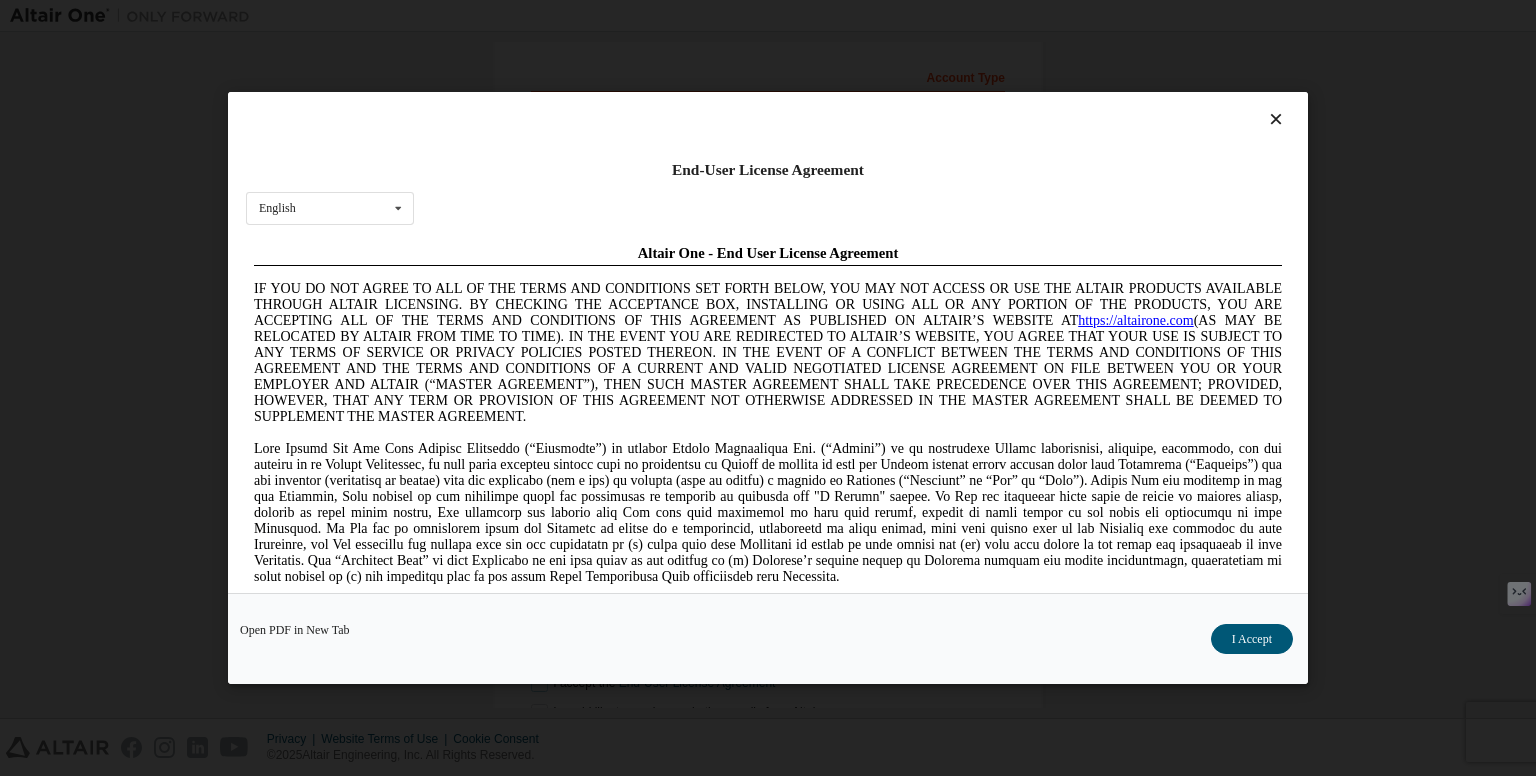 scroll, scrollTop: 0, scrollLeft: 0, axis: both 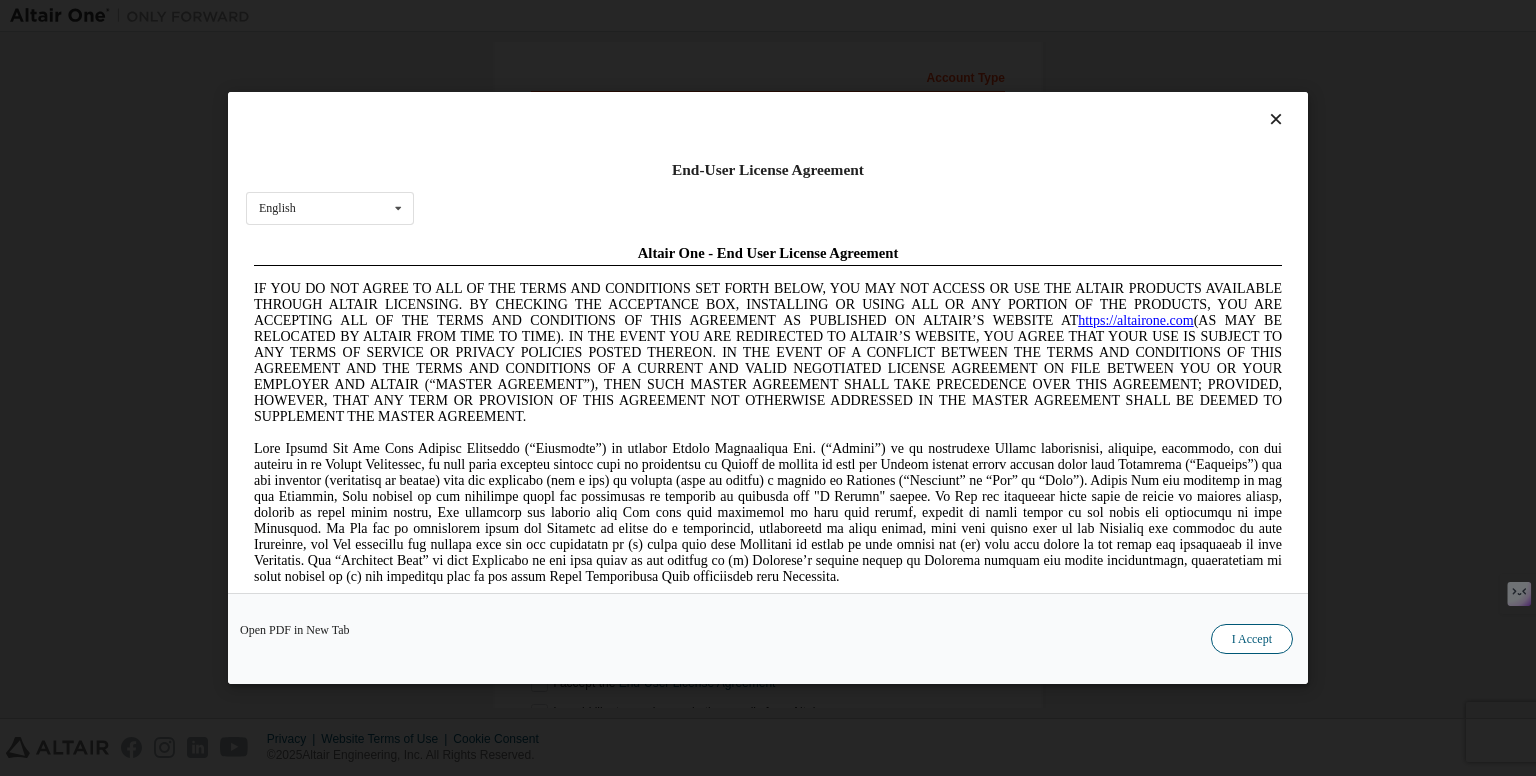 click on "I Accept" at bounding box center (1252, 639) 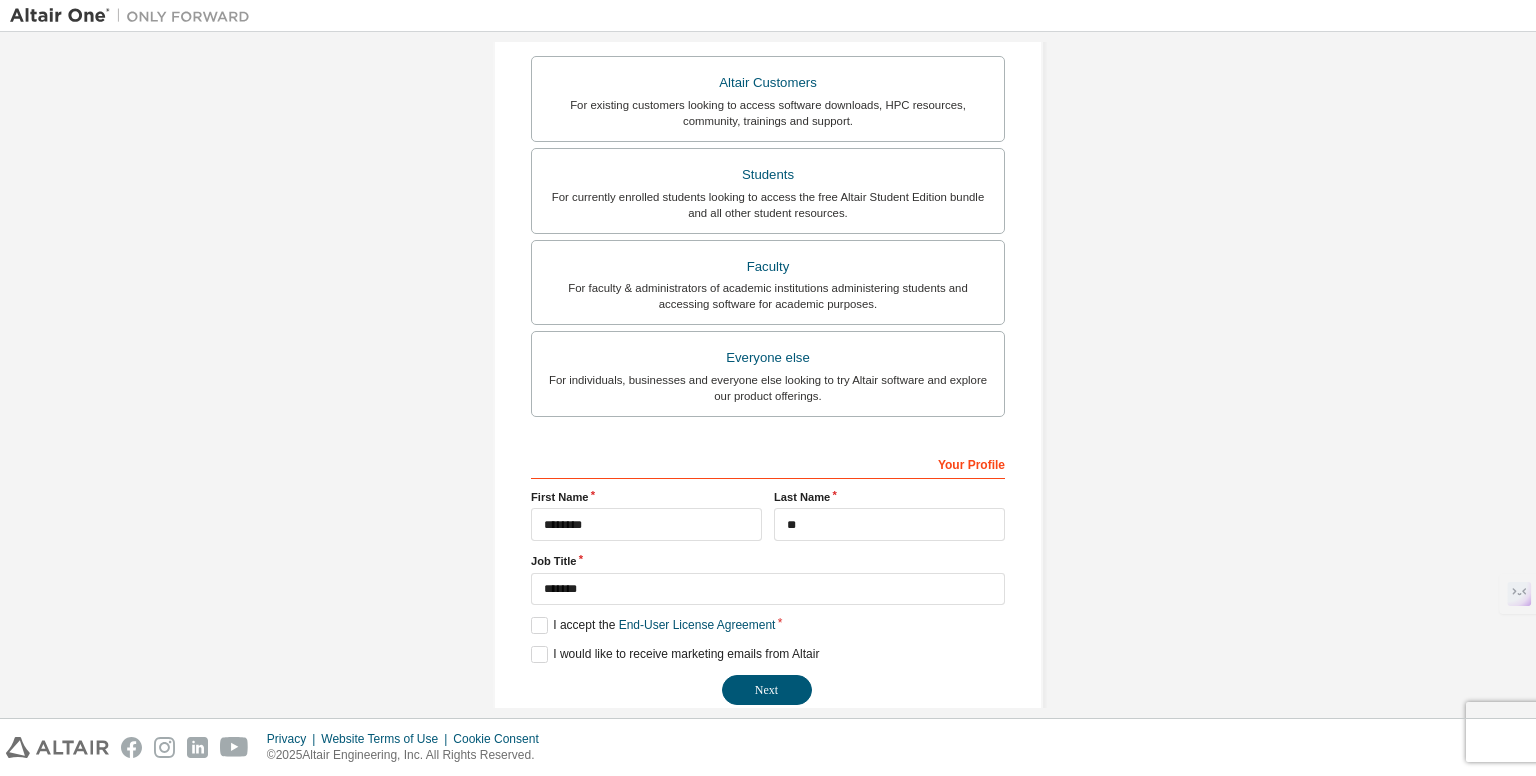 scroll, scrollTop: 388, scrollLeft: 0, axis: vertical 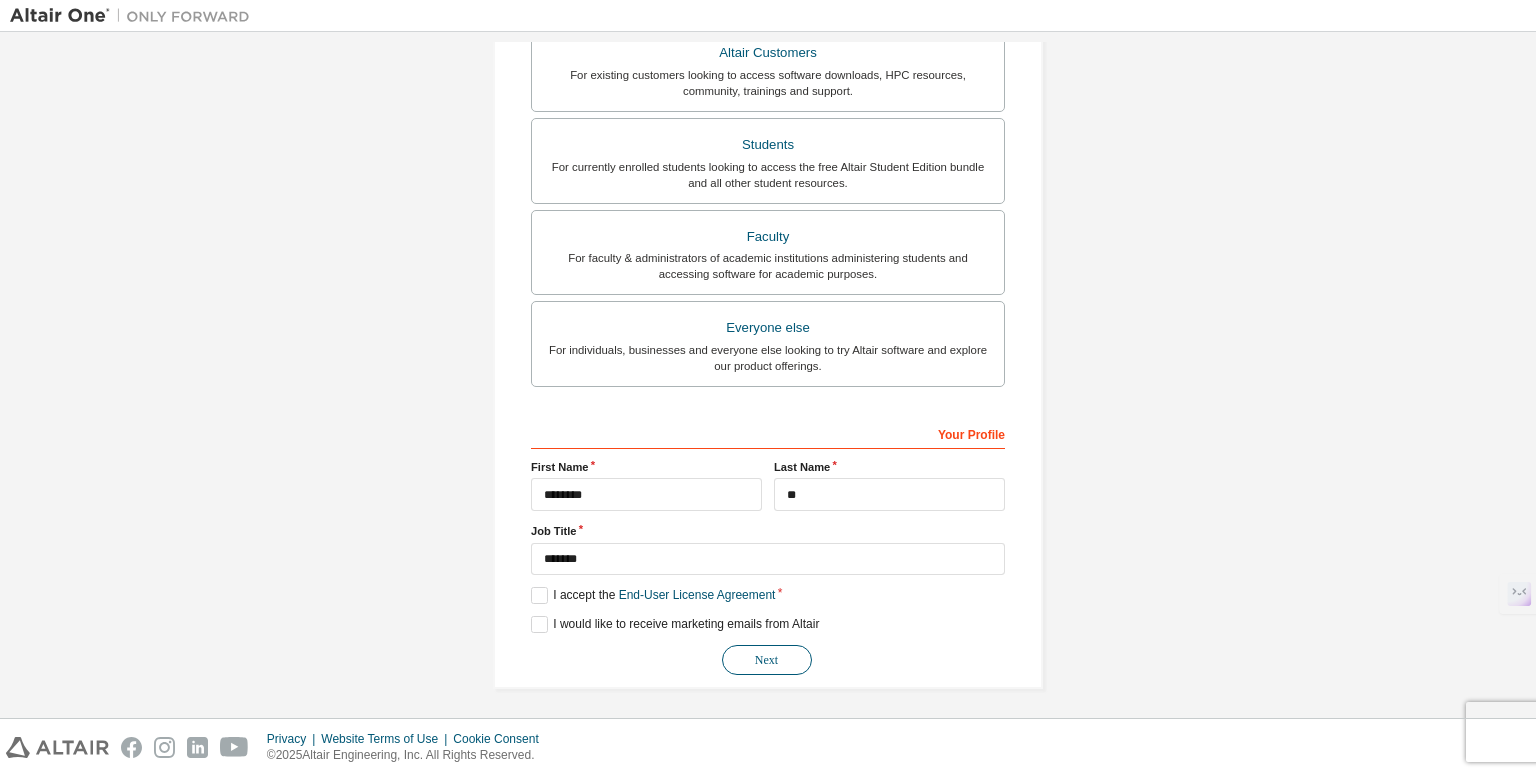 click on "Next" at bounding box center (767, 660) 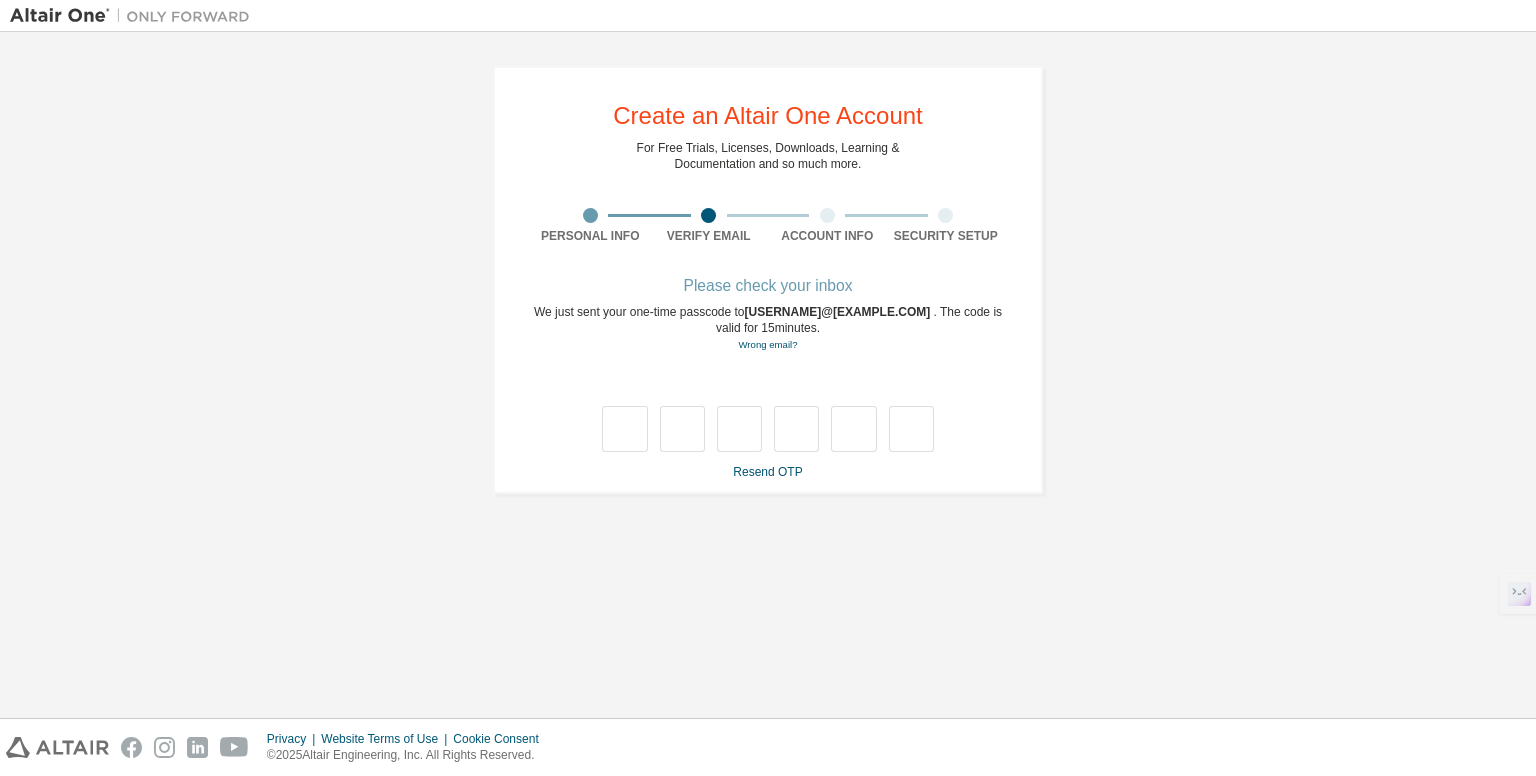 scroll, scrollTop: 0, scrollLeft: 0, axis: both 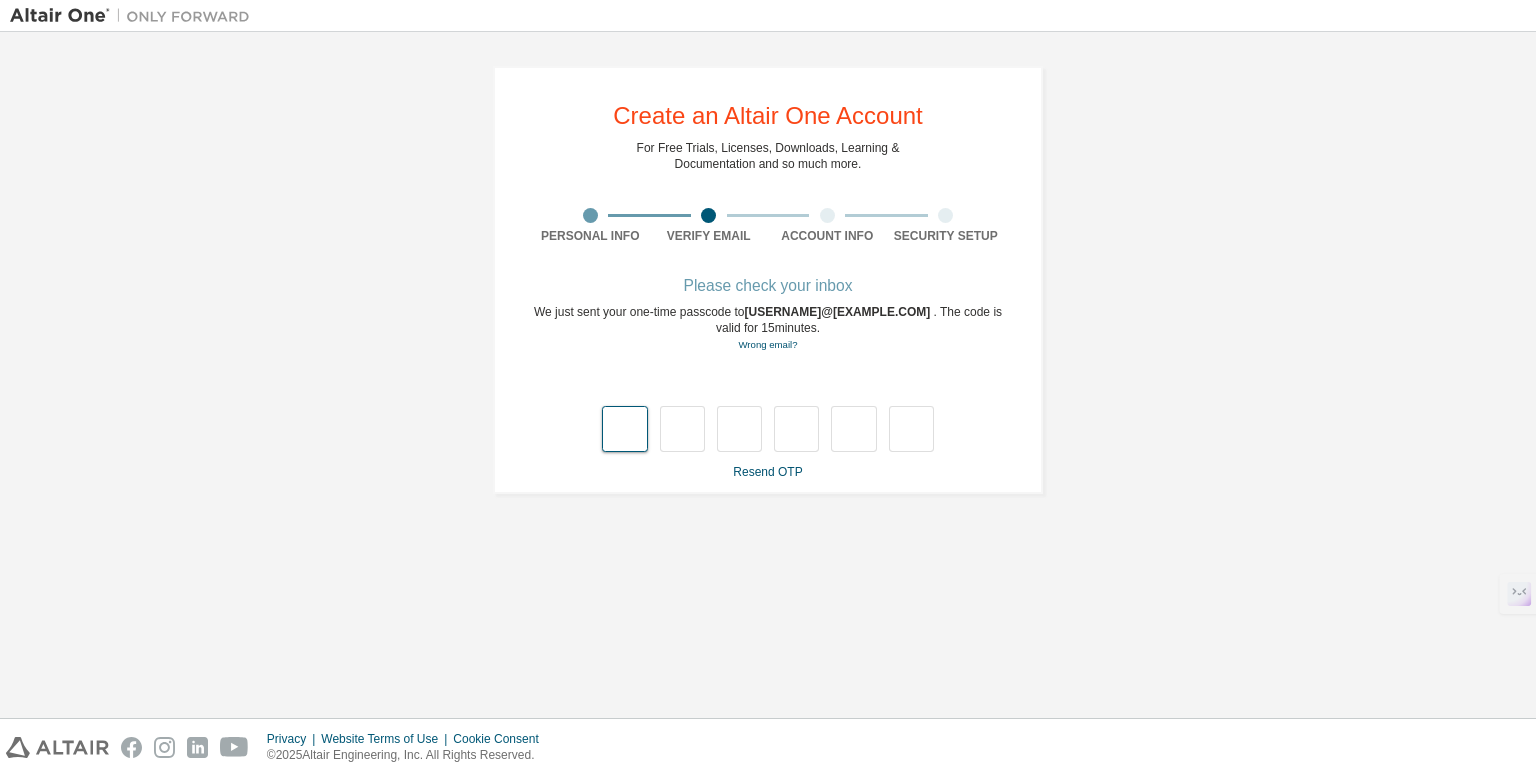 type on "*" 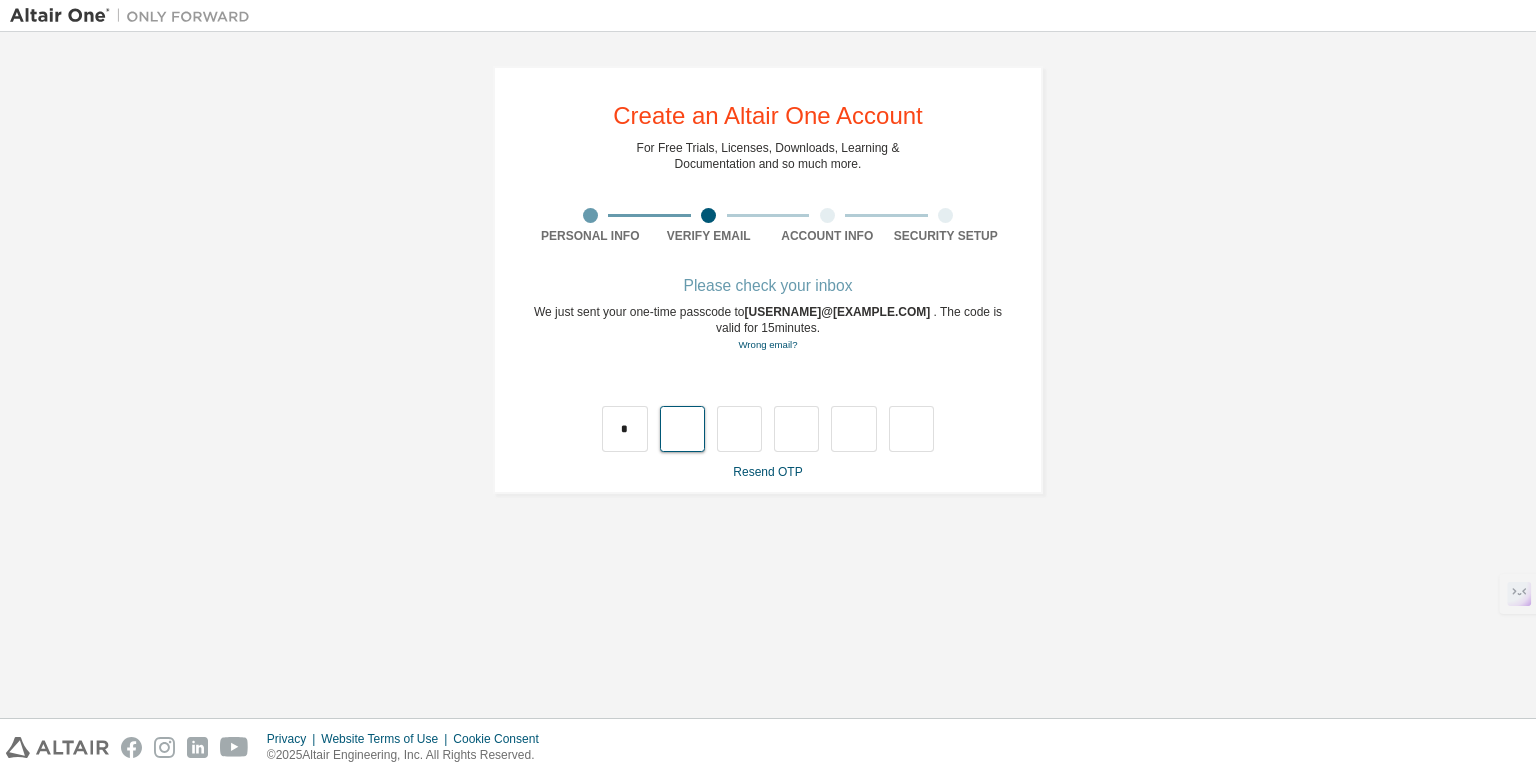 type on "*" 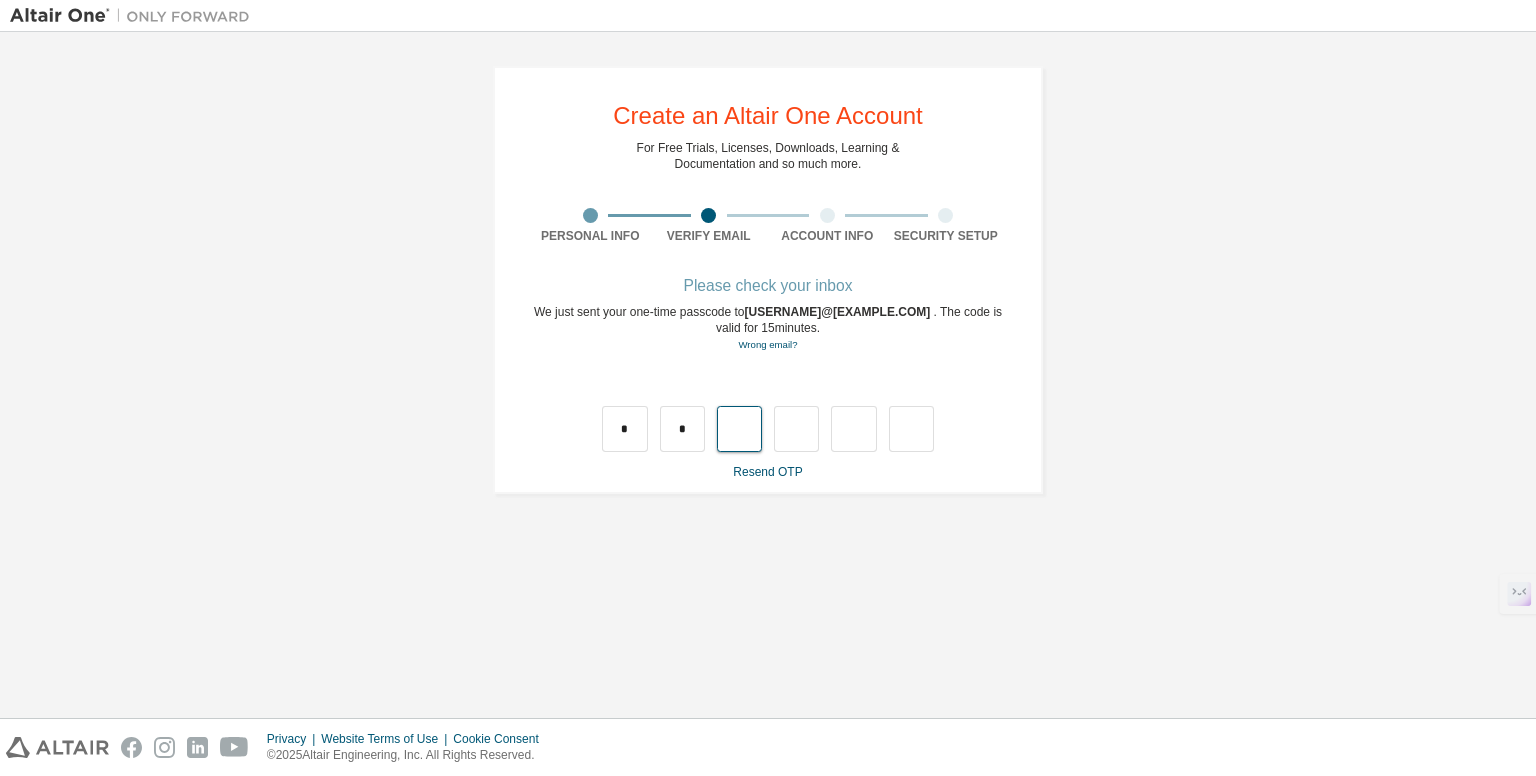 type on "*" 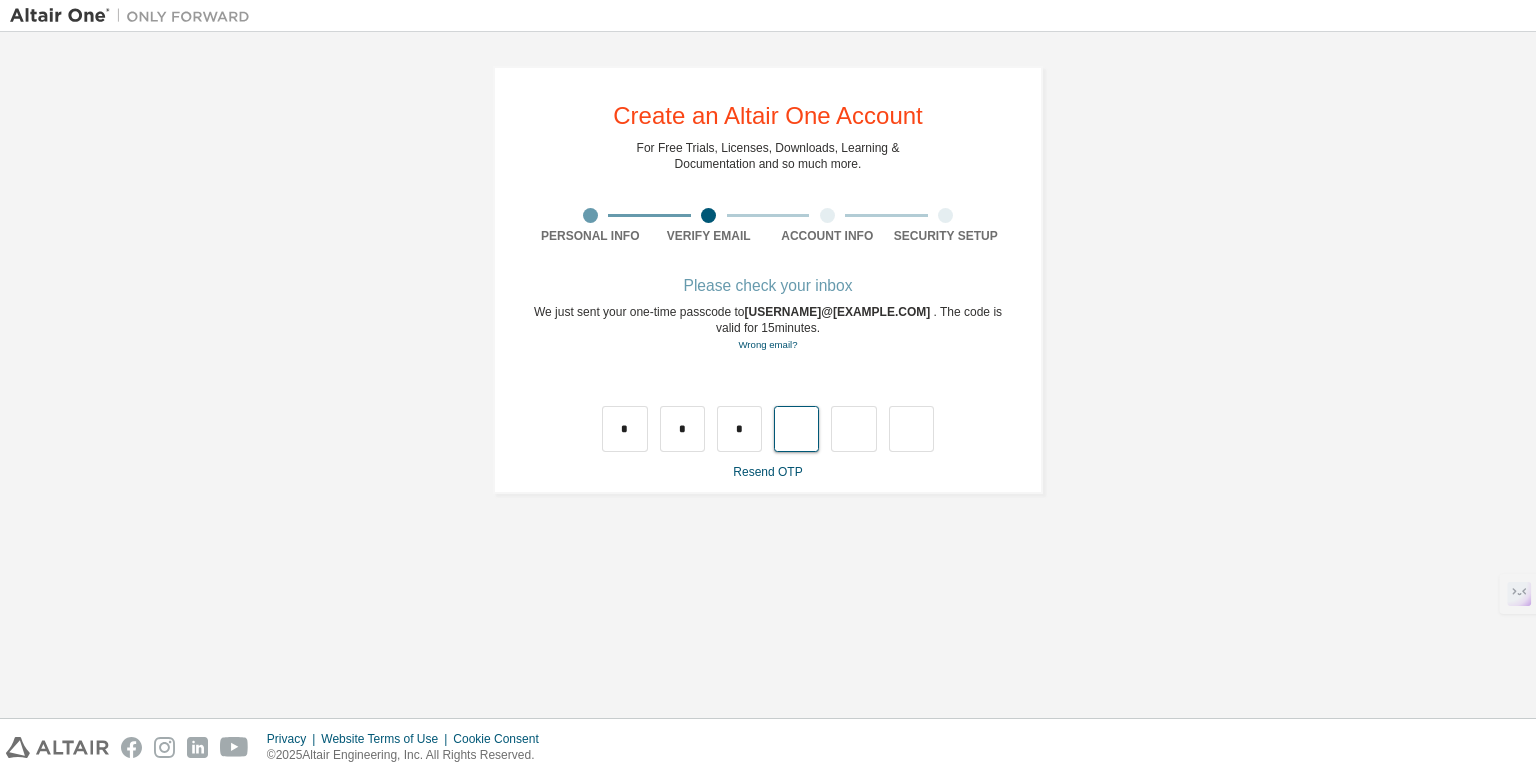 type on "*" 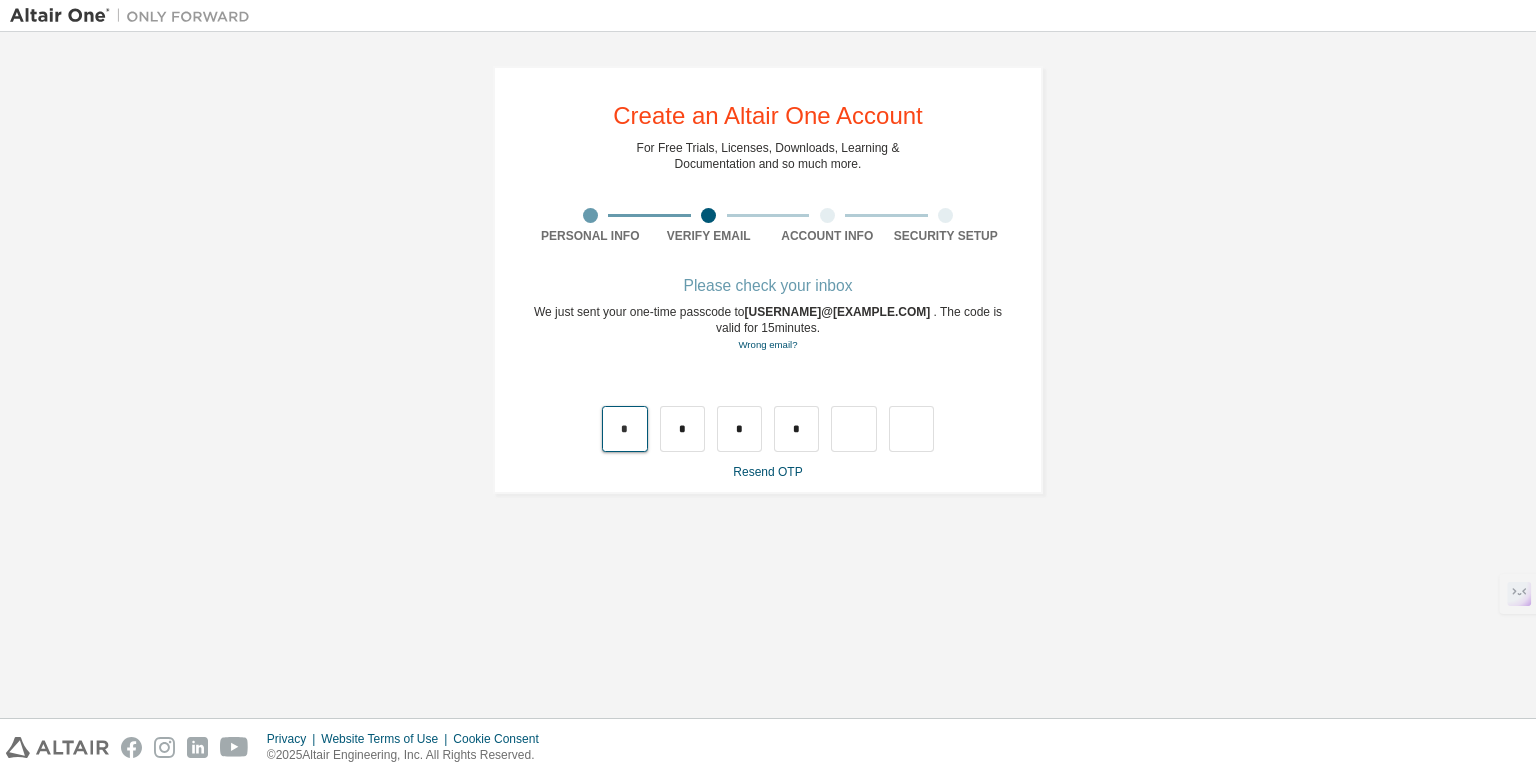 click on "*" at bounding box center (624, 429) 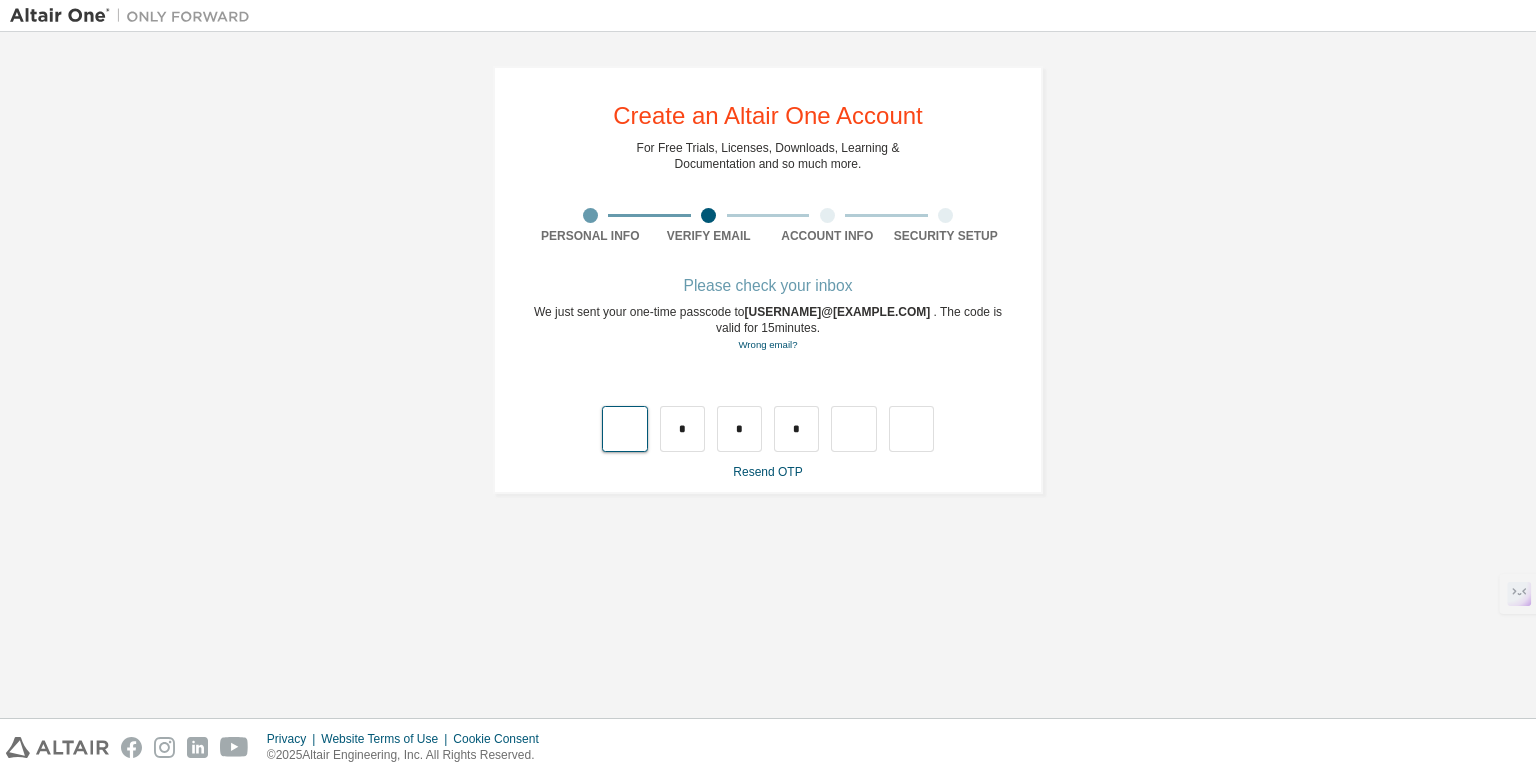 type 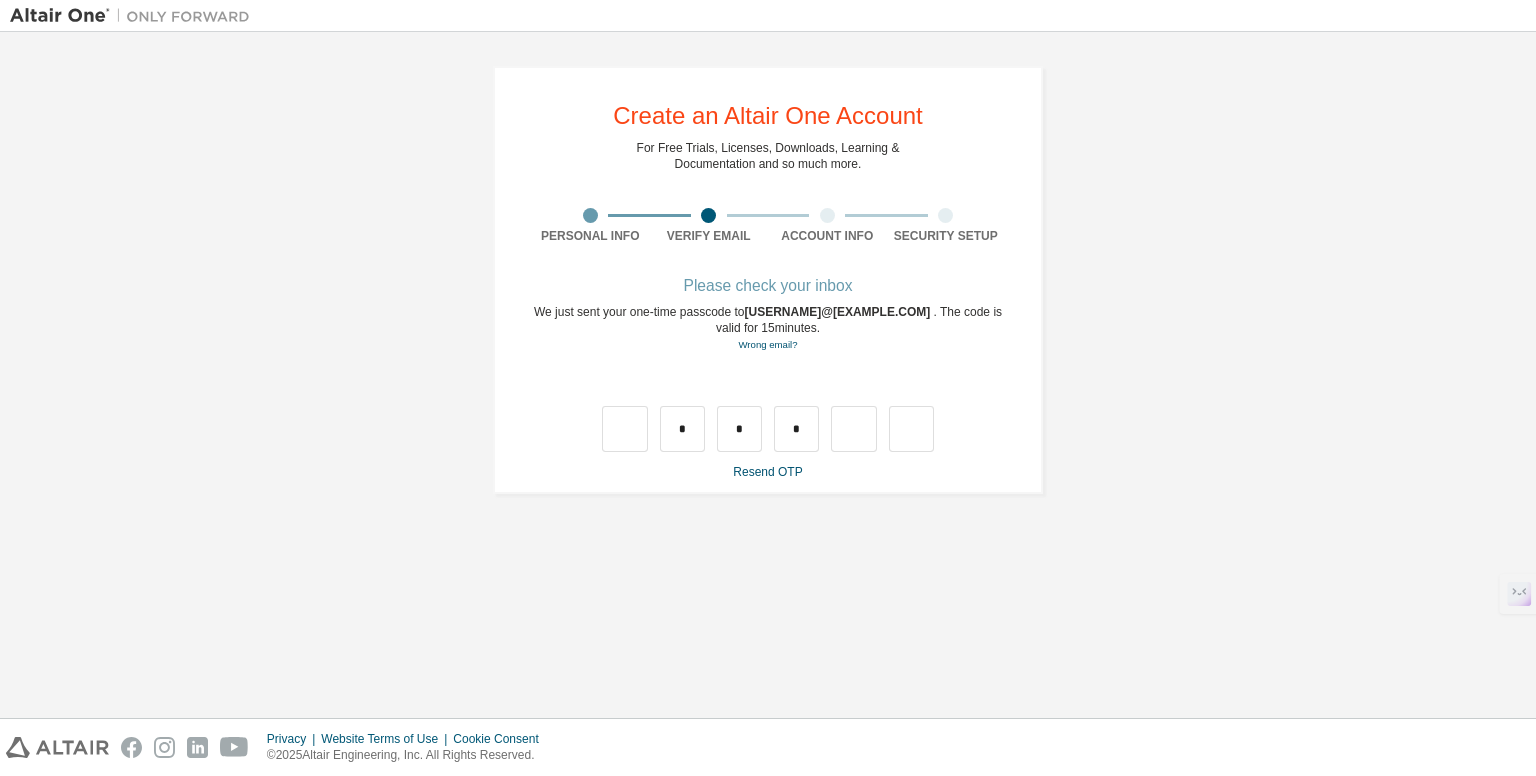 click on "* * *" at bounding box center [768, 429] 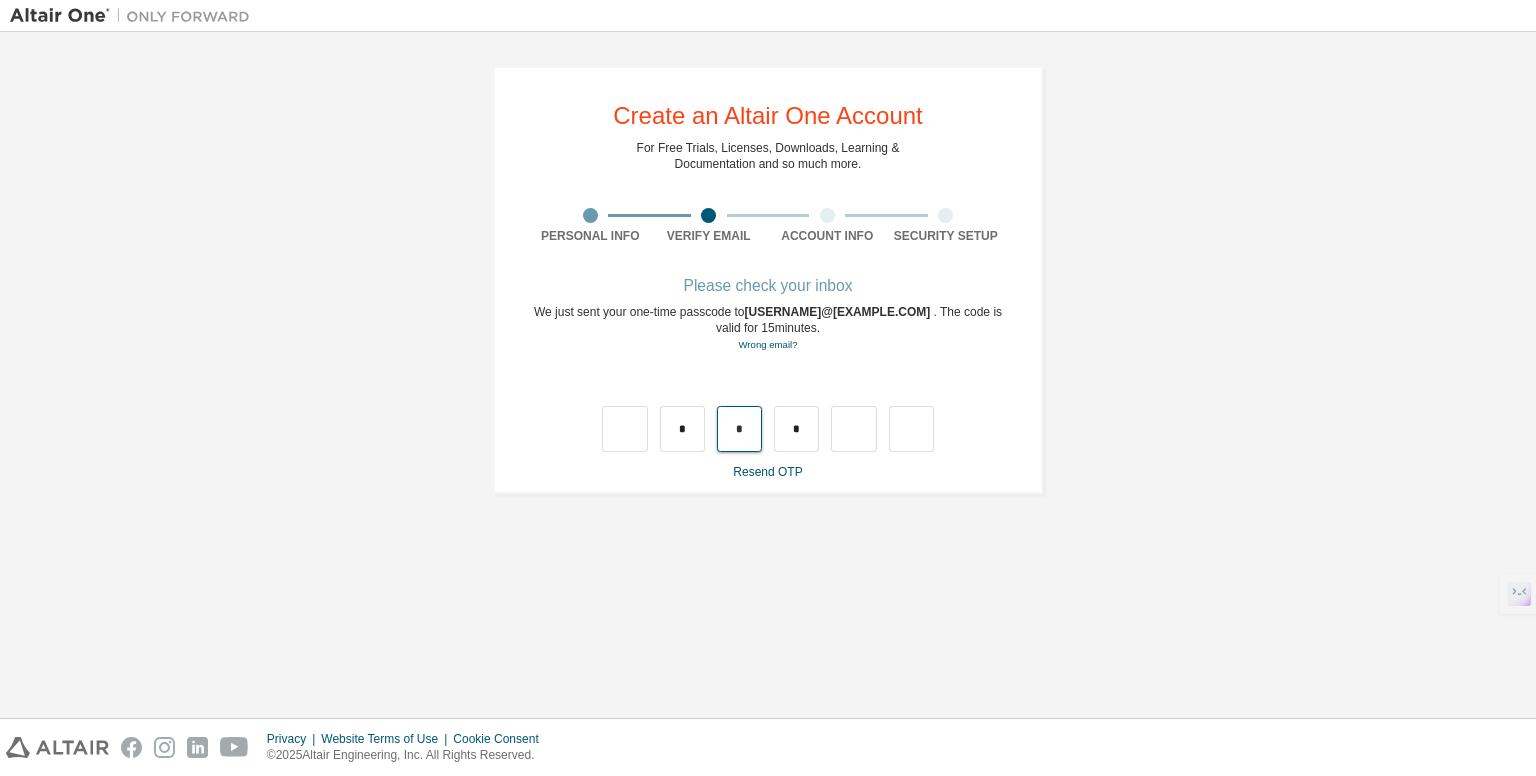 drag, startPoint x: 728, startPoint y: 429, endPoint x: 704, endPoint y: 440, distance: 26.400757 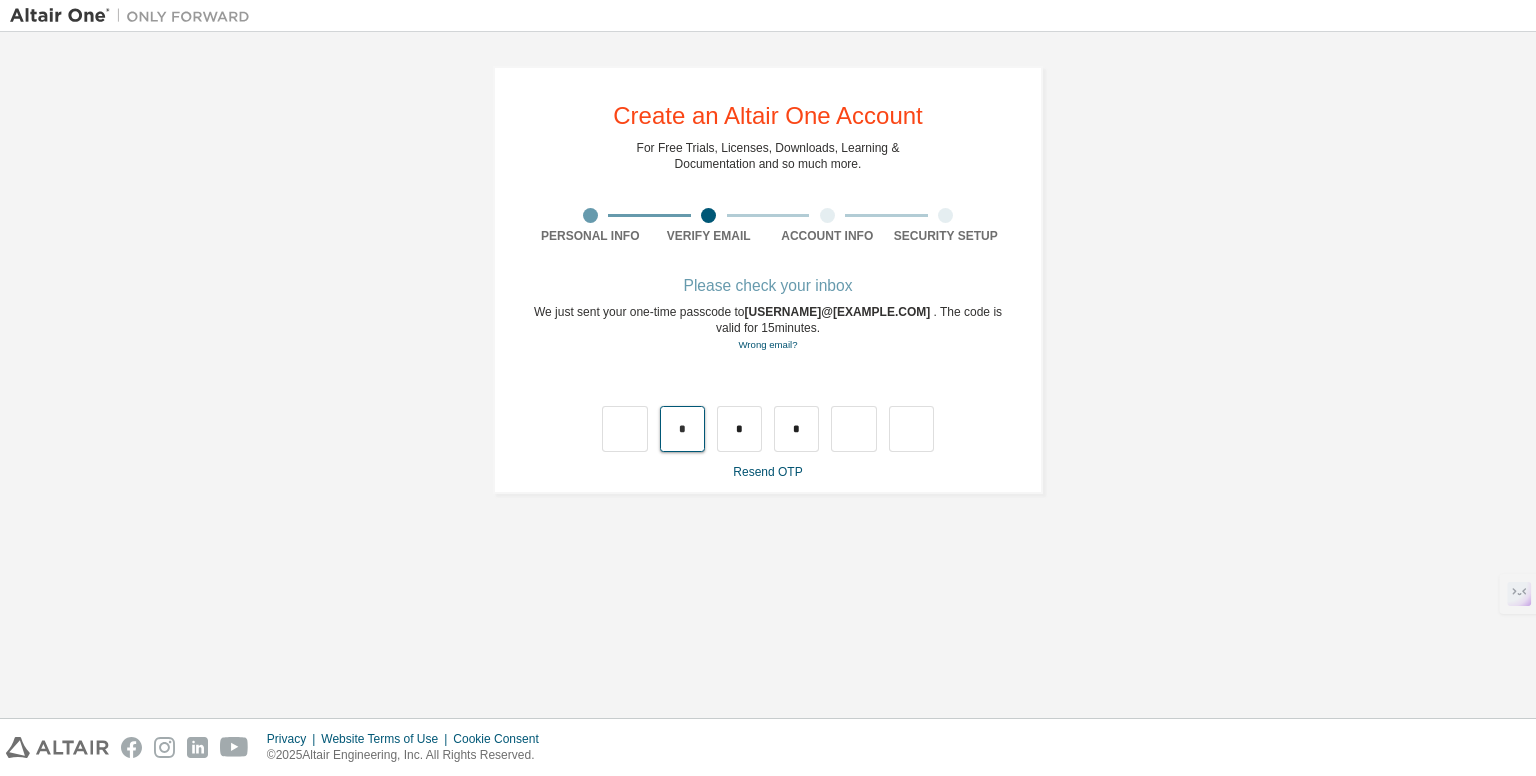 click on "*" at bounding box center (682, 429) 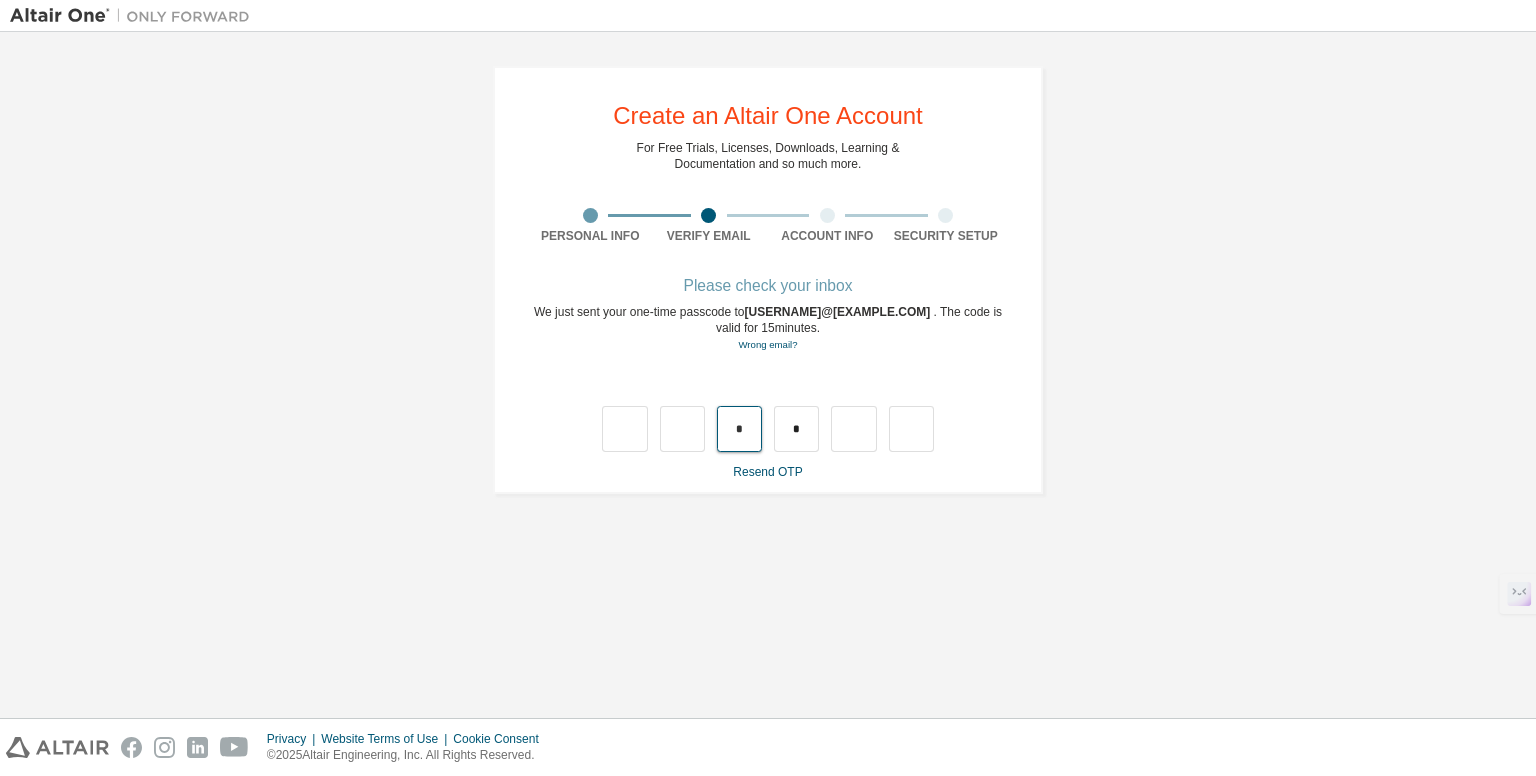click on "*" at bounding box center (739, 429) 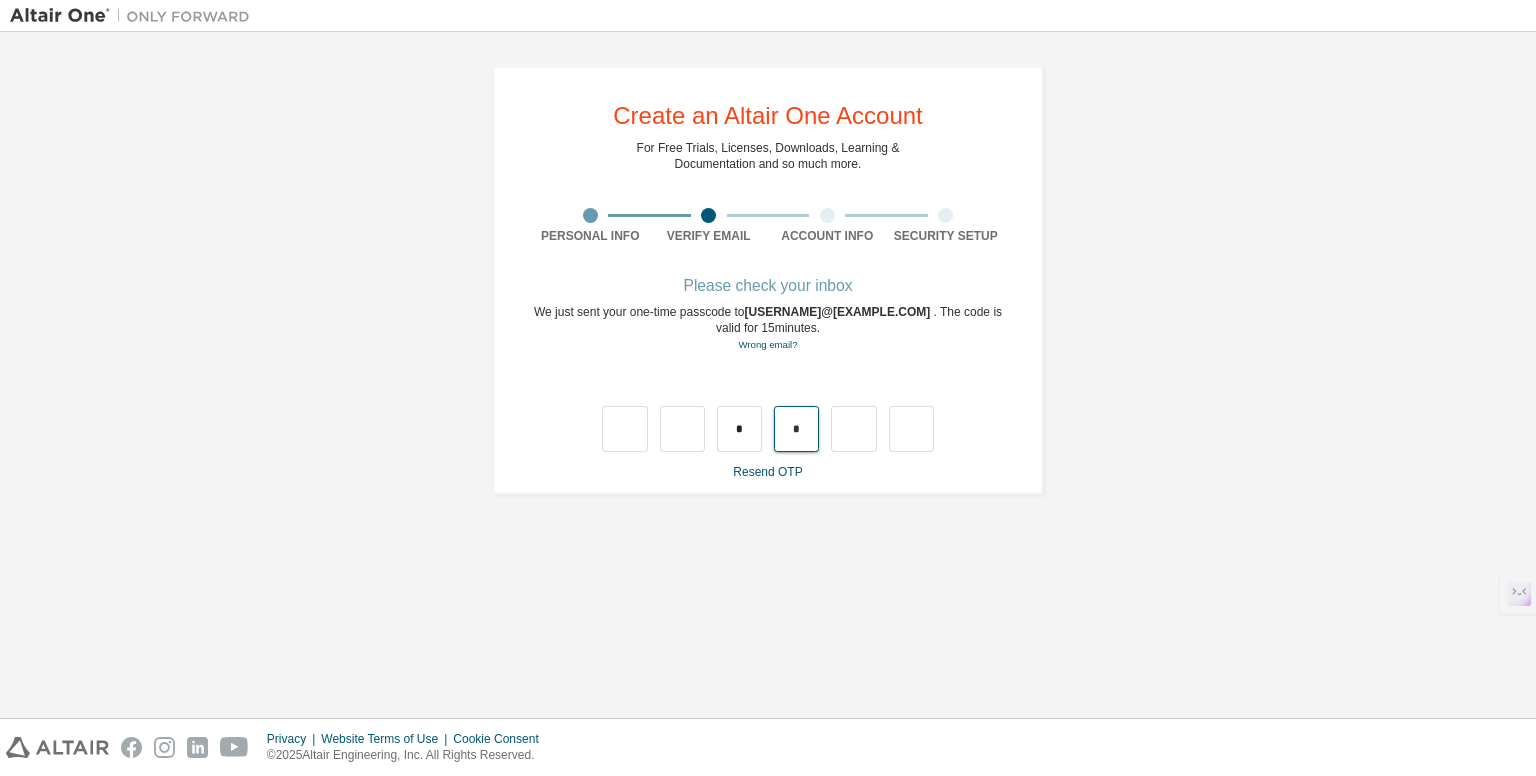 click on "*" at bounding box center (796, 429) 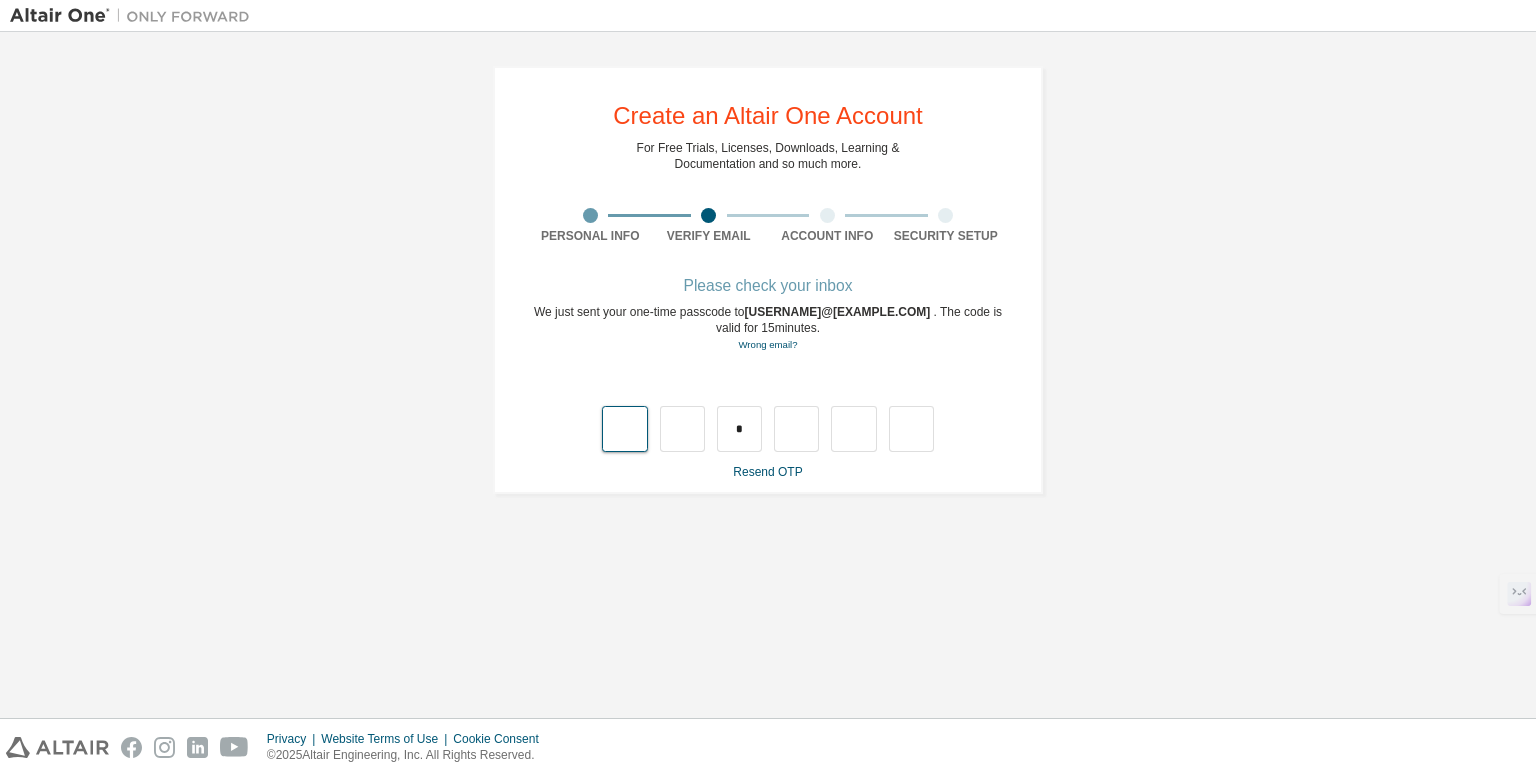 click at bounding box center (624, 429) 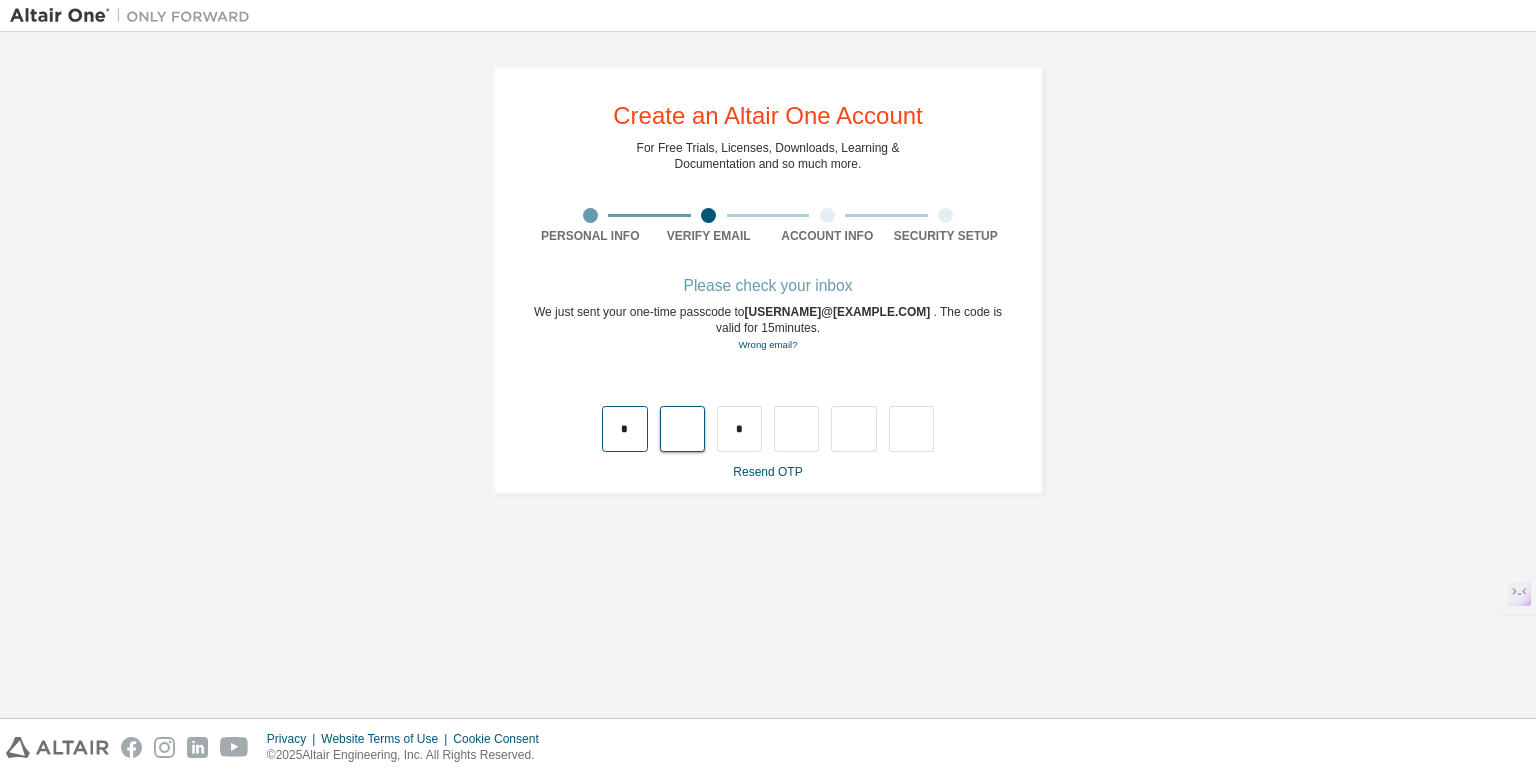 type on "*" 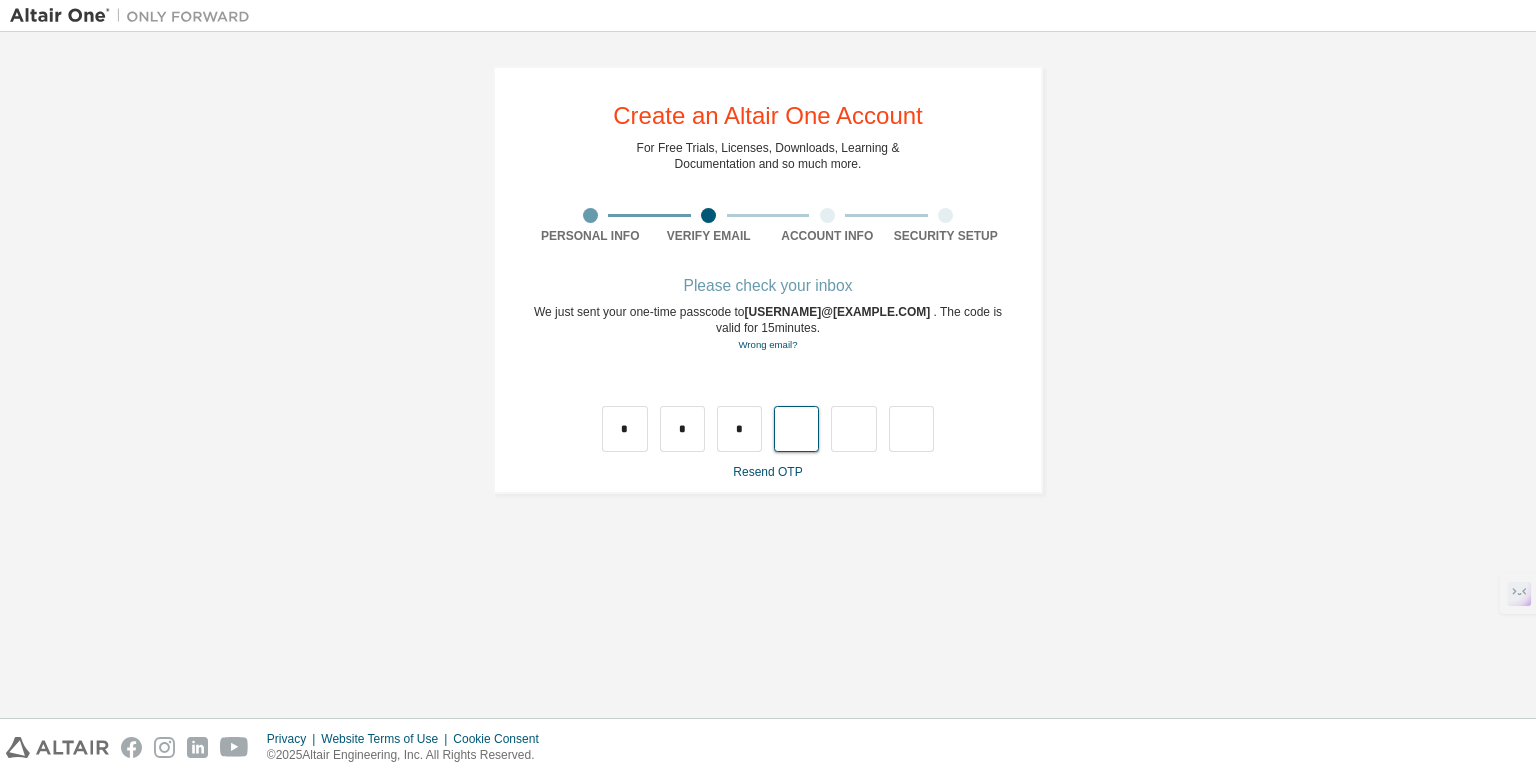 click at bounding box center (796, 429) 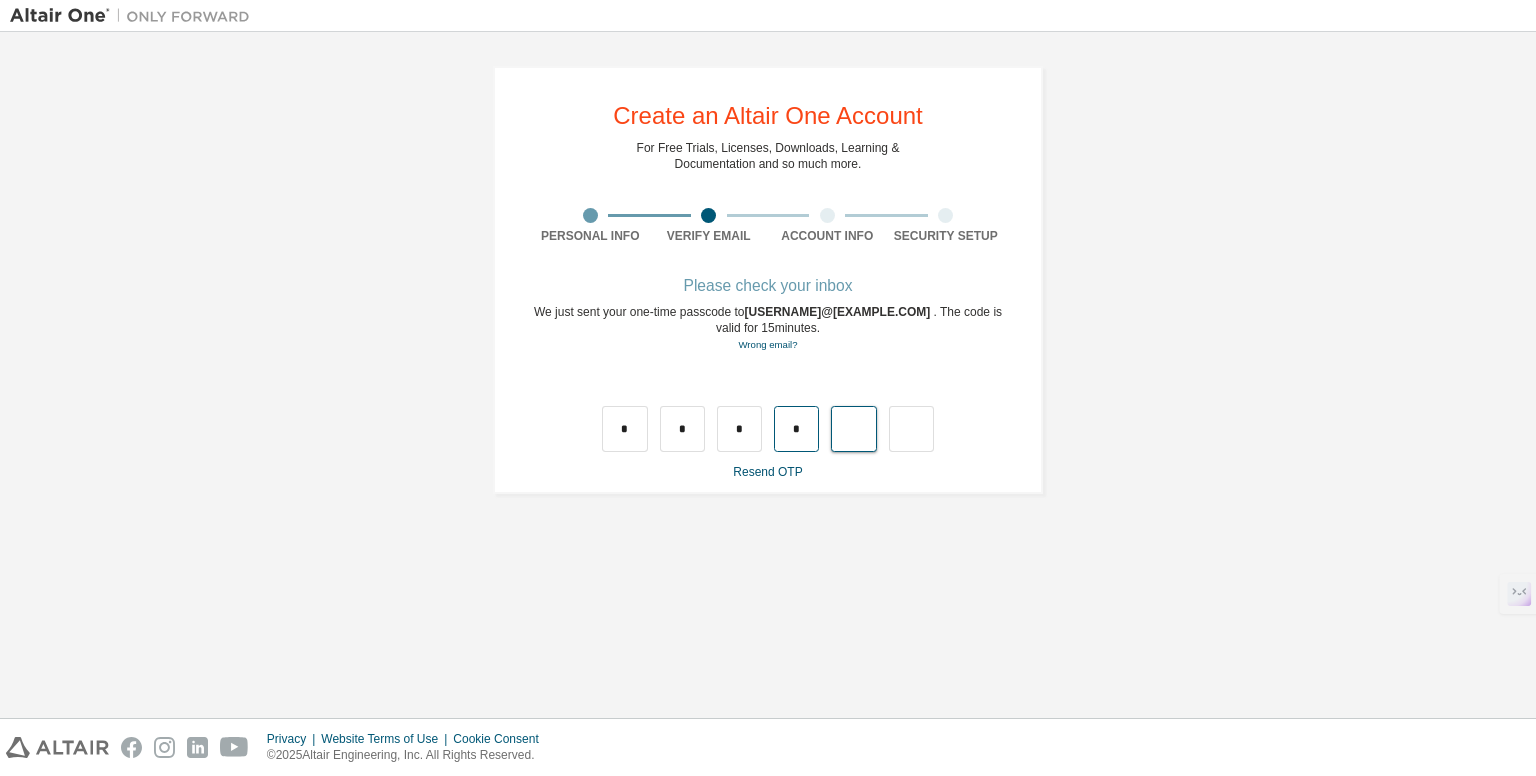 type on "*" 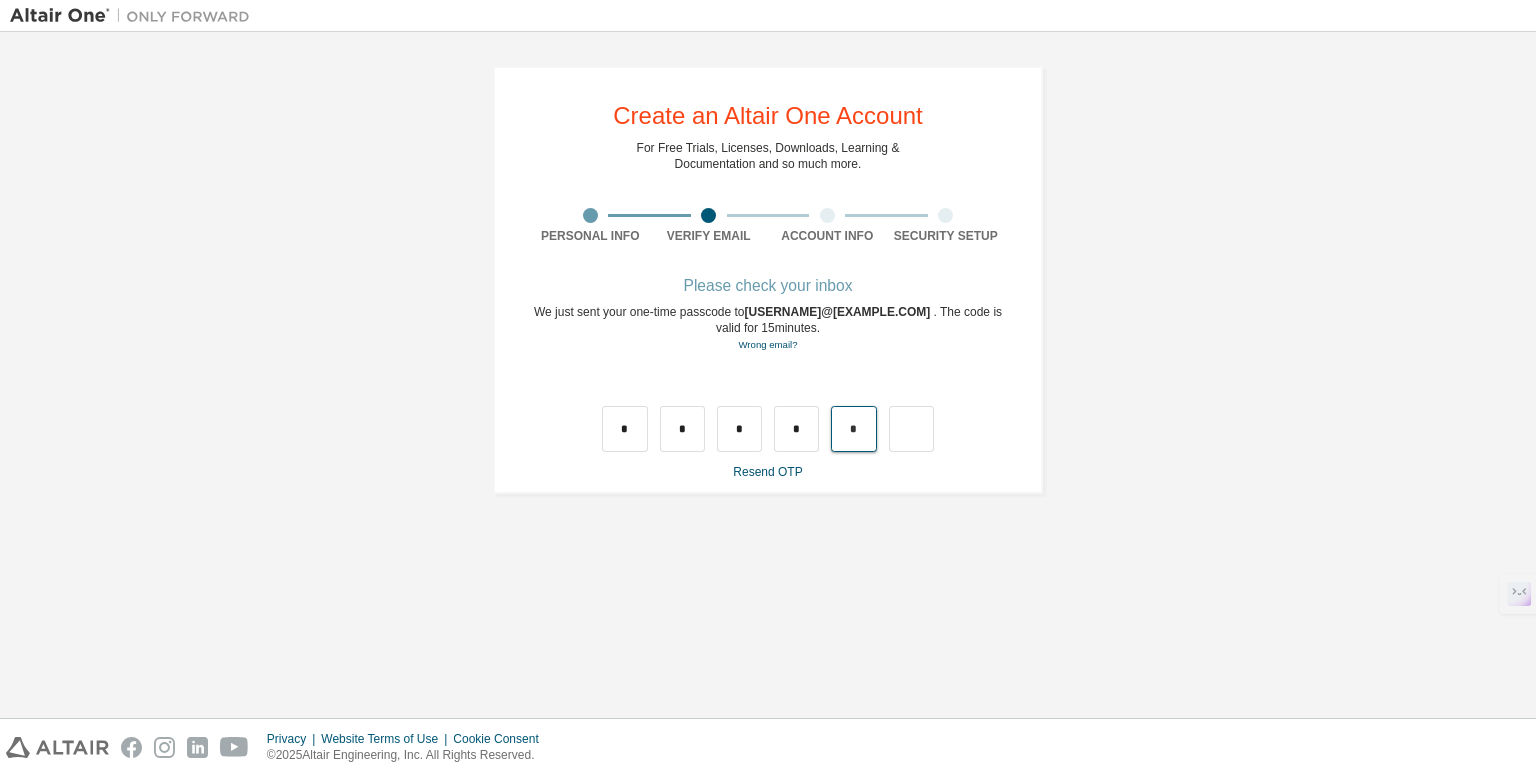 click on "*" at bounding box center (853, 429) 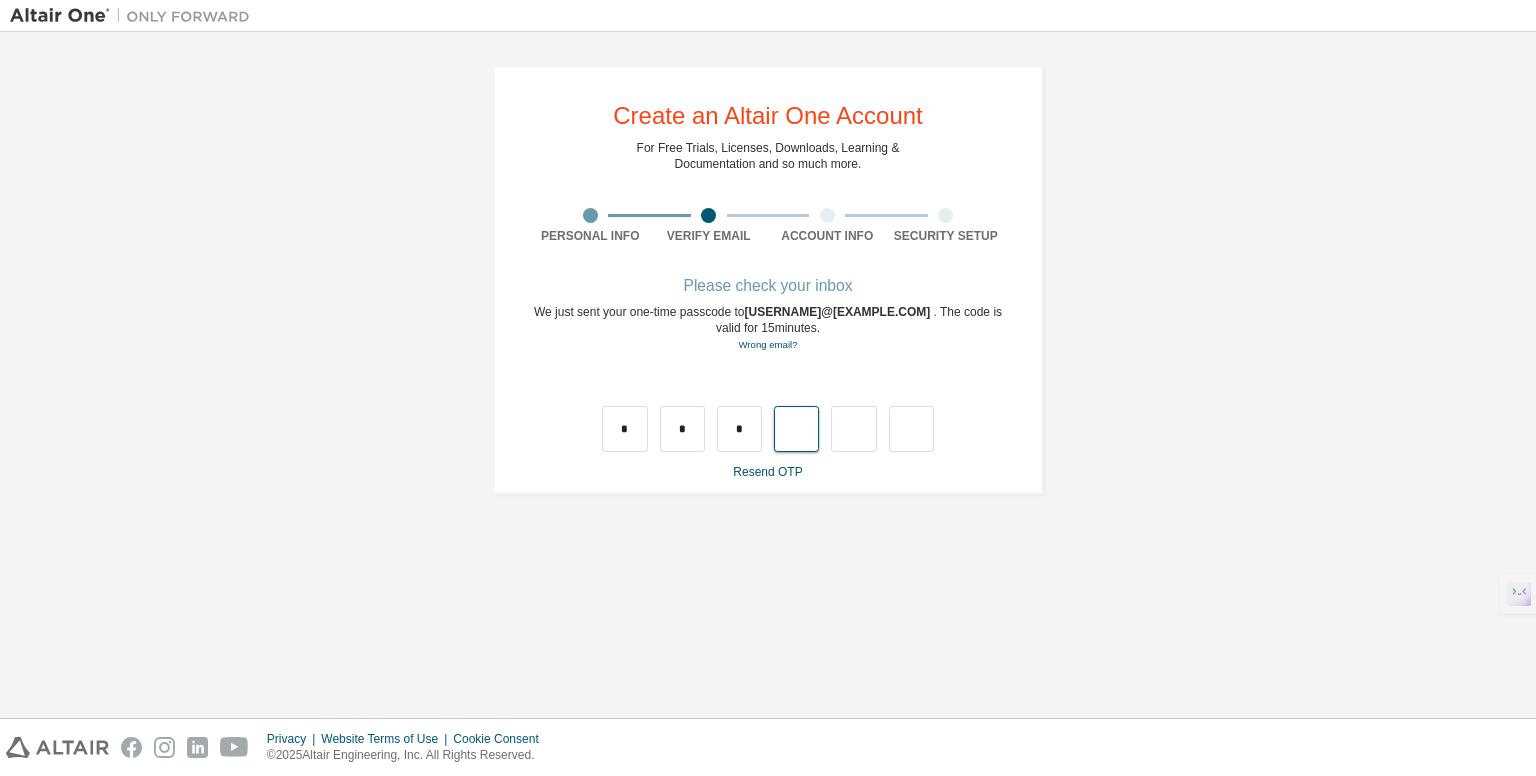 click at bounding box center [796, 429] 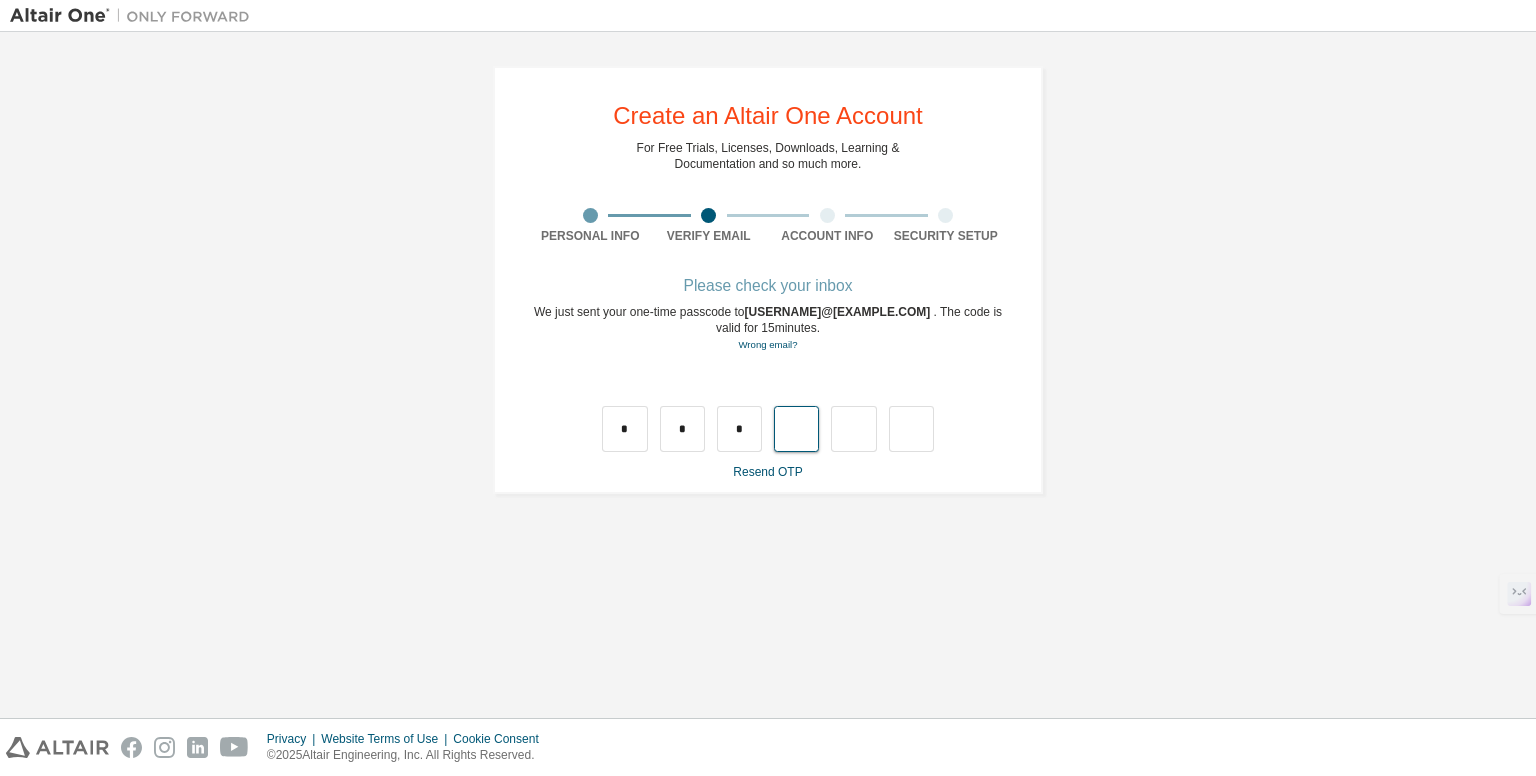 type on "*" 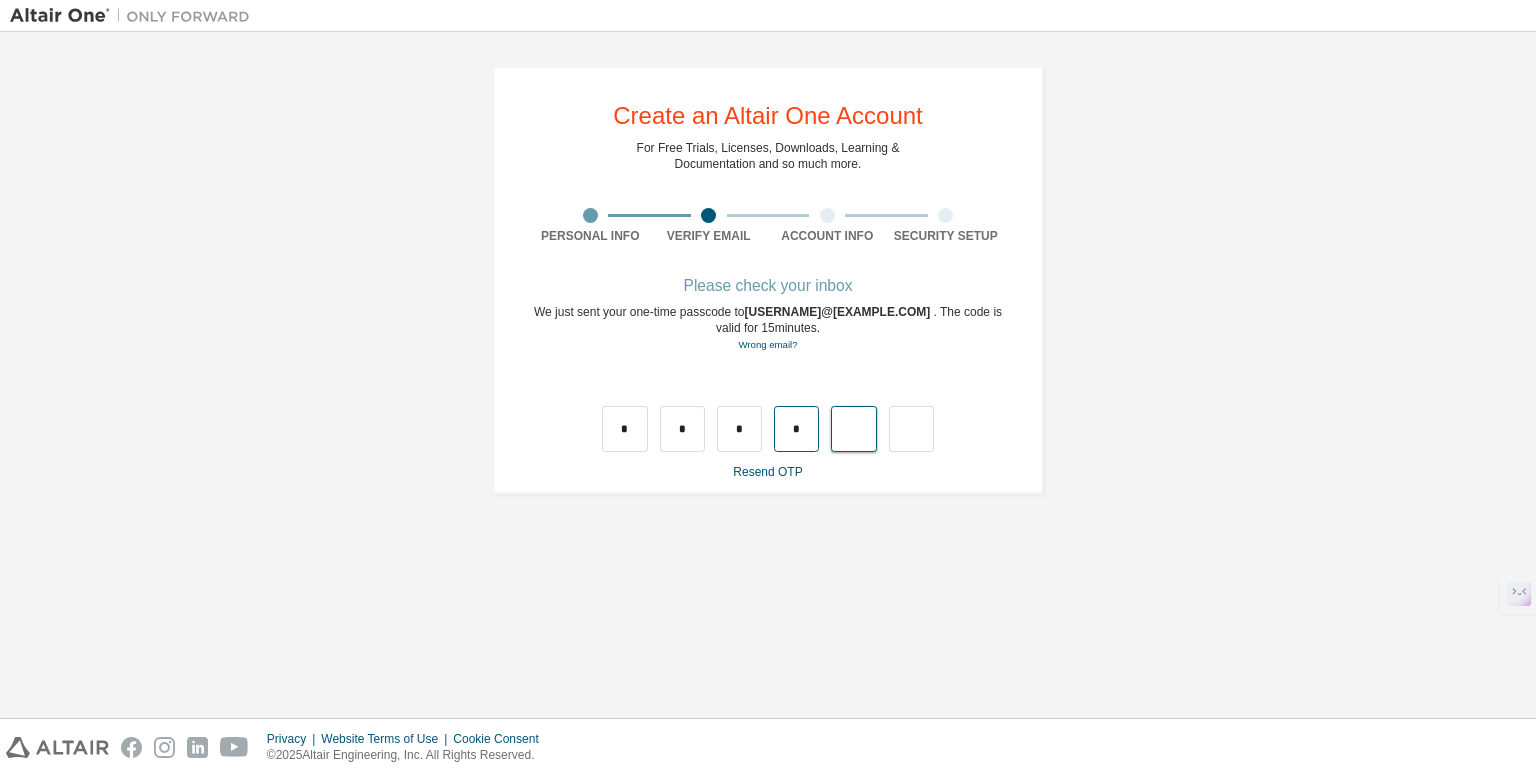 type on "*" 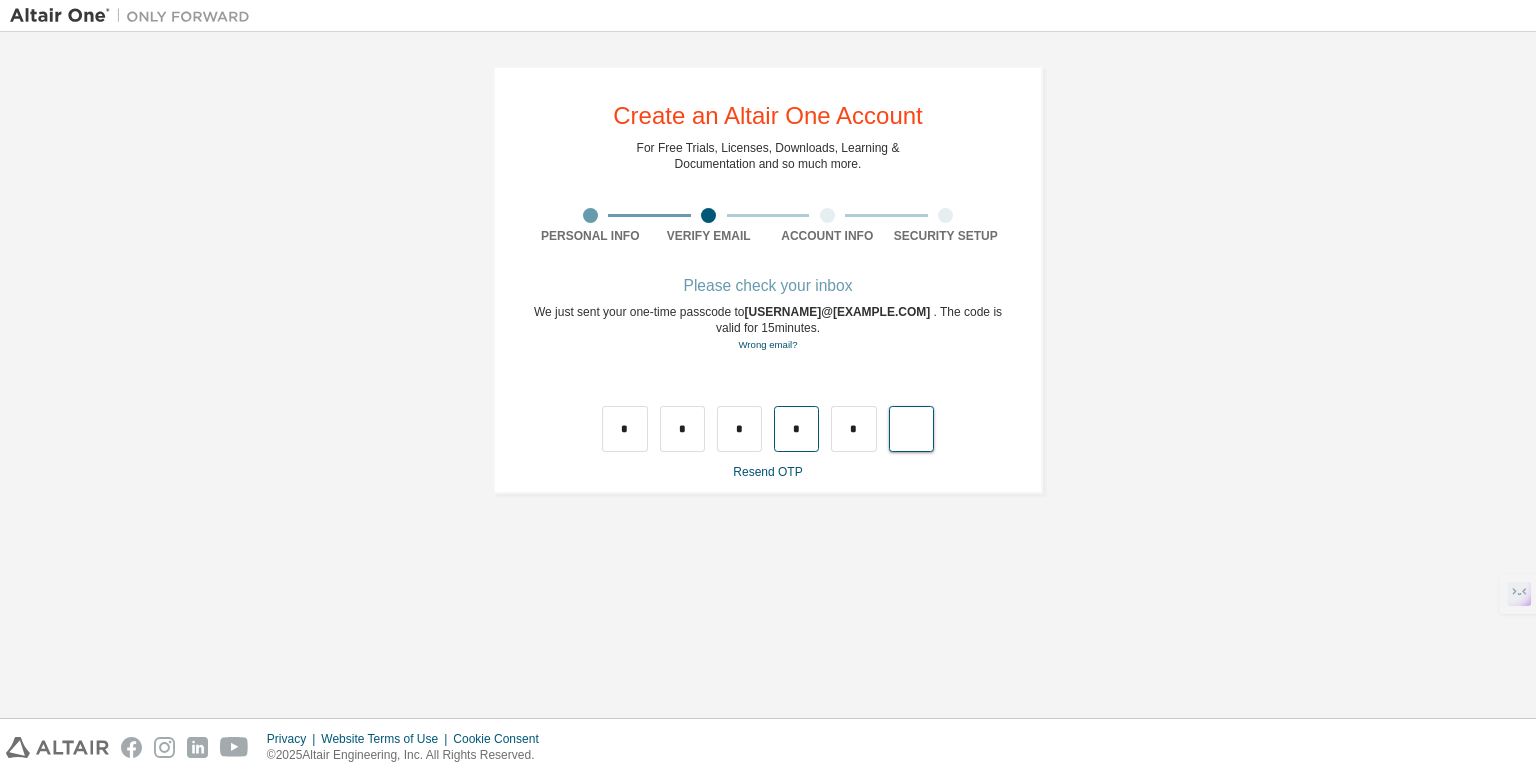type on "*" 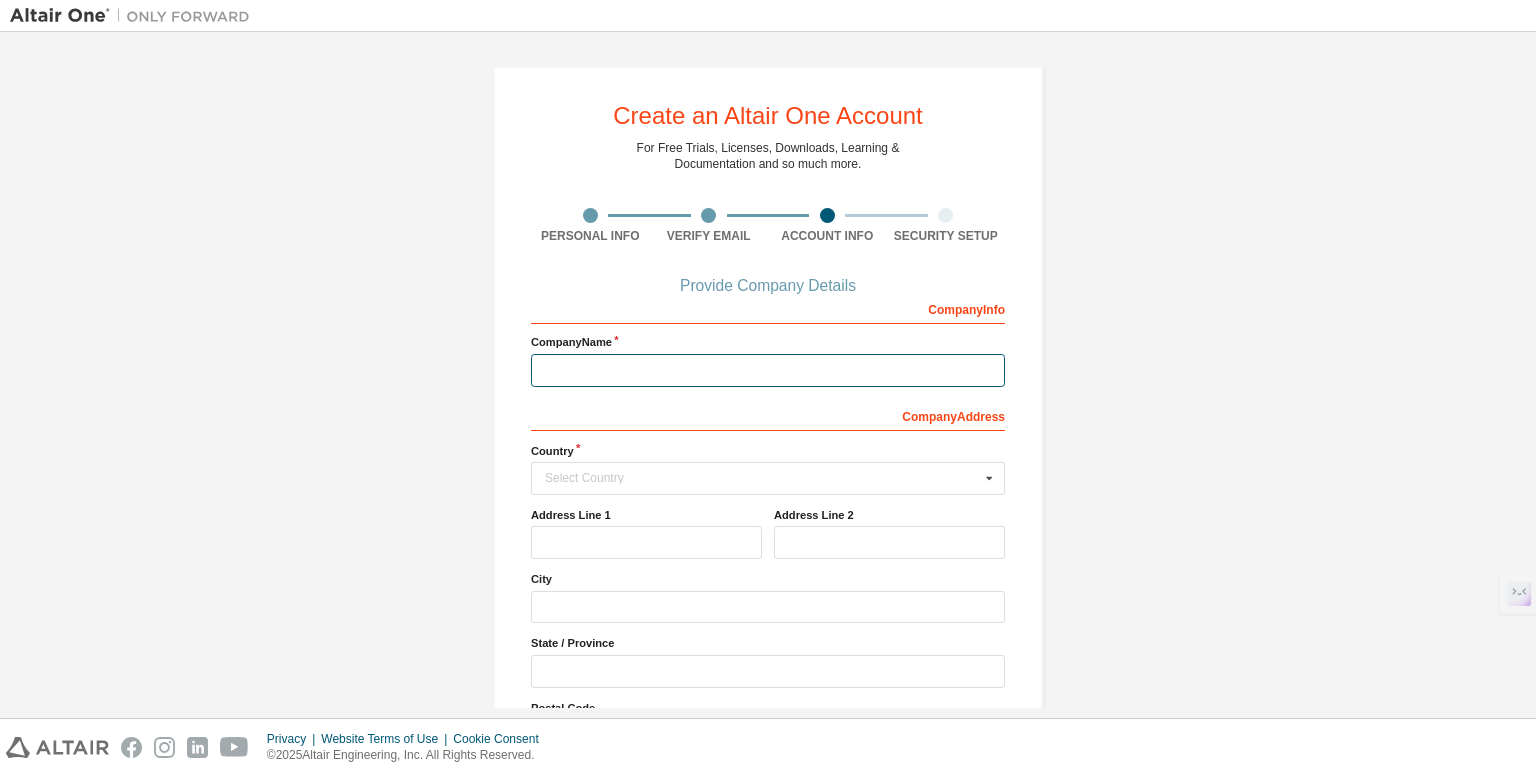 click at bounding box center (768, 370) 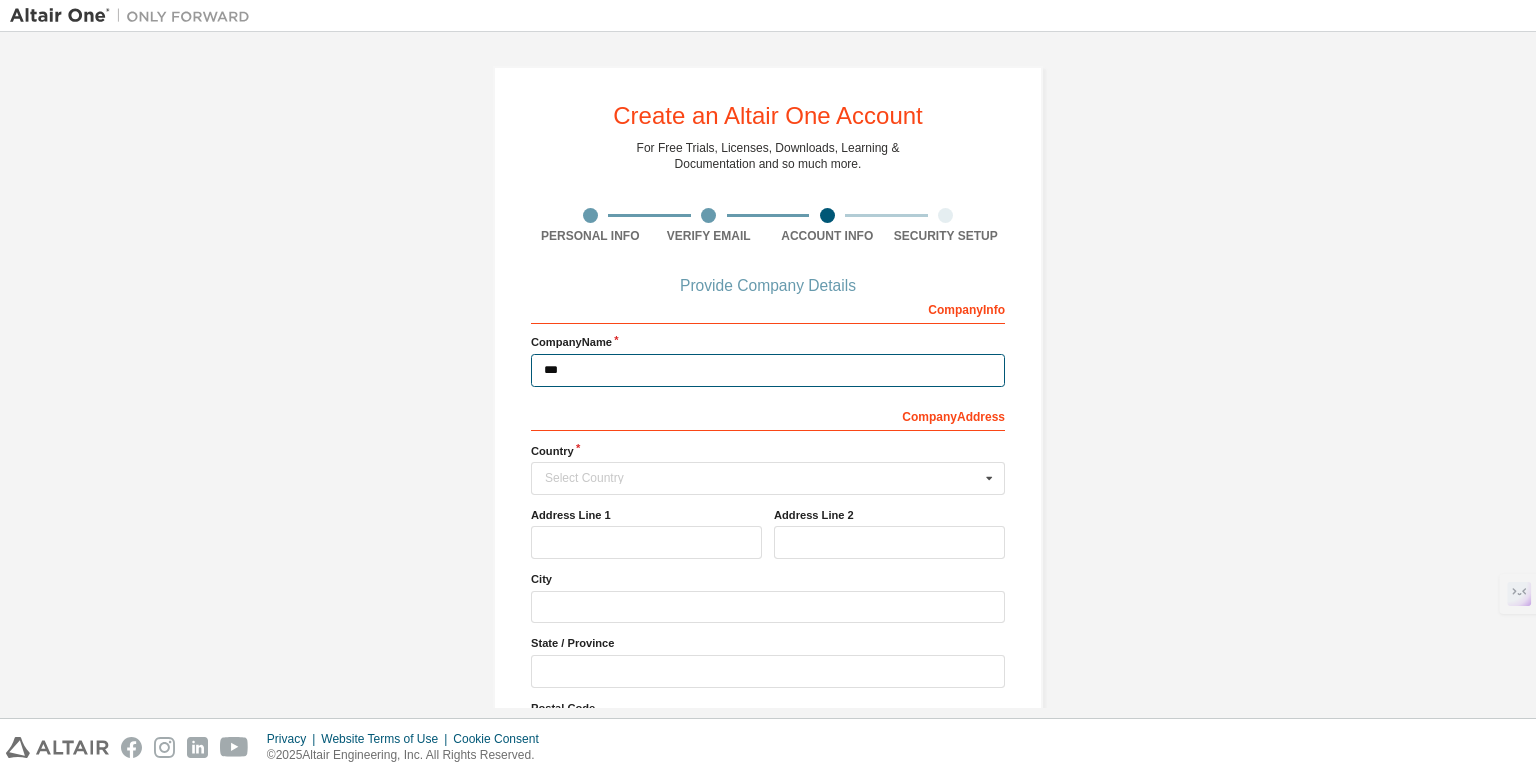 click on "***" at bounding box center [768, 370] 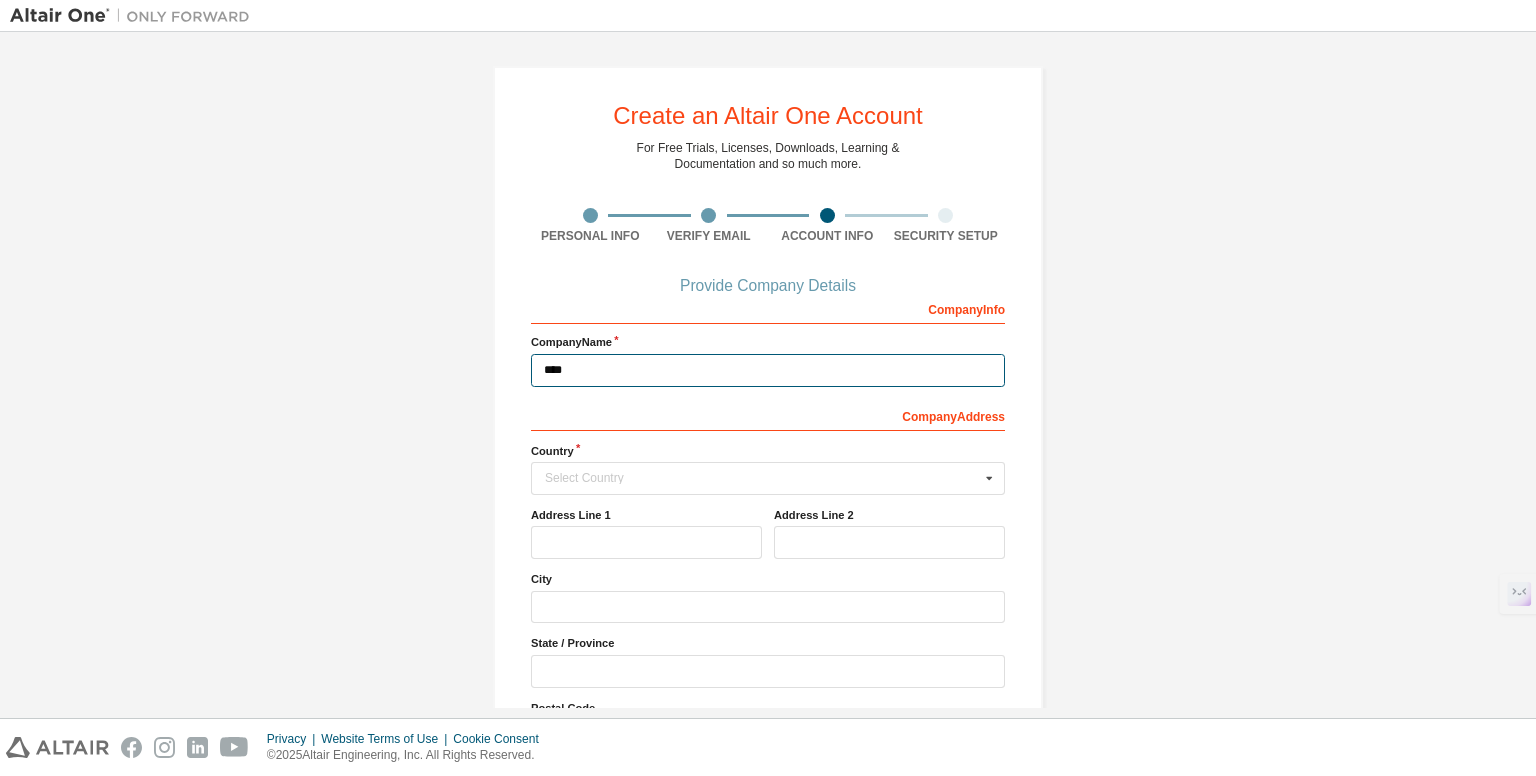 type on "***" 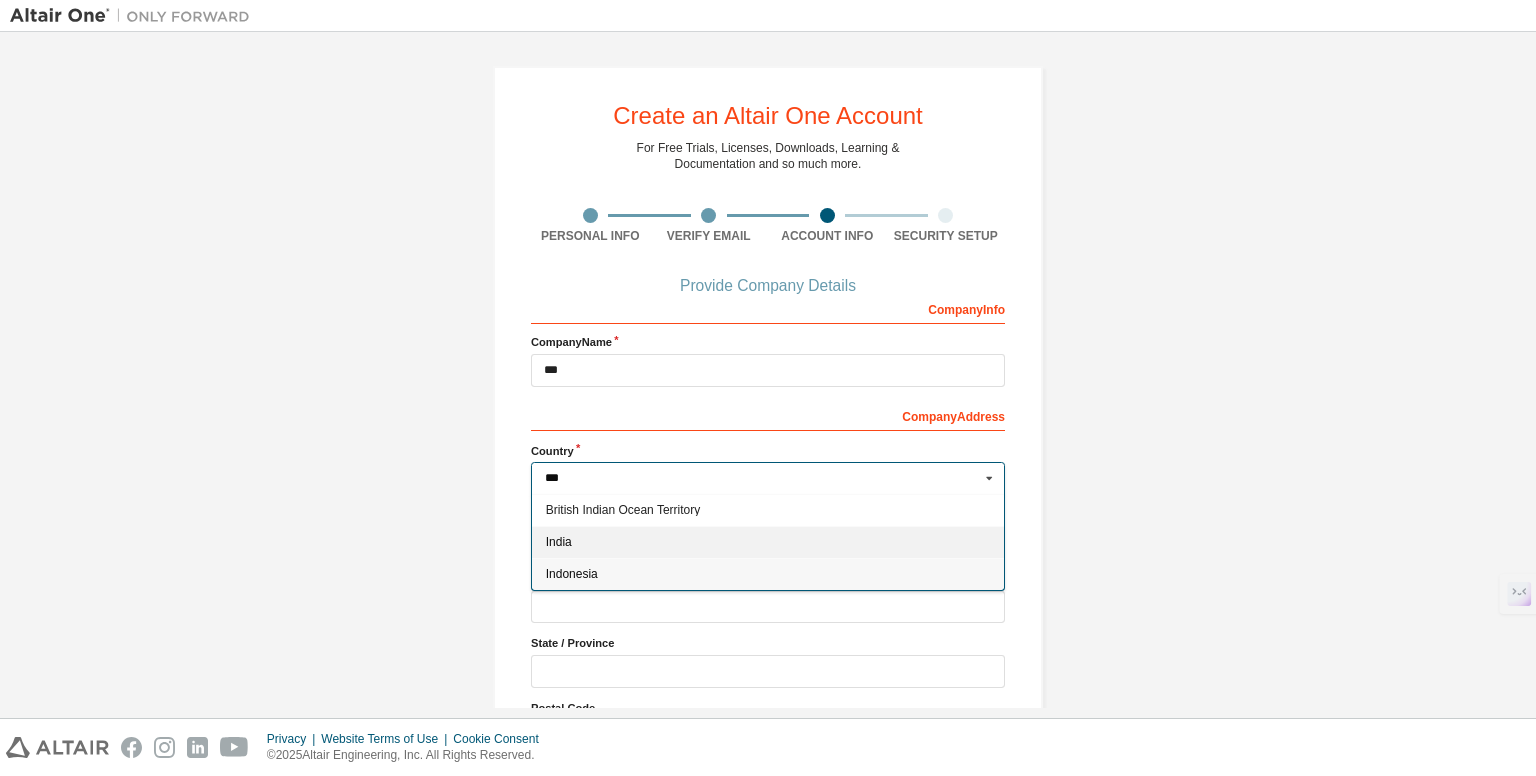 type on "***" 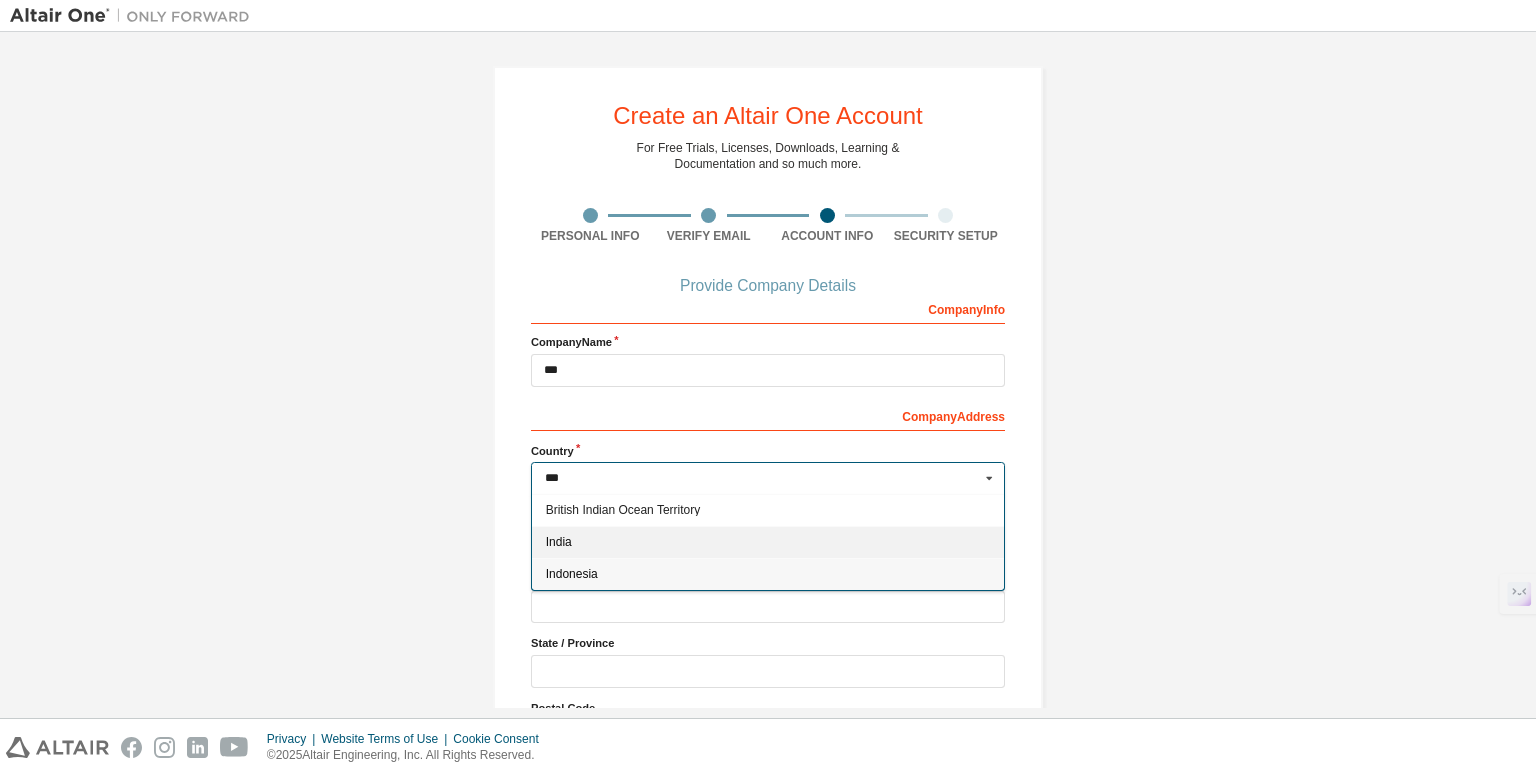 click on "India" at bounding box center (768, 542) 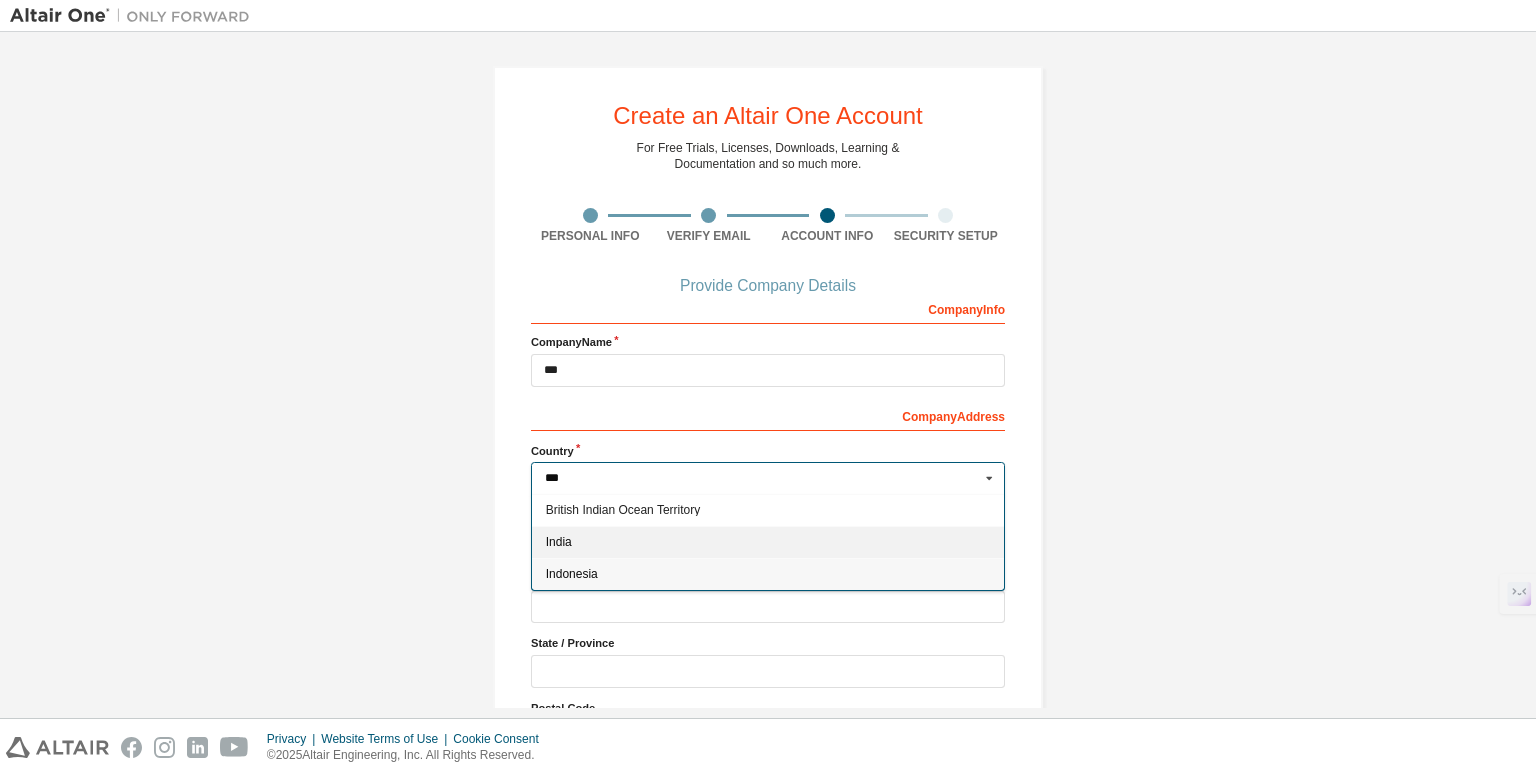 type on "***" 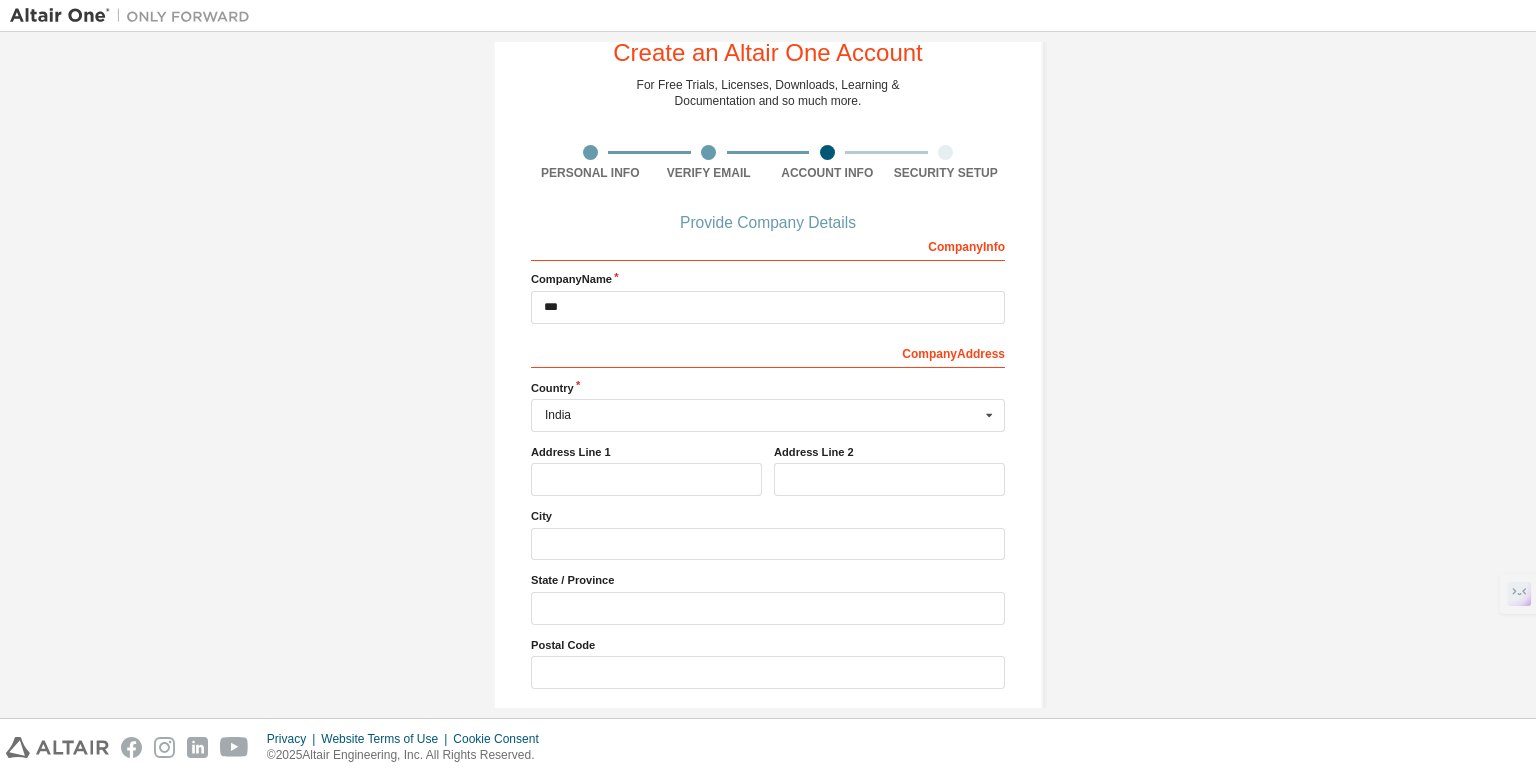 scroll, scrollTop: 133, scrollLeft: 0, axis: vertical 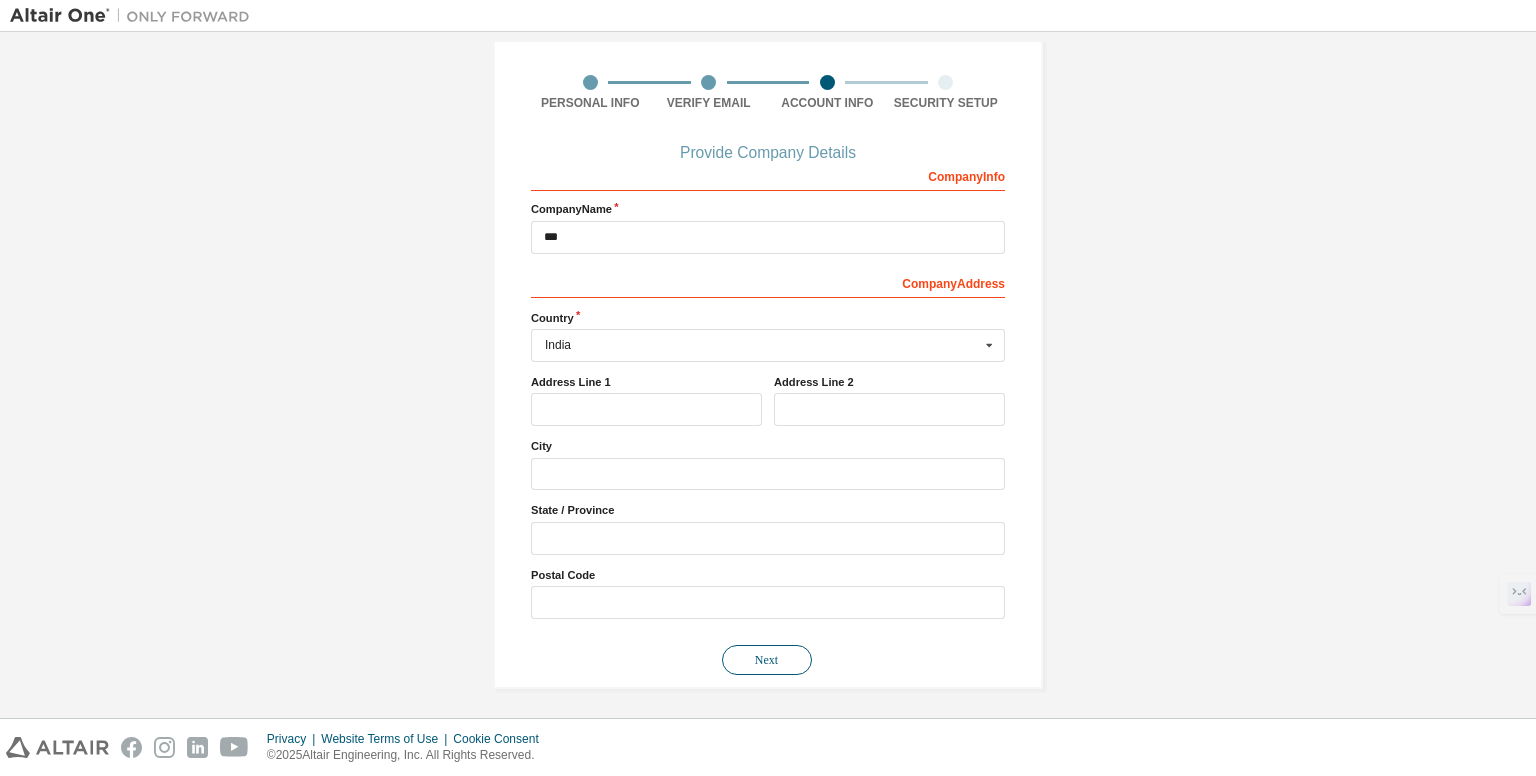 click on "Next" at bounding box center [767, 660] 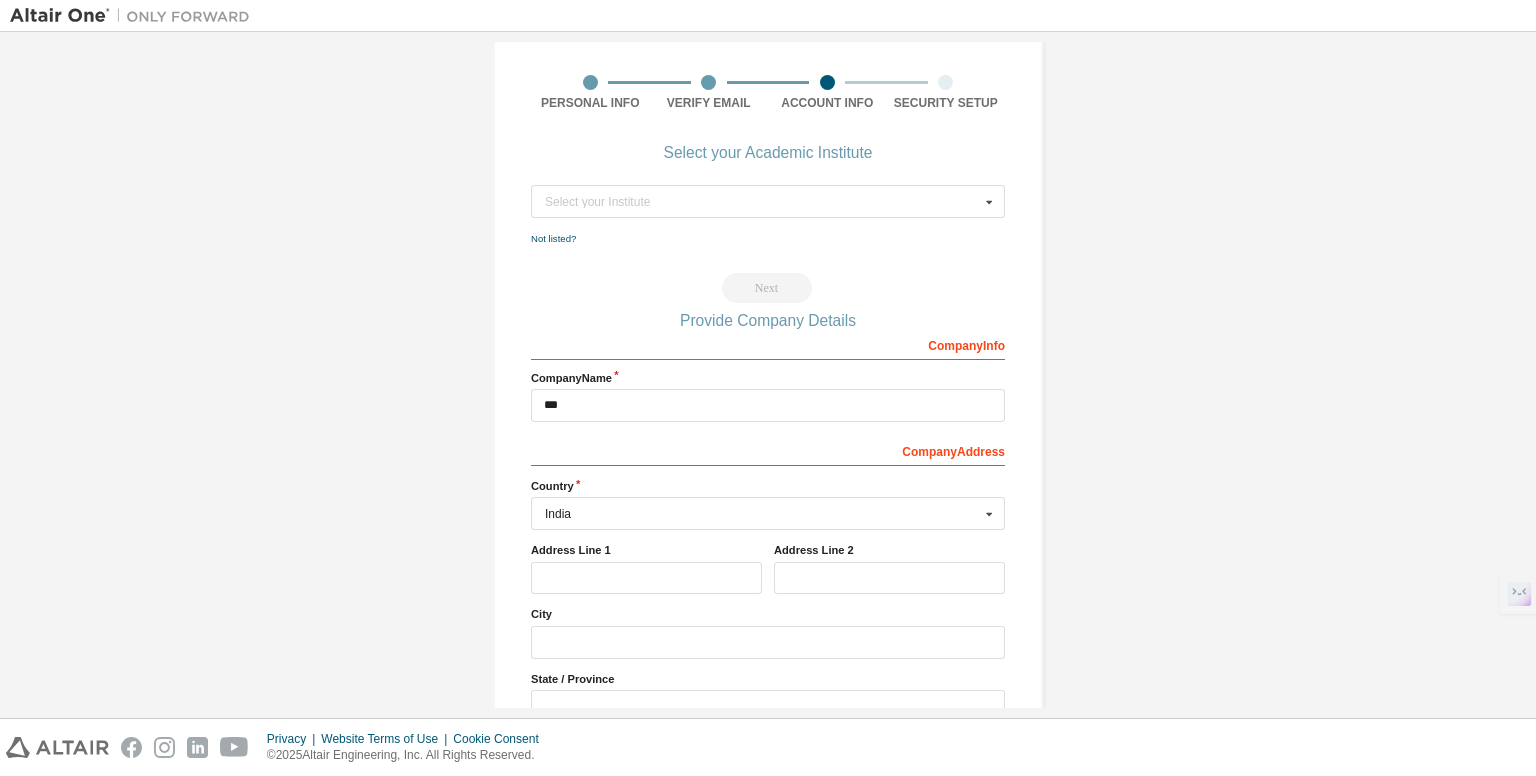 scroll, scrollTop: 0, scrollLeft: 0, axis: both 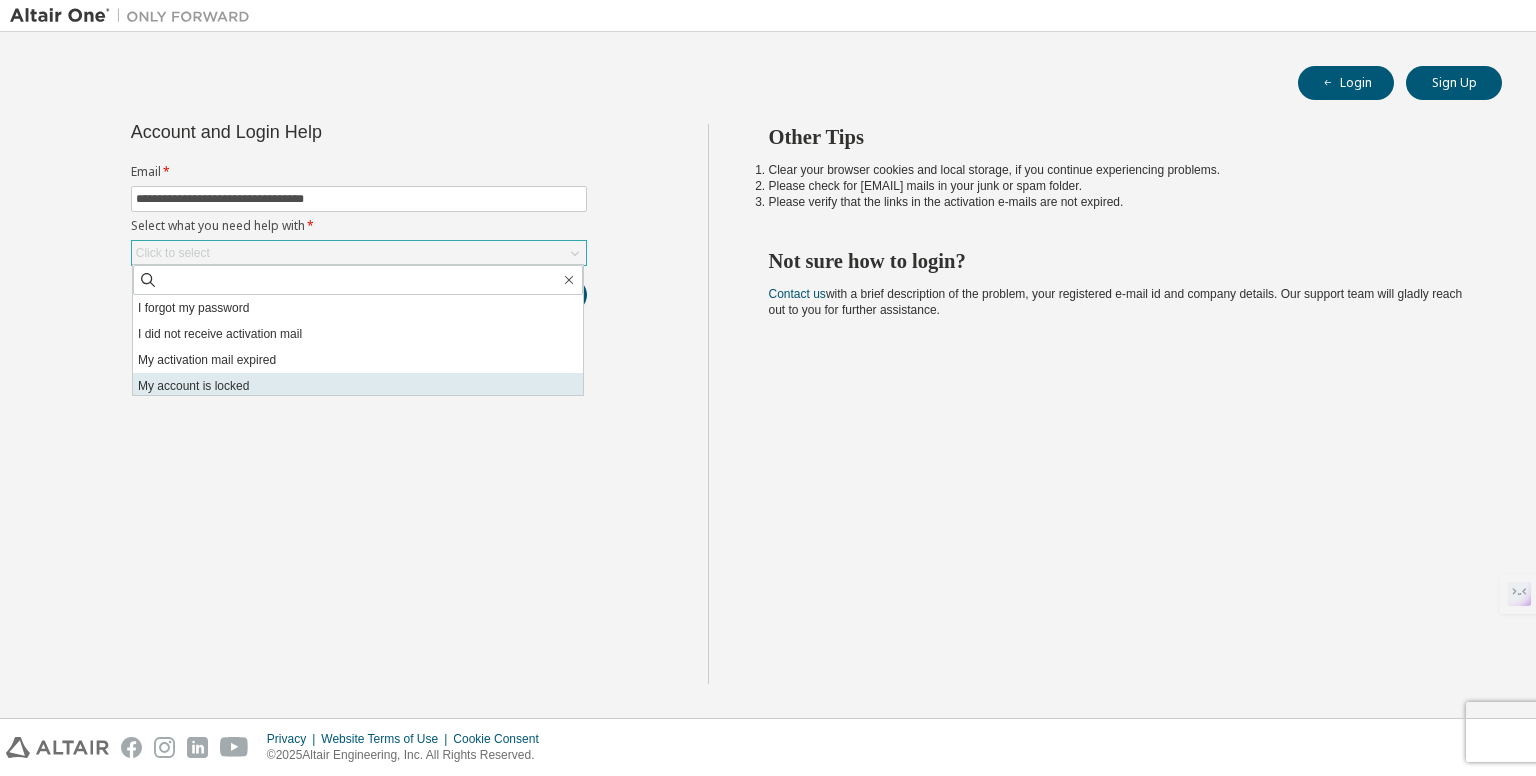 click on "My account is locked" at bounding box center (358, 386) 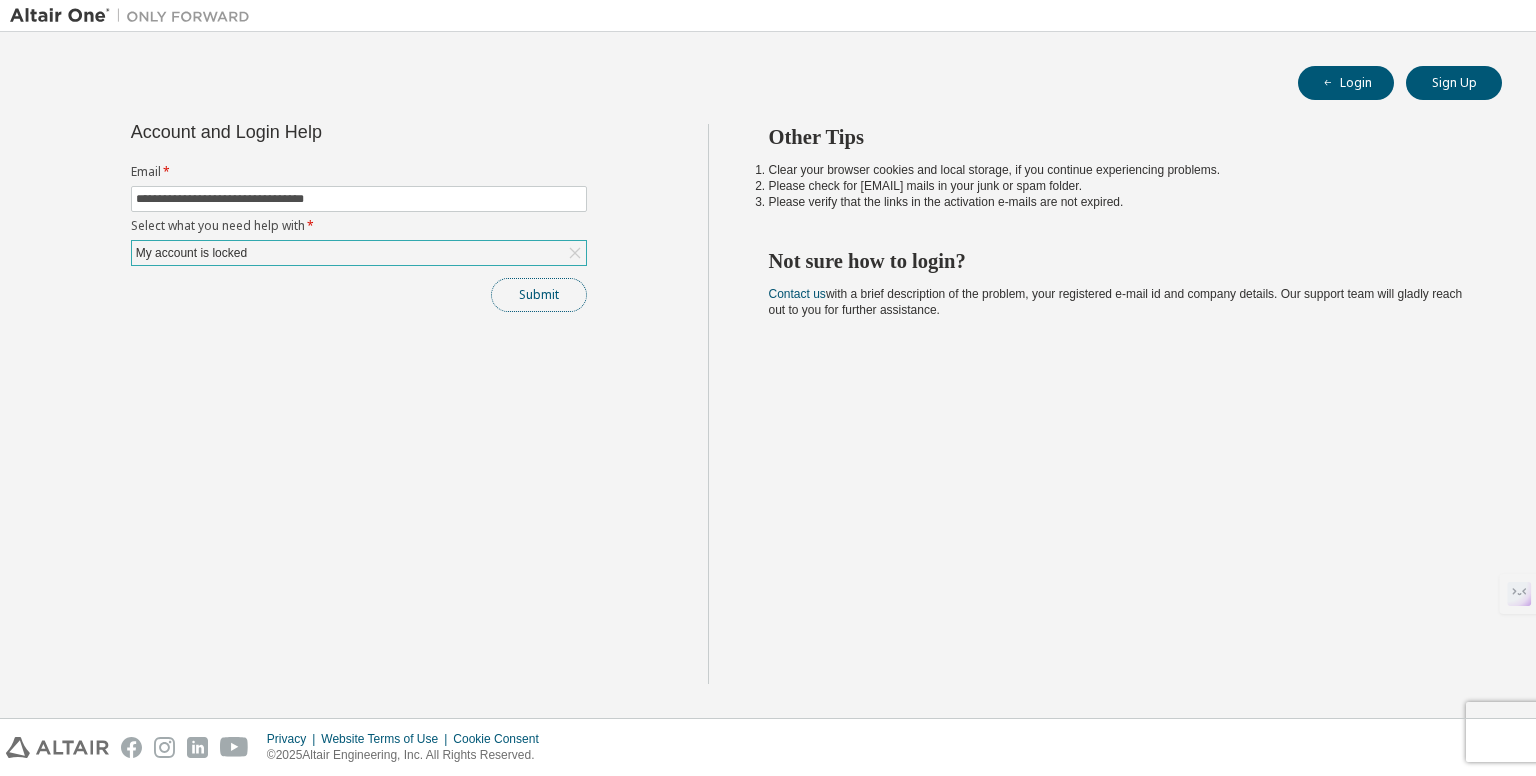 click on "Submit" at bounding box center (539, 295) 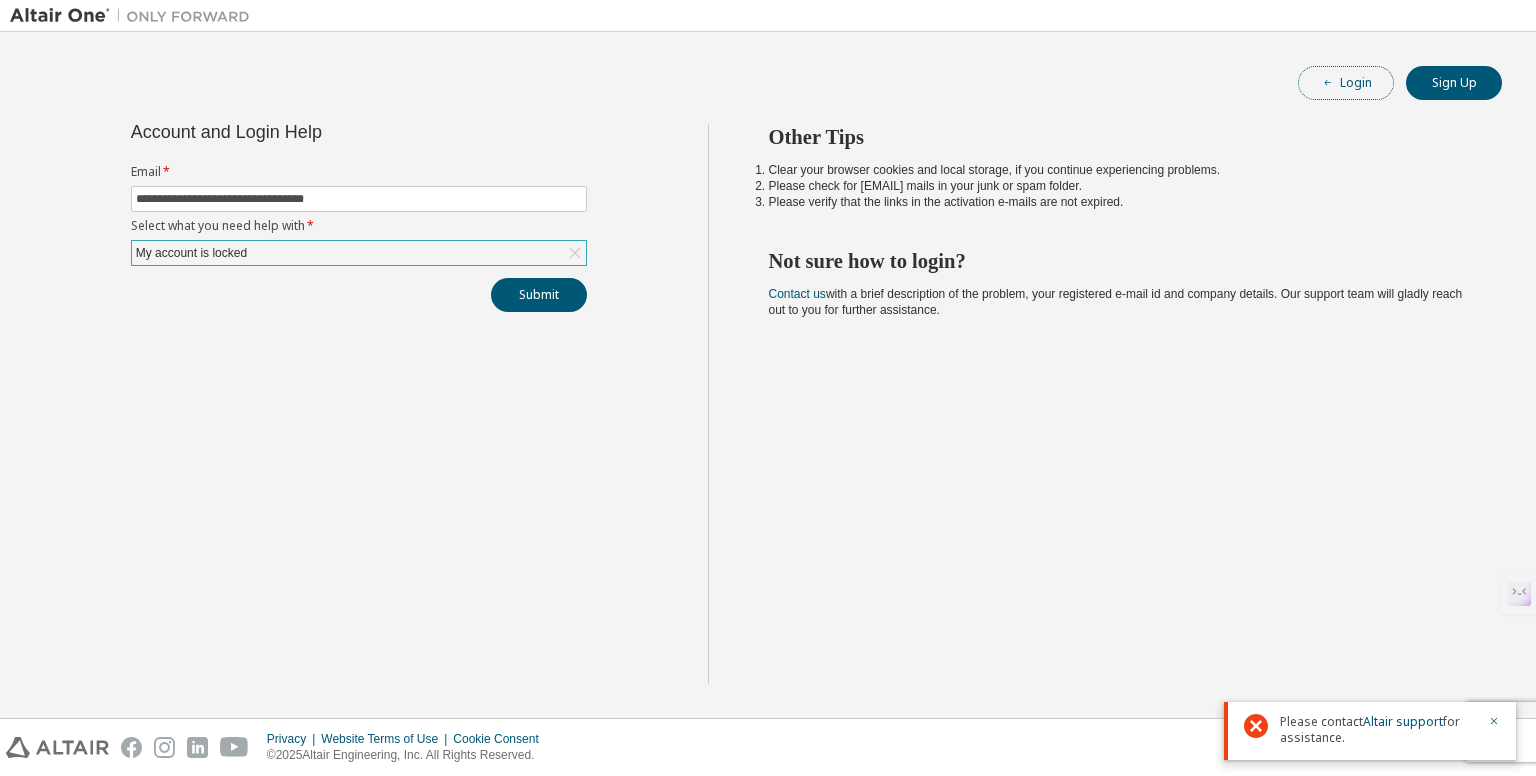 click 